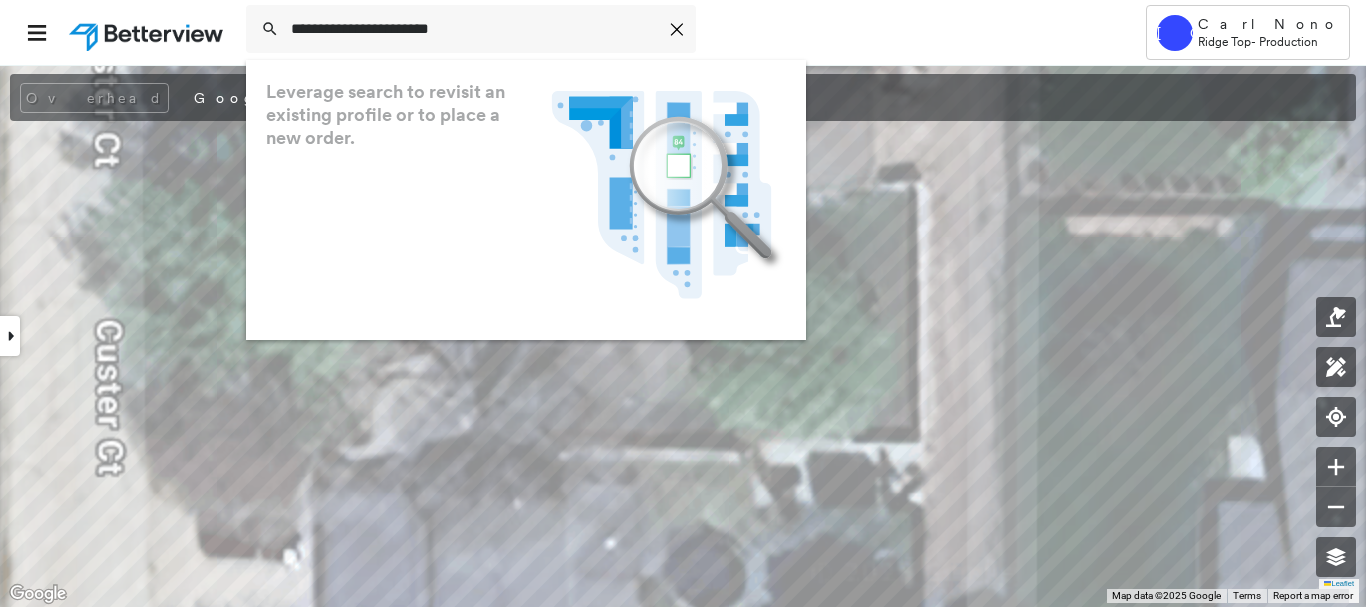 scroll, scrollTop: 0, scrollLeft: 0, axis: both 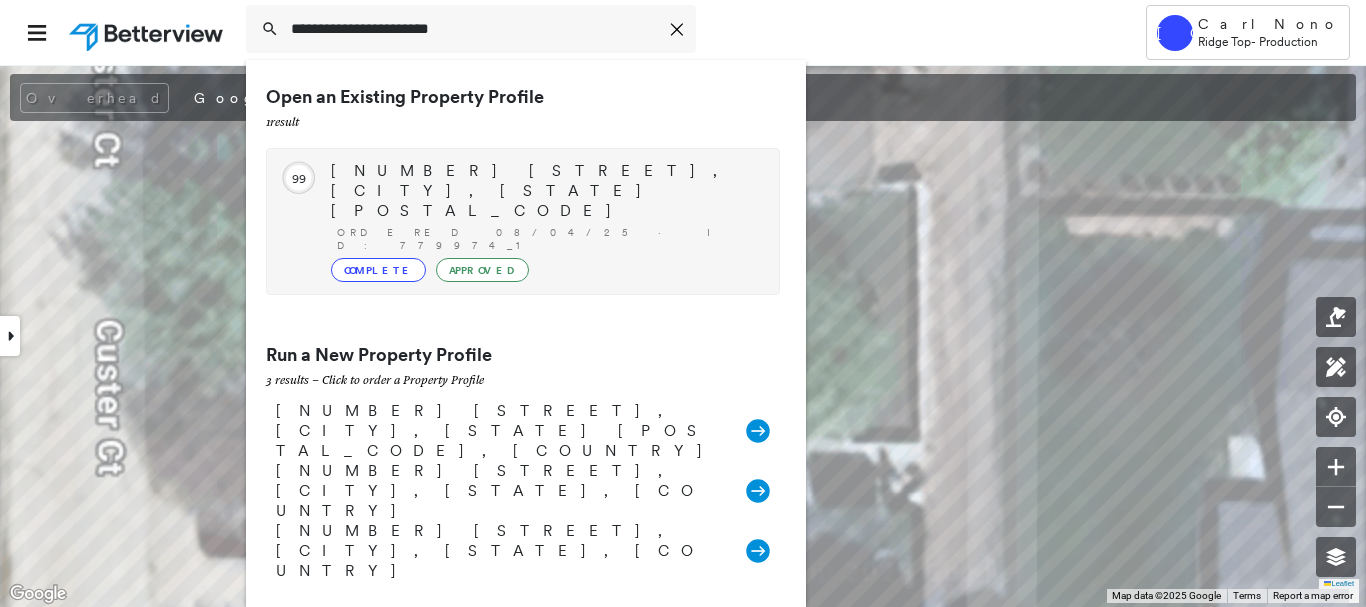 click on "[NUMBER] [STREET], [CITY], [STATE] [POSTAL_CODE]" at bounding box center (545, 191) 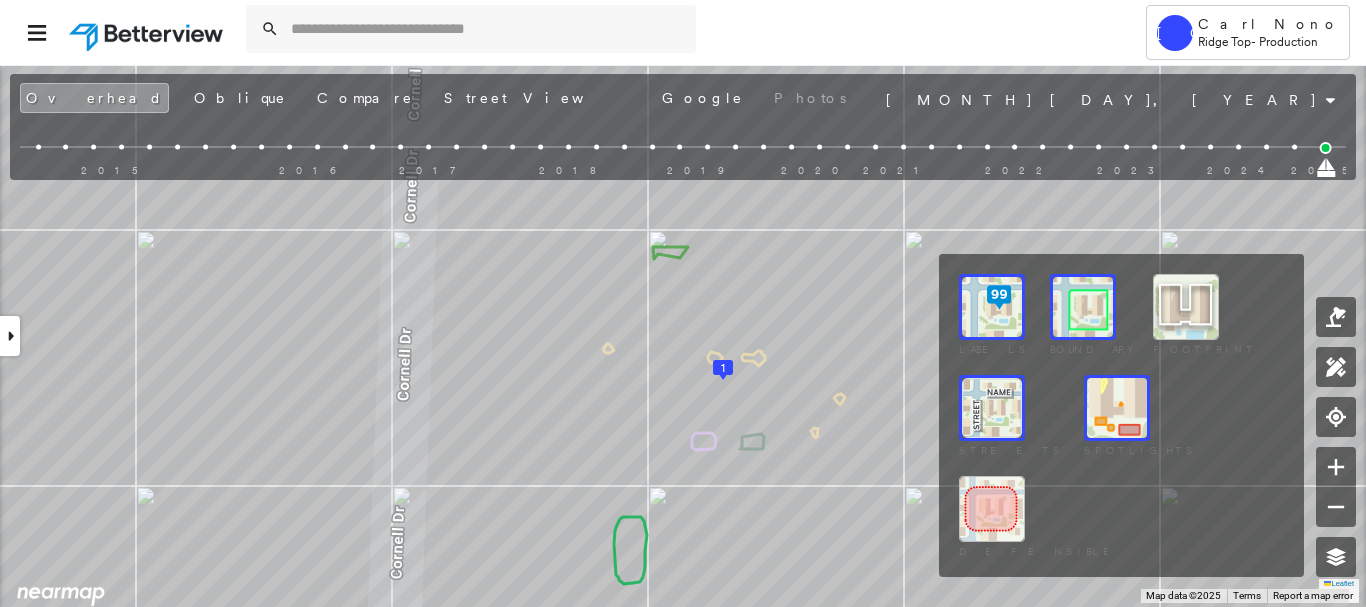 drag, startPoint x: 1343, startPoint y: 547, endPoint x: 1326, endPoint y: 486, distance: 63.324562 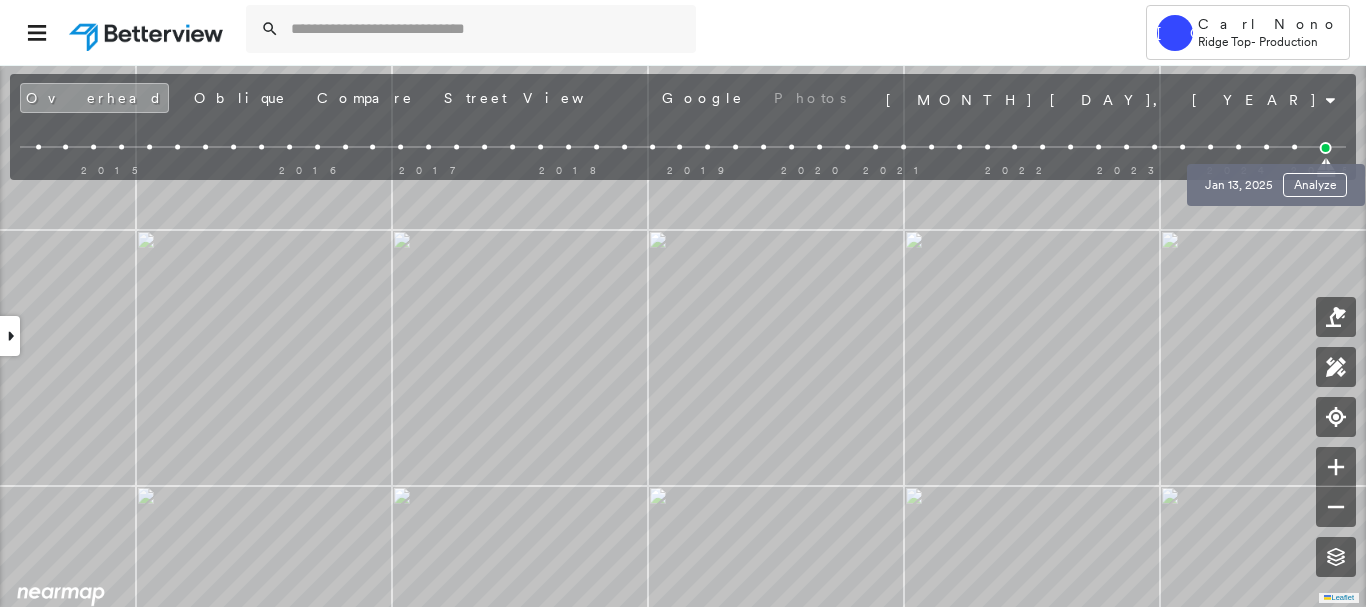 click at bounding box center (1294, 147) 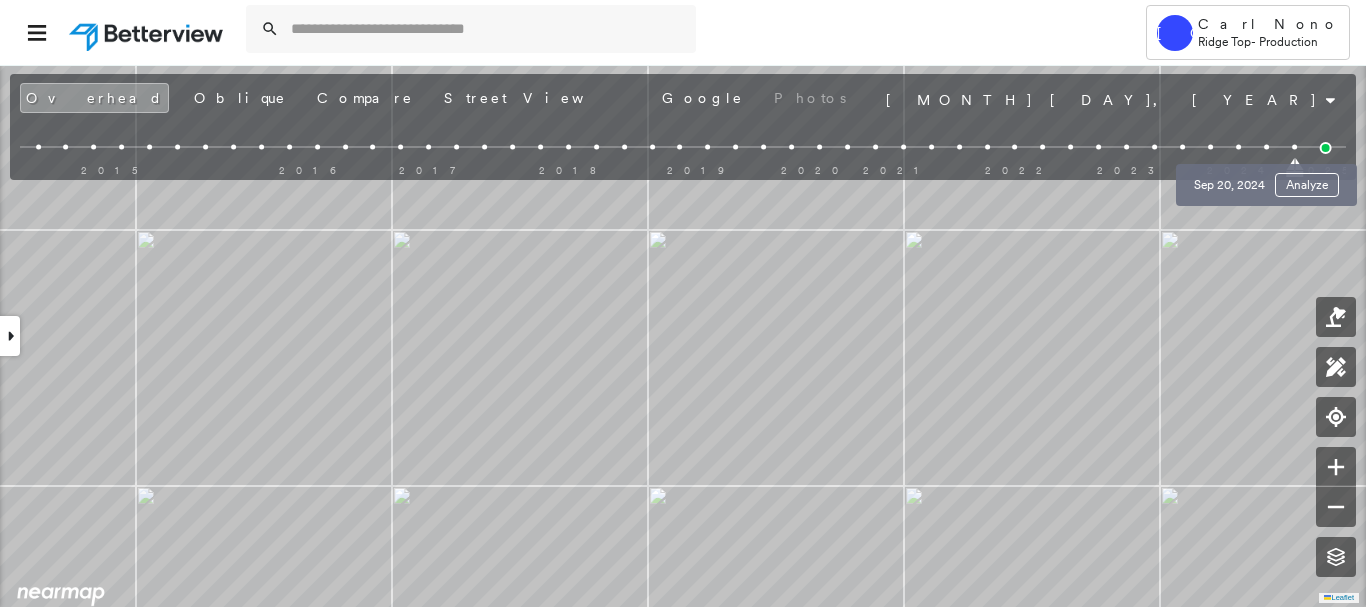 drag, startPoint x: 1260, startPoint y: 145, endPoint x: 357, endPoint y: 157, distance: 903.0797 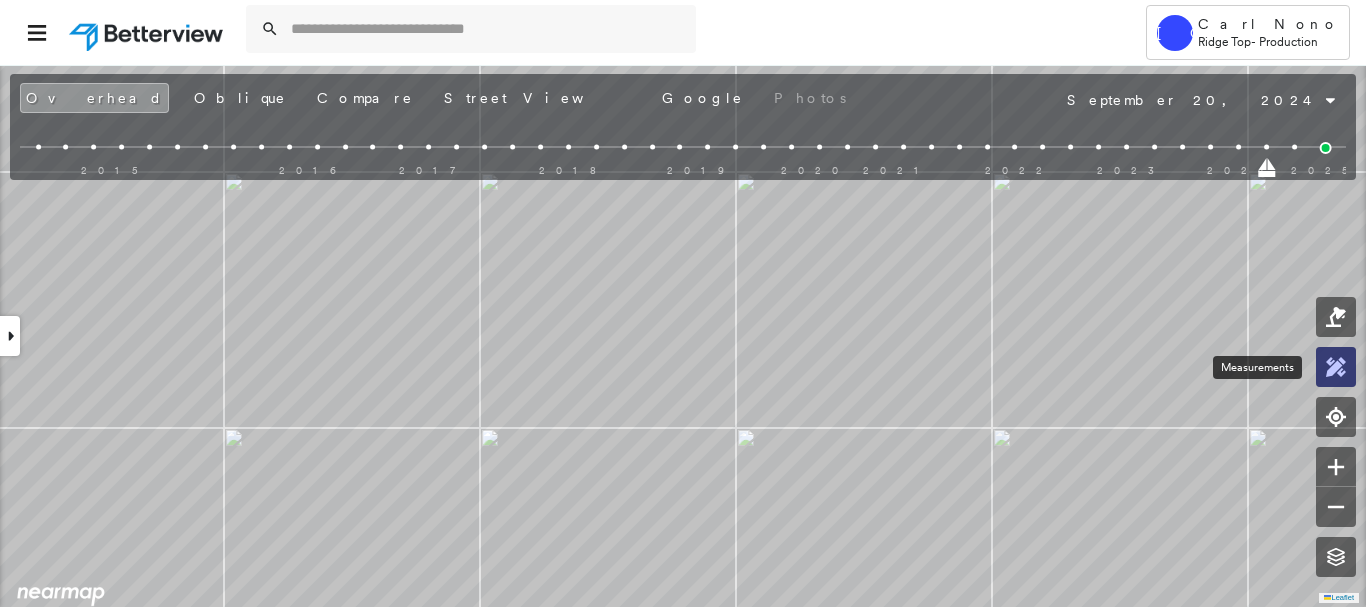 click at bounding box center [1336, 367] 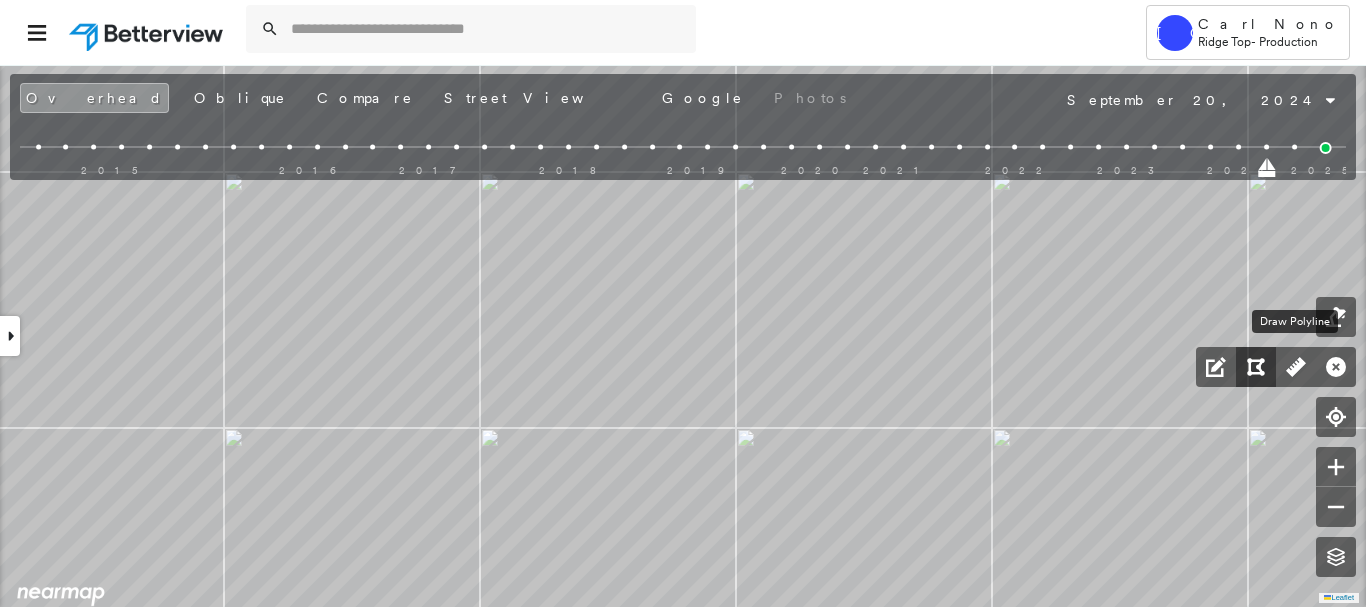 drag, startPoint x: 1293, startPoint y: 363, endPoint x: 1254, endPoint y: 351, distance: 40.804413 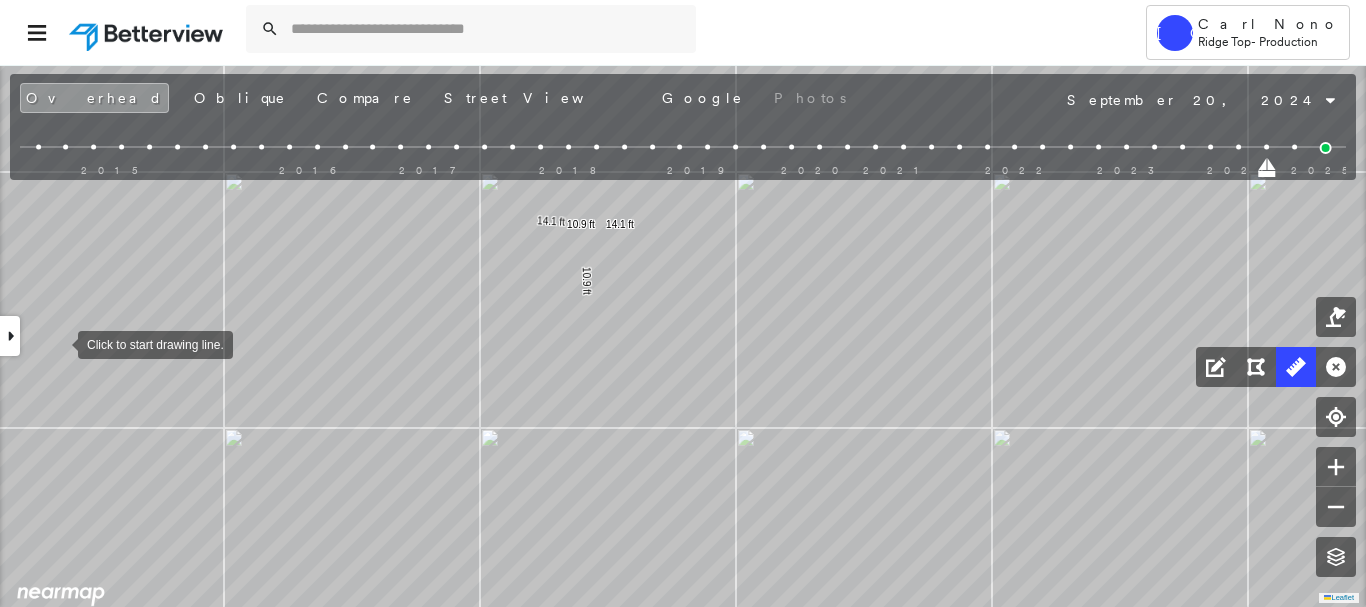 click at bounding box center [10, 336] 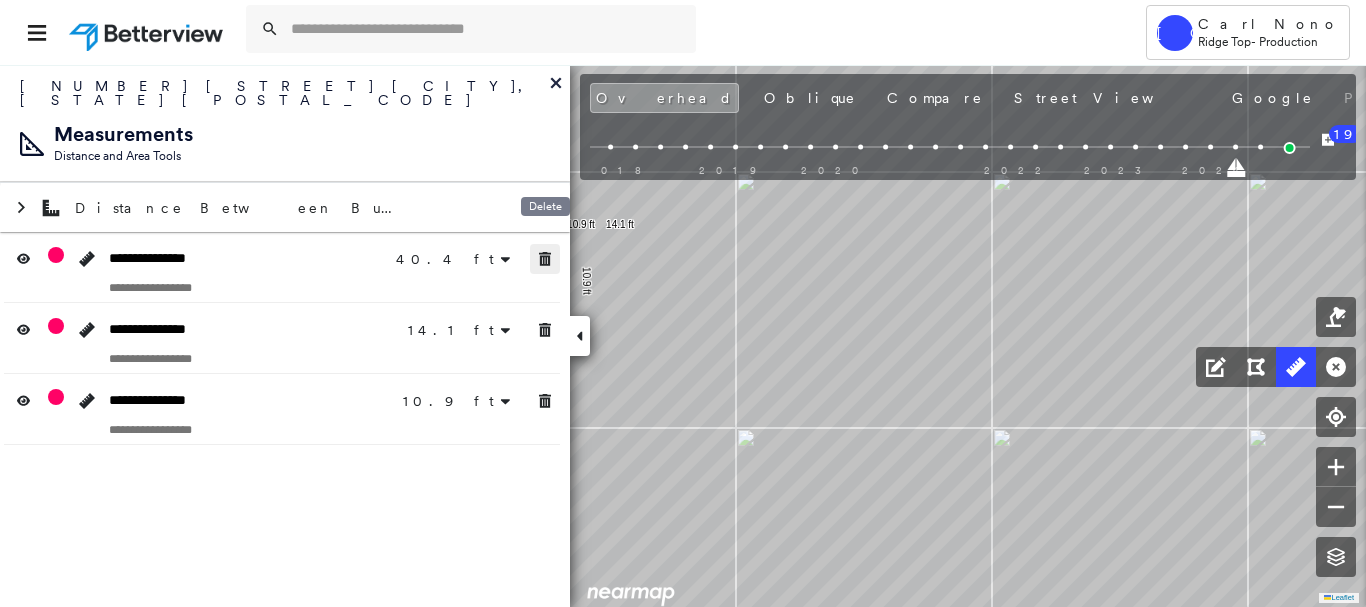 drag, startPoint x: 559, startPoint y: 245, endPoint x: 548, endPoint y: 248, distance: 11.401754 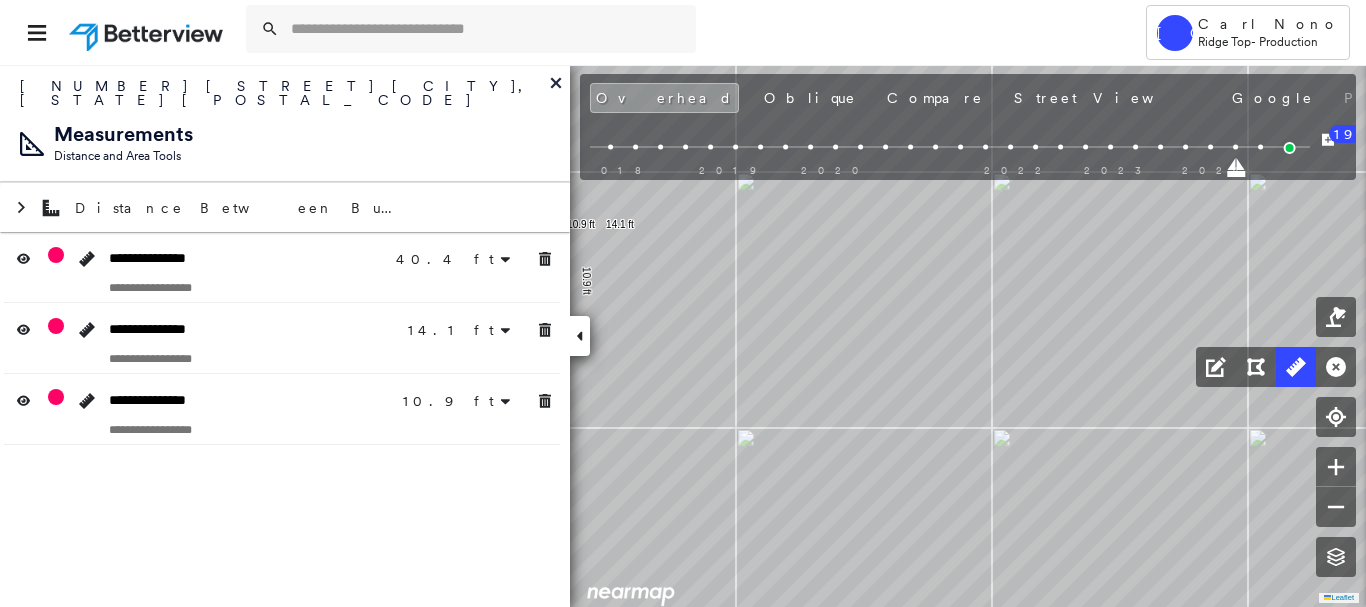 drag, startPoint x: 535, startPoint y: 346, endPoint x: 543, endPoint y: 317, distance: 30.083218 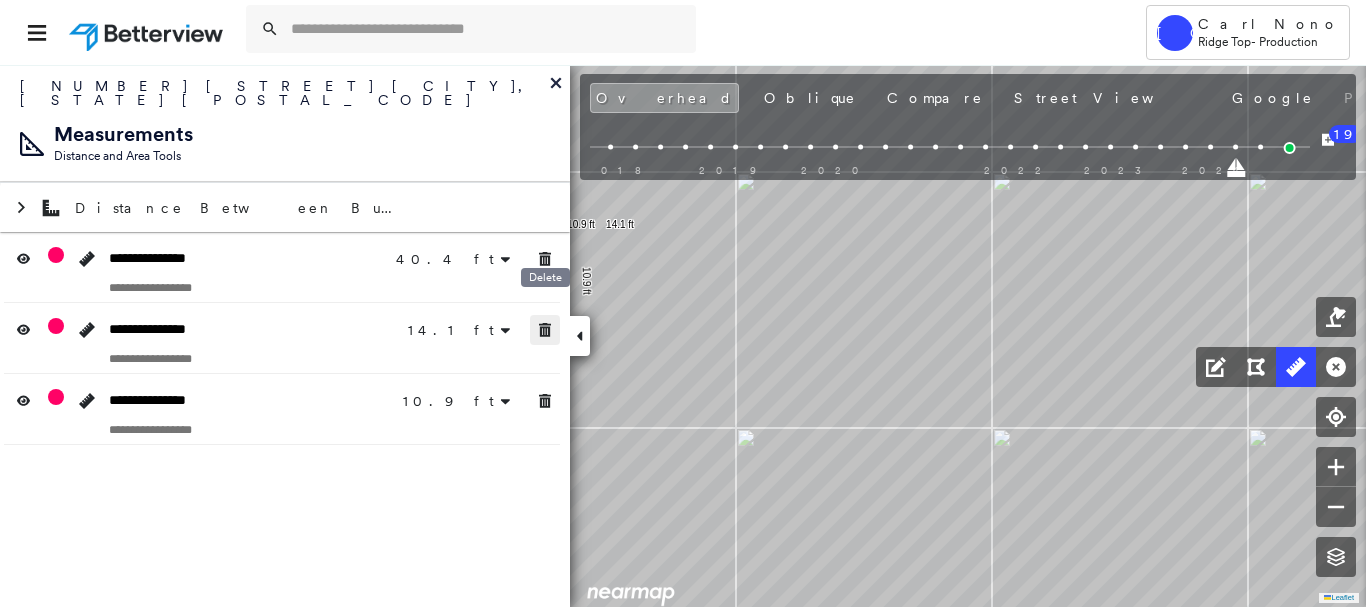 drag, startPoint x: 543, startPoint y: 317, endPoint x: 543, endPoint y: 384, distance: 67 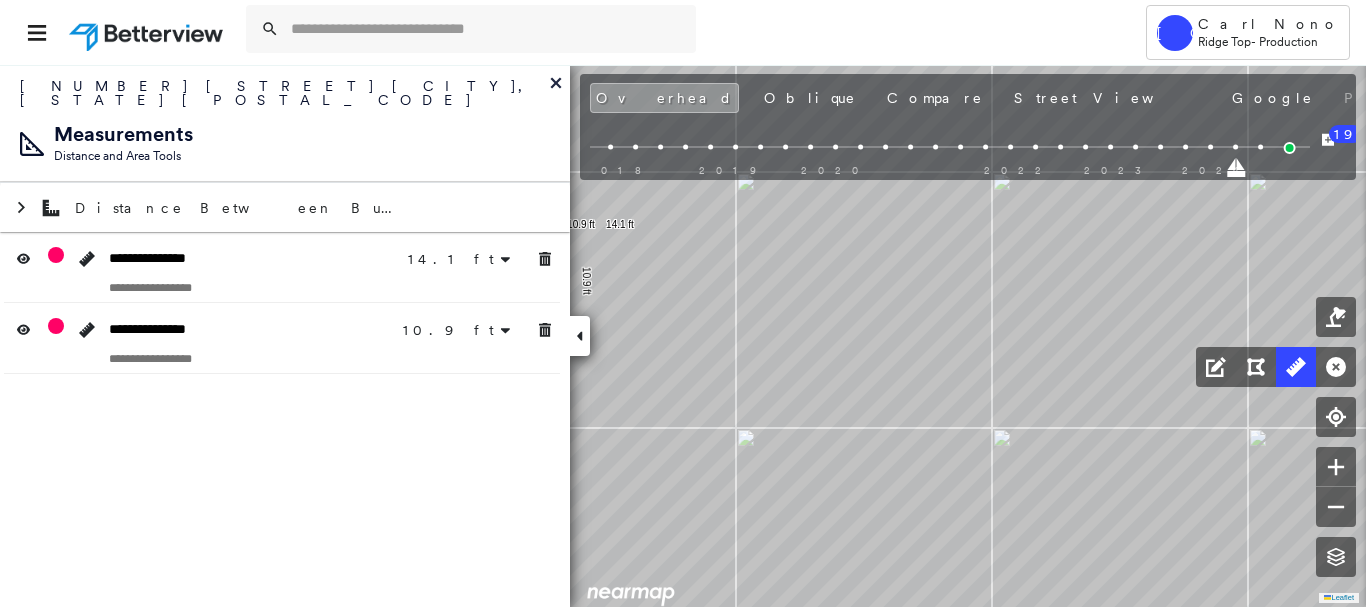 drag, startPoint x: 542, startPoint y: 388, endPoint x: 547, endPoint y: 363, distance: 25.495098 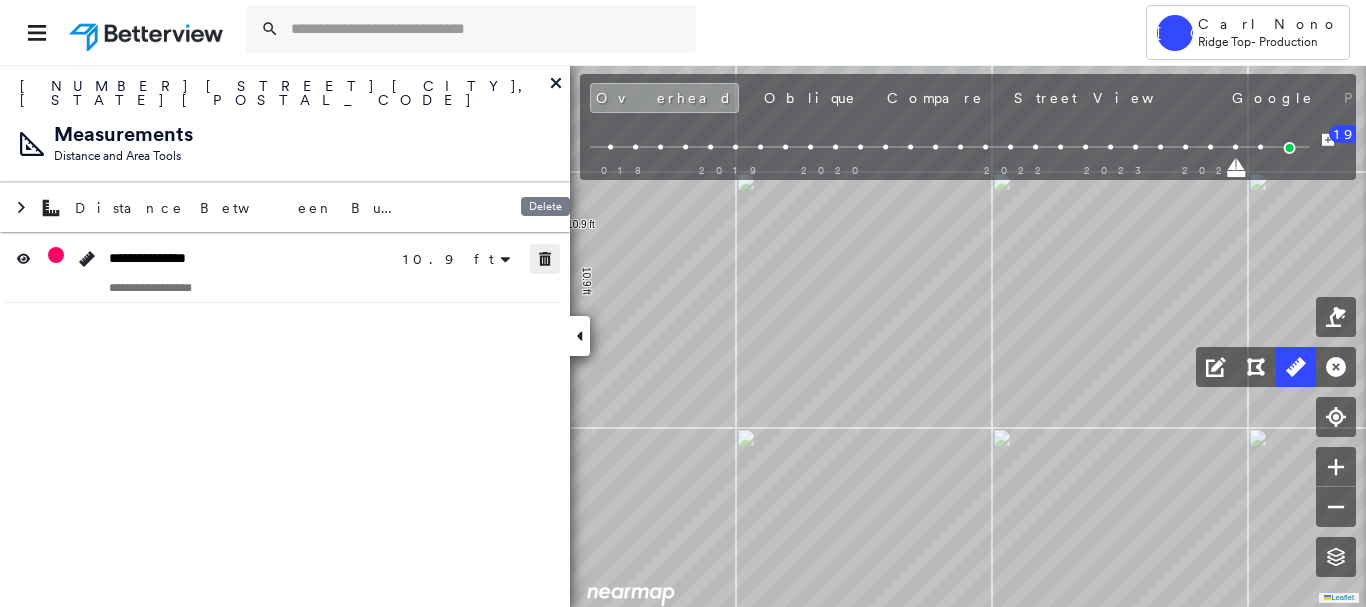 click at bounding box center (545, 259) 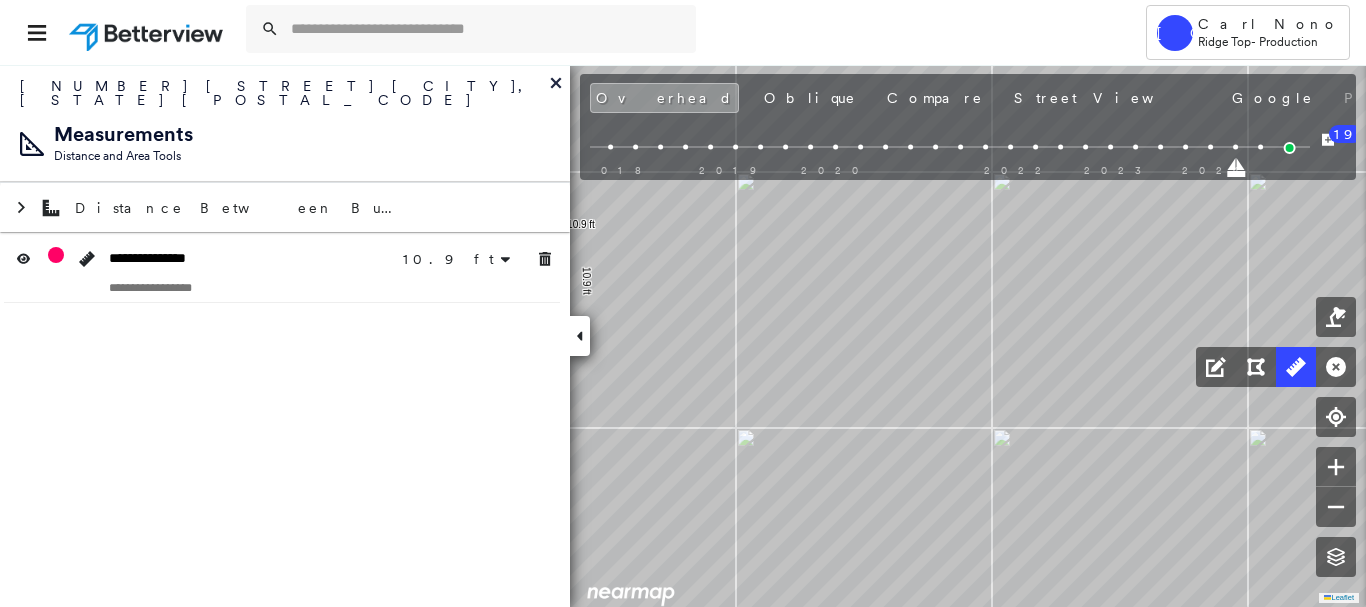 click at bounding box center [580, 336] 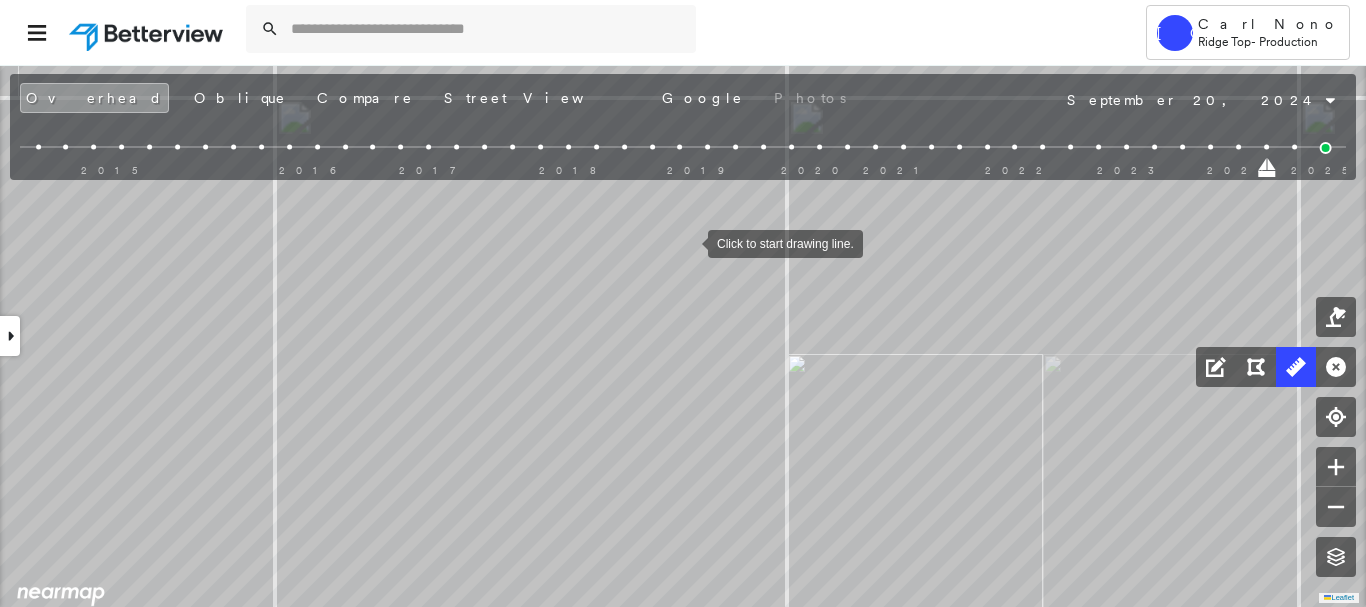 drag, startPoint x: 688, startPoint y: 242, endPoint x: 710, endPoint y: 243, distance: 22.022715 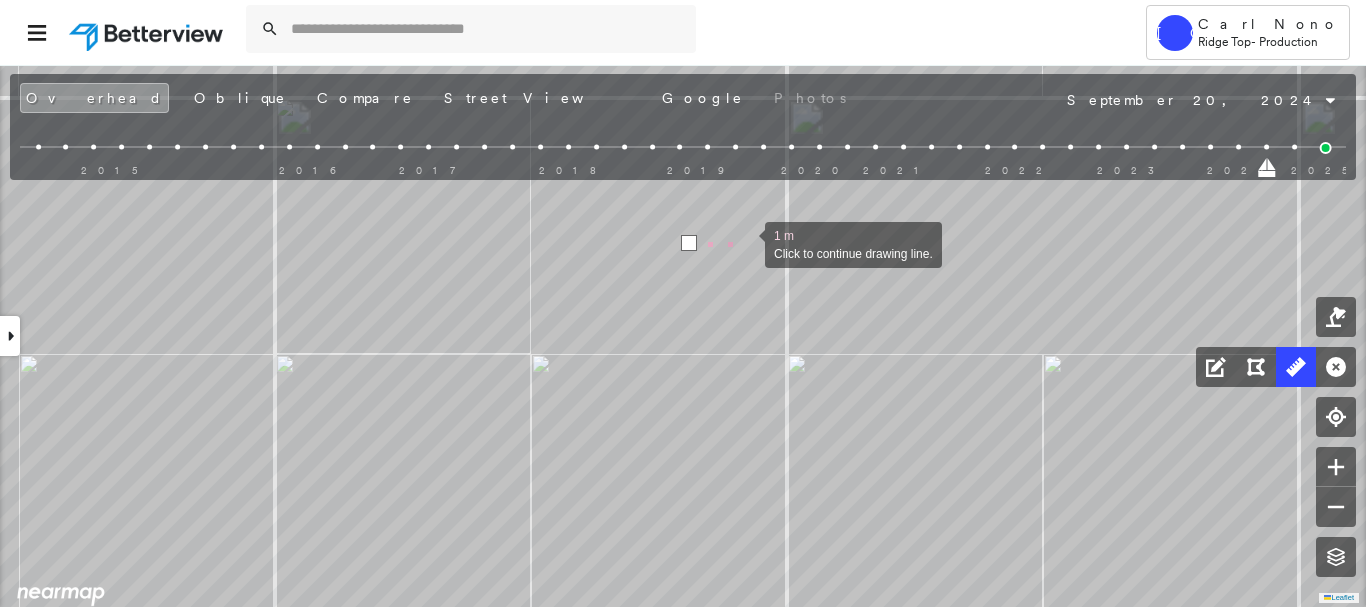 click at bounding box center (745, 243) 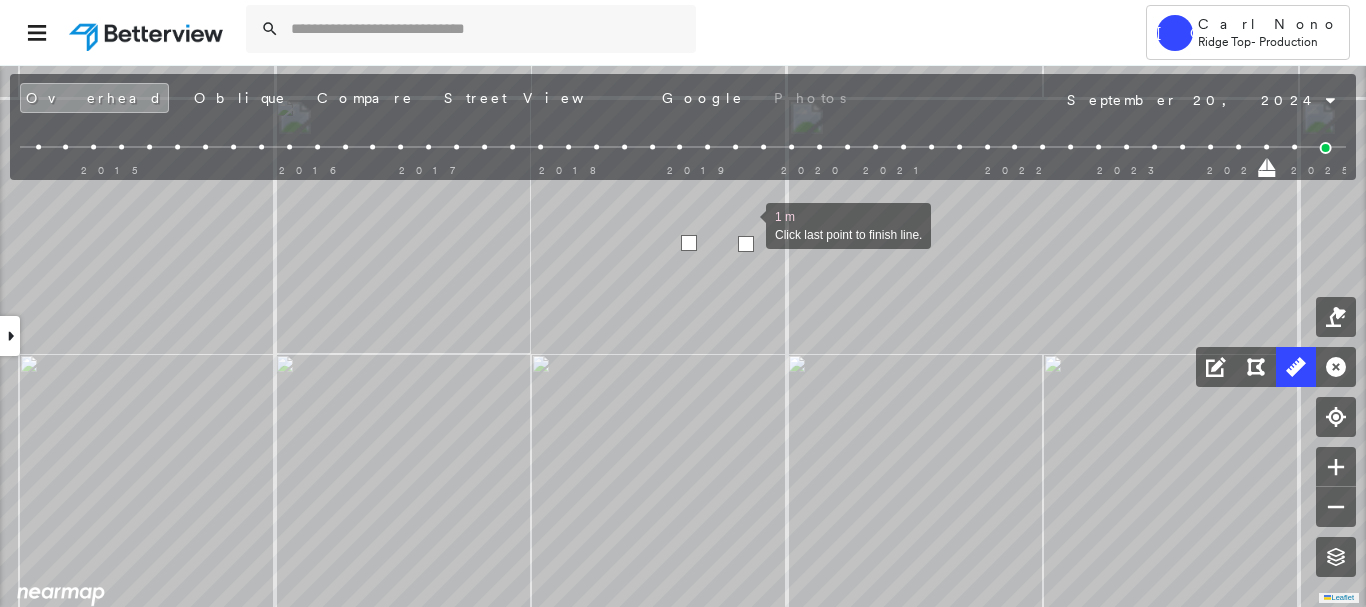 drag, startPoint x: 746, startPoint y: 224, endPoint x: 785, endPoint y: 224, distance: 39 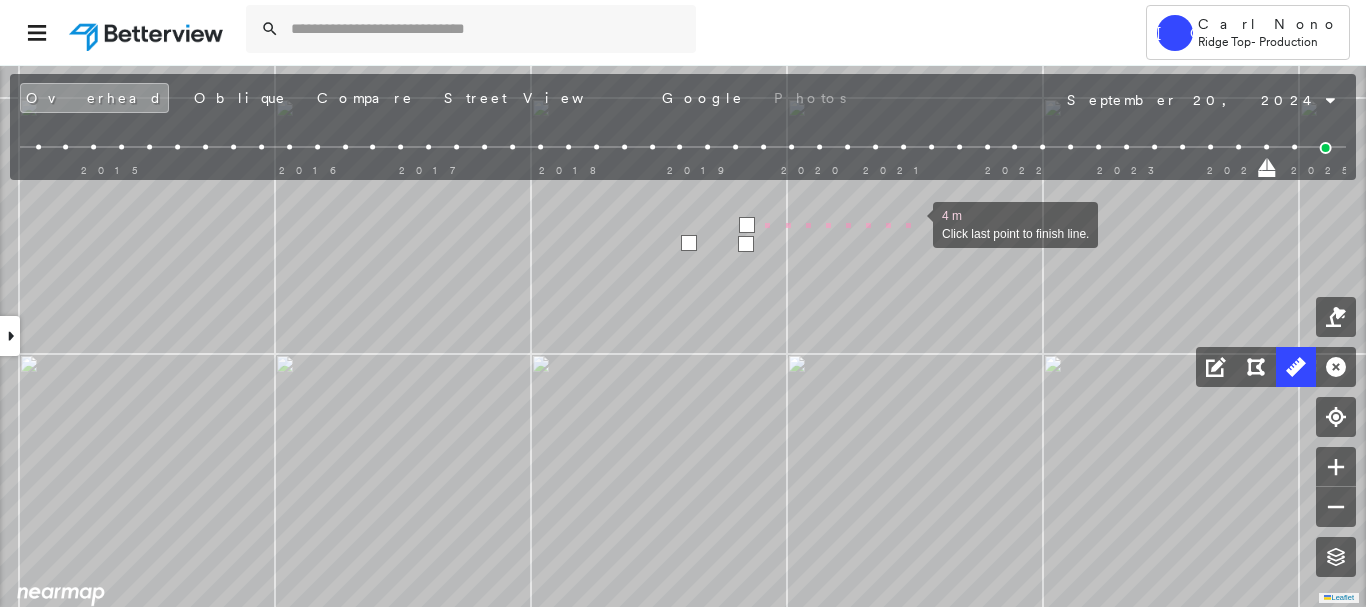 drag, startPoint x: 913, startPoint y: 223, endPoint x: 911, endPoint y: 270, distance: 47.042534 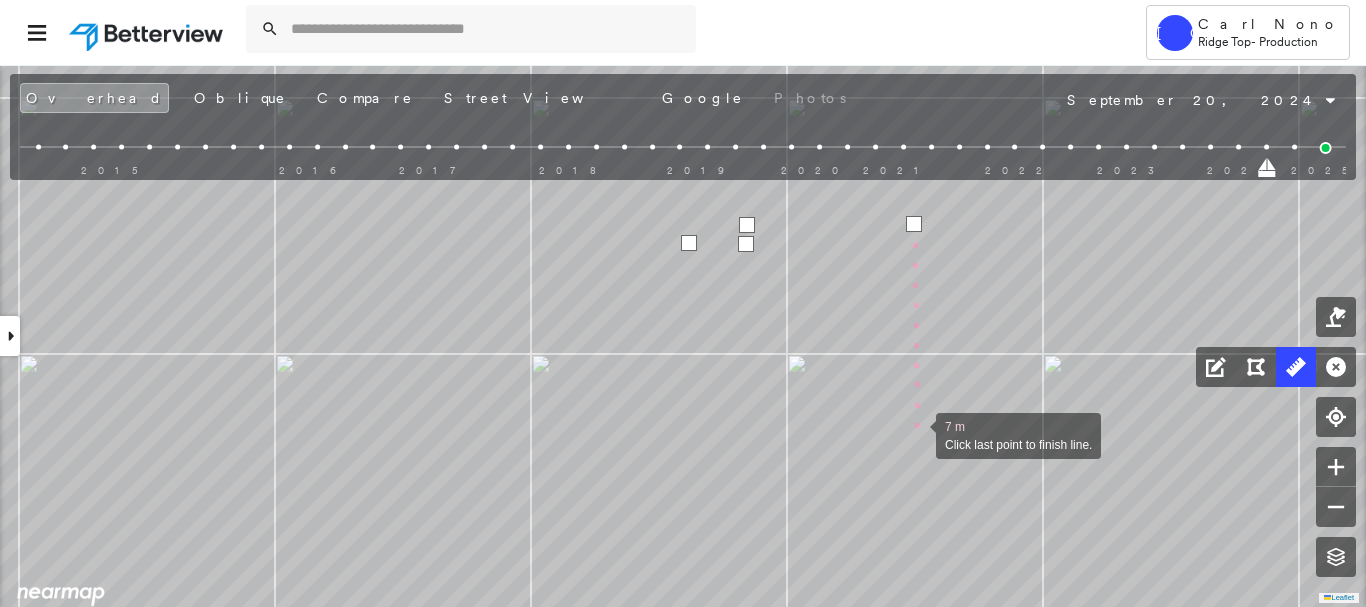 click at bounding box center [916, 434] 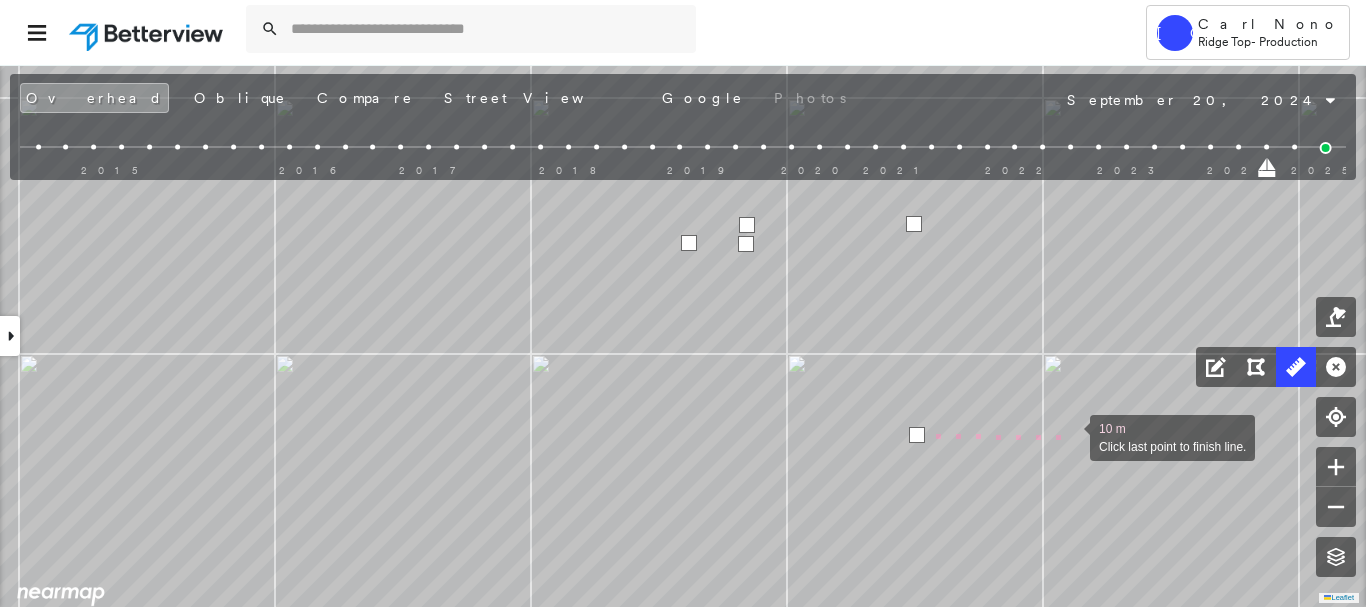 click at bounding box center (1070, 436) 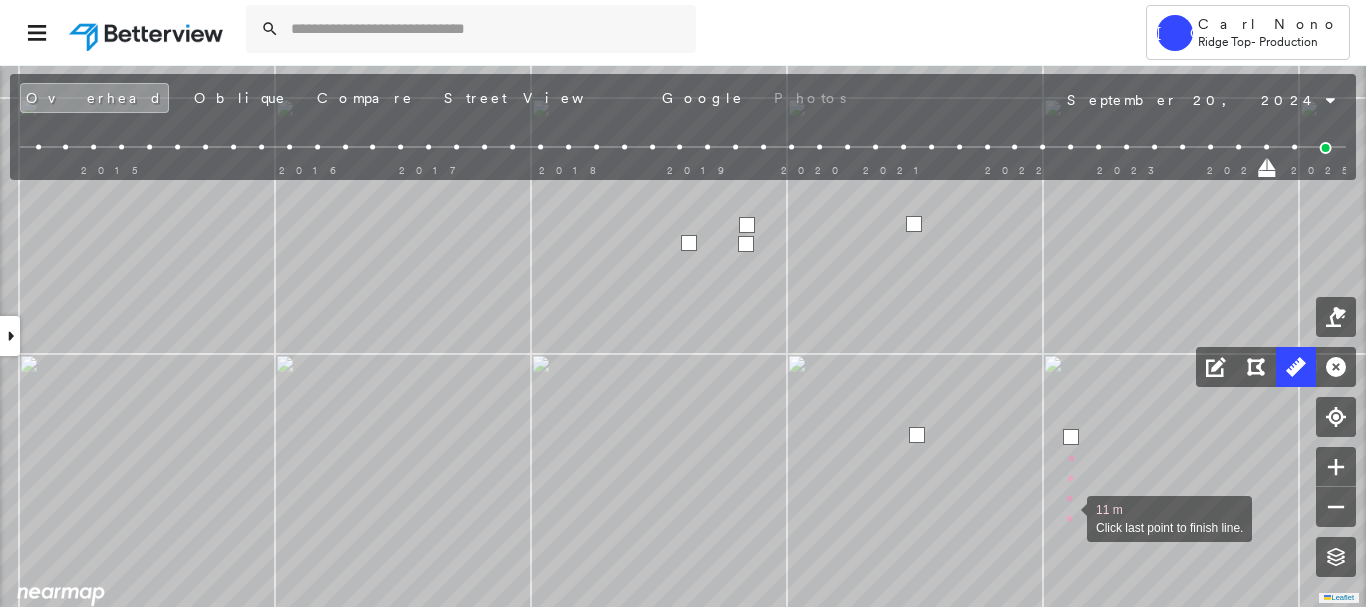 drag, startPoint x: 1067, startPoint y: 517, endPoint x: 1050, endPoint y: 177, distance: 340.42474 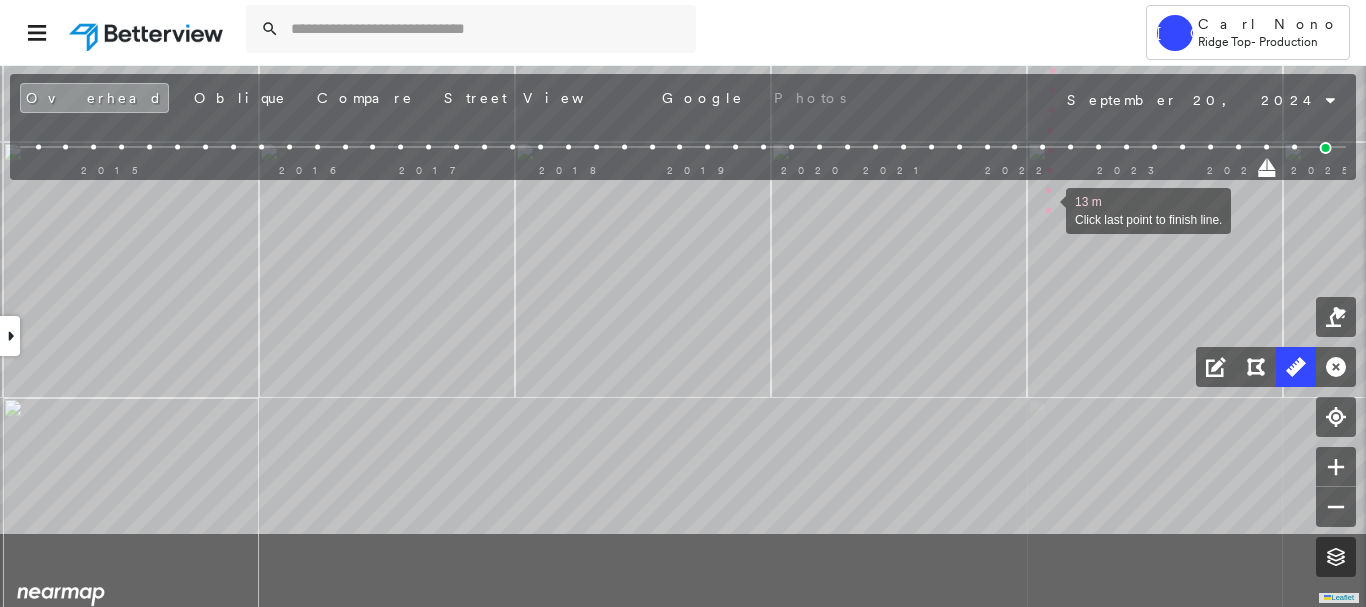 drag, startPoint x: 1046, startPoint y: 351, endPoint x: 1044, endPoint y: 205, distance: 146.0137 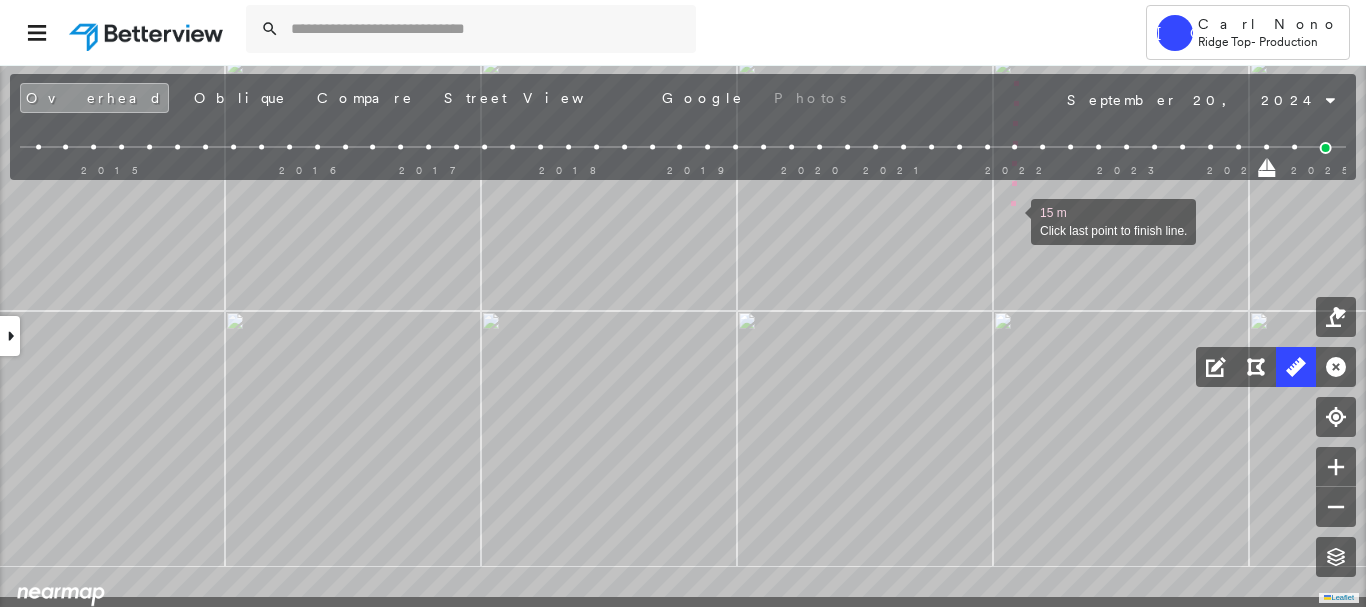 drag, startPoint x: 1045, startPoint y: 293, endPoint x: 1012, endPoint y: 247, distance: 56.61272 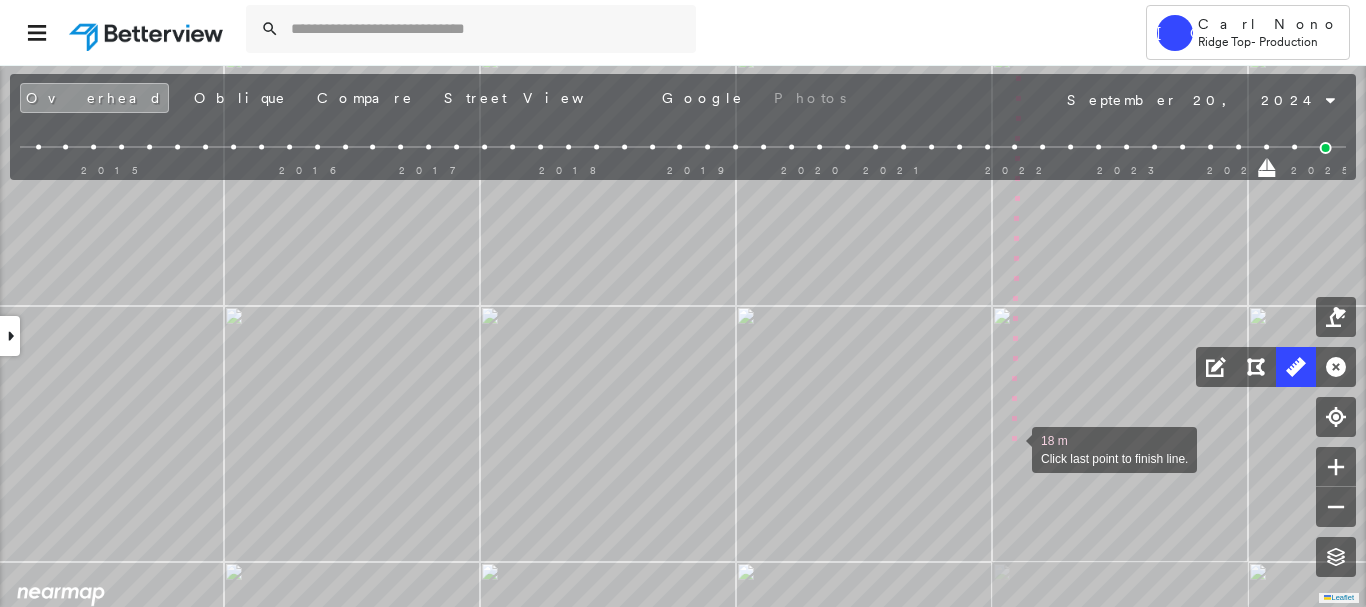 click at bounding box center [1012, 448] 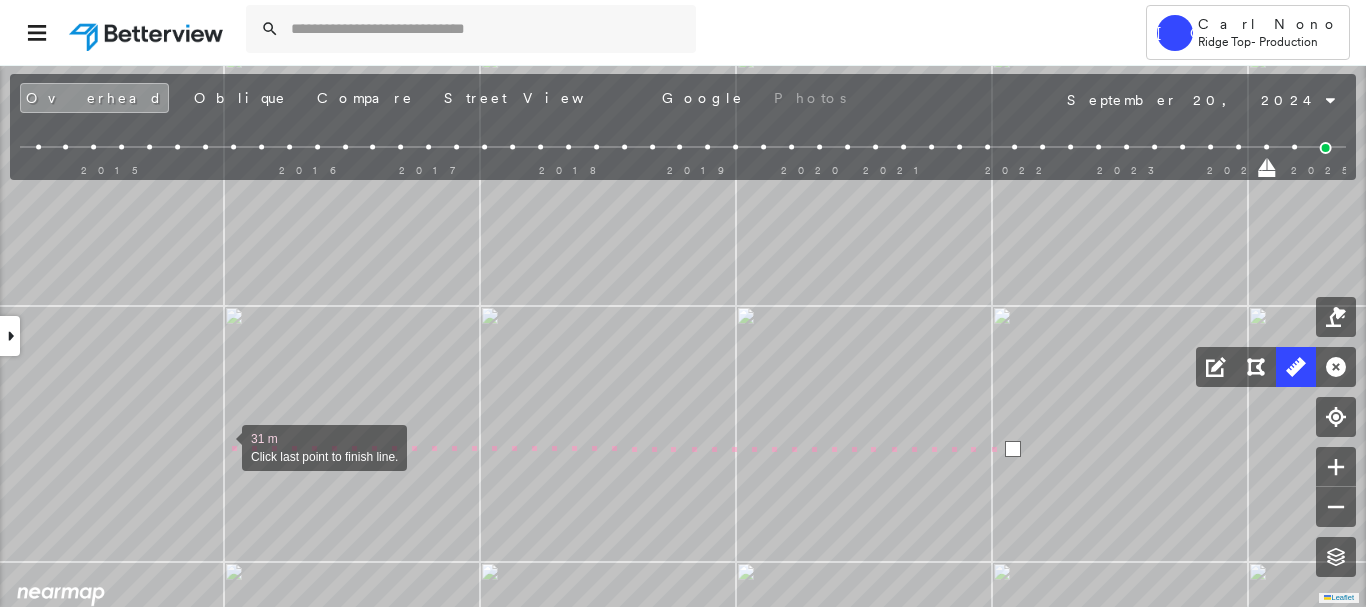click at bounding box center (222, 446) 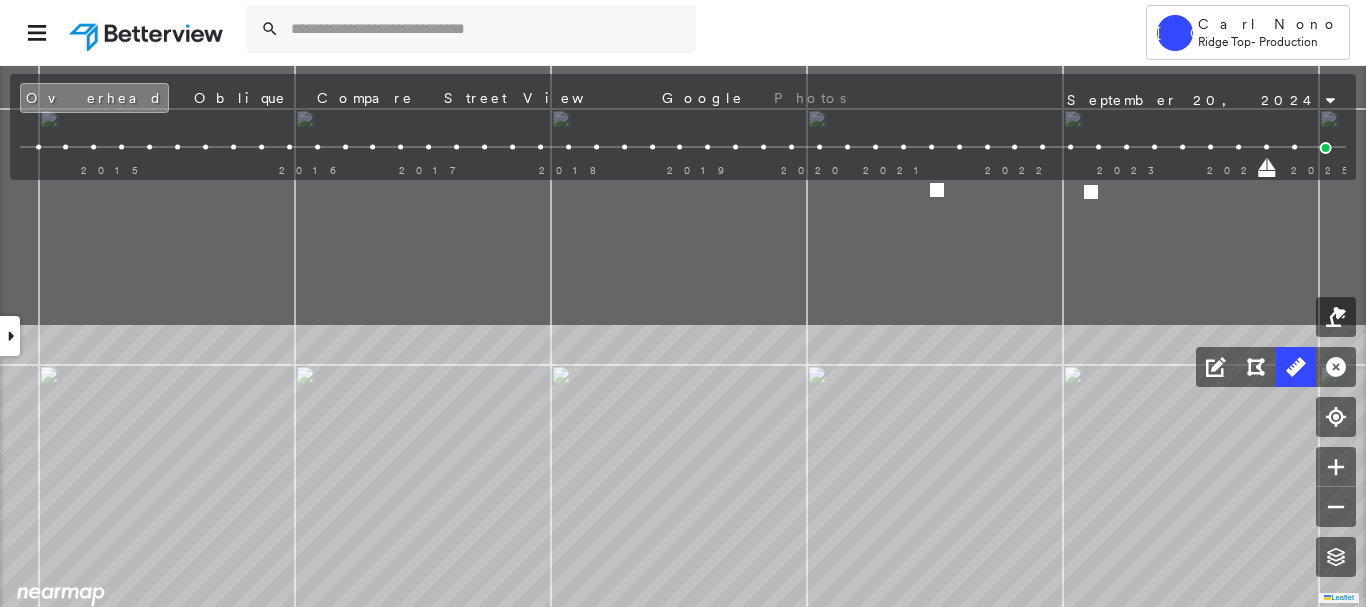 drag, startPoint x: 222, startPoint y: 315, endPoint x: 293, endPoint y: 626, distance: 319.00156 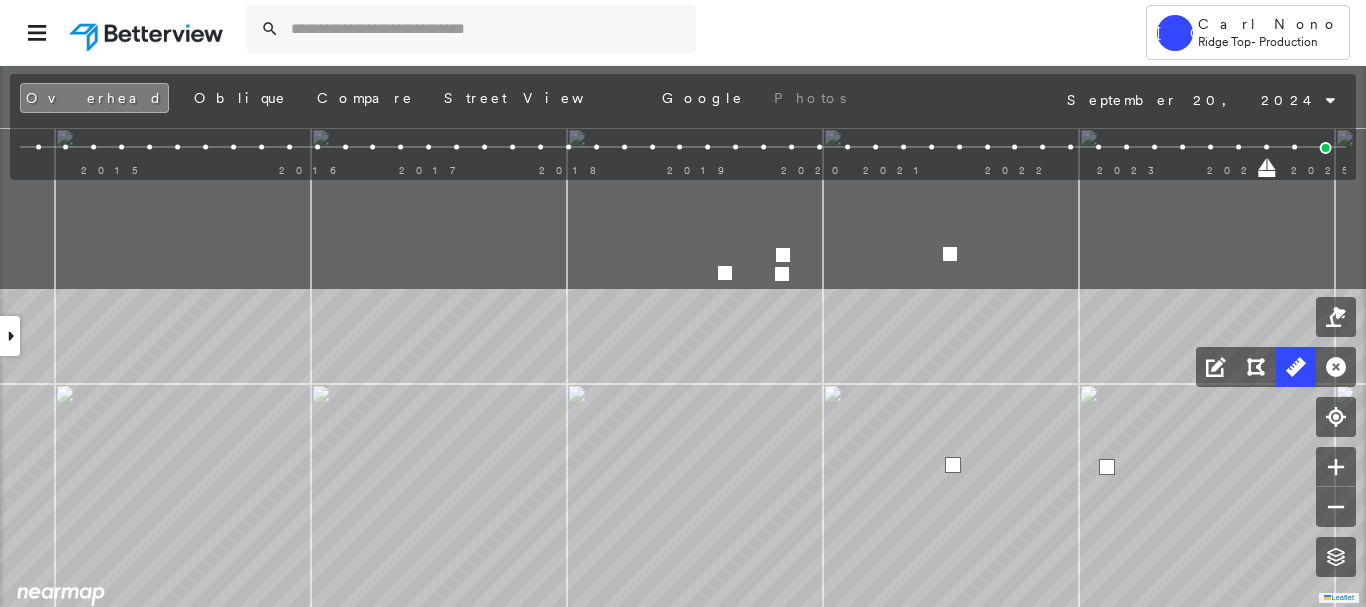 drag, startPoint x: 287, startPoint y: 394, endPoint x: 309, endPoint y: 507, distance: 115.12167 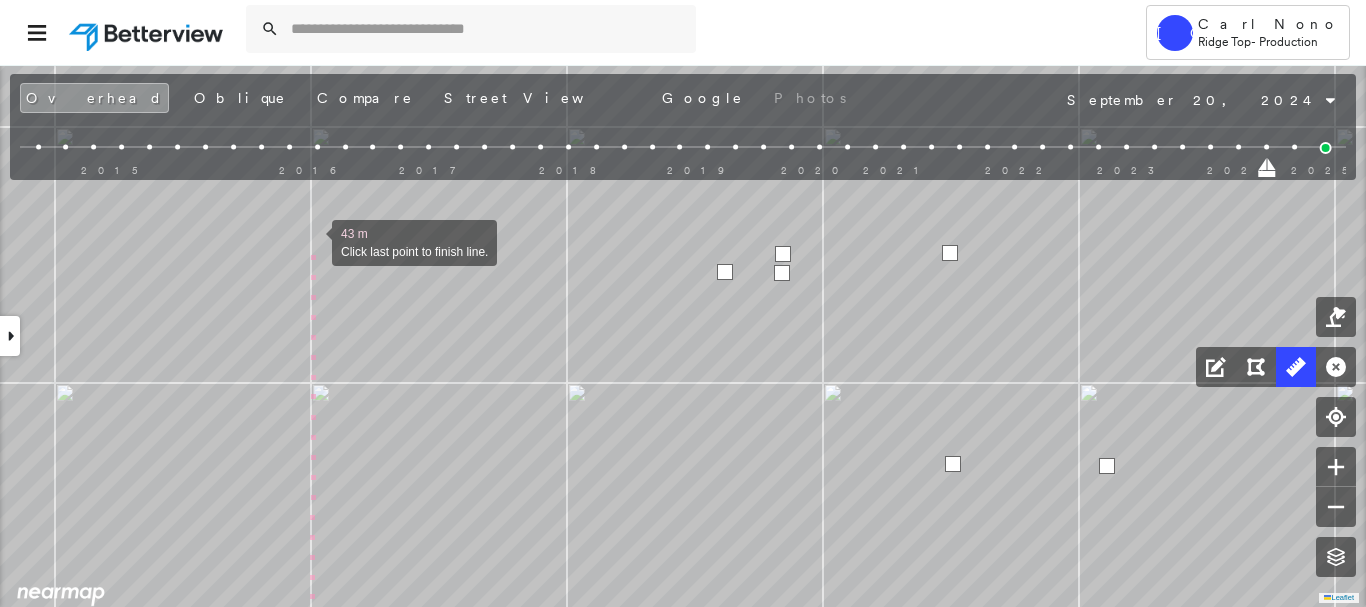 click at bounding box center [312, 241] 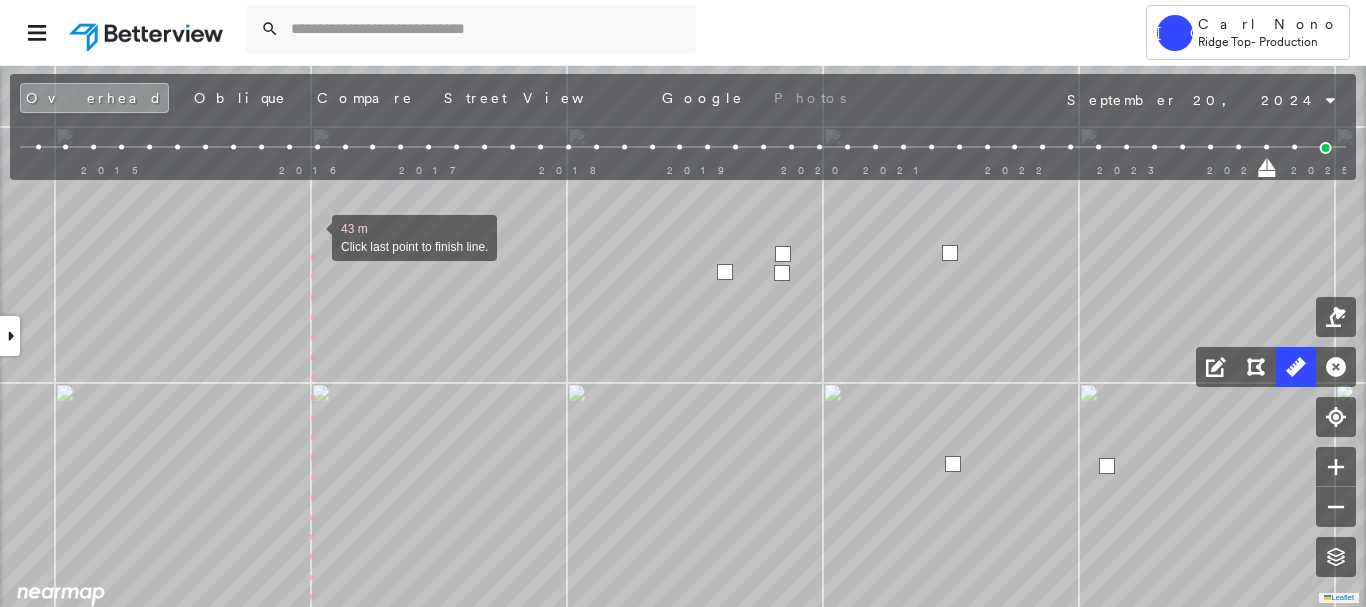 click at bounding box center [312, 236] 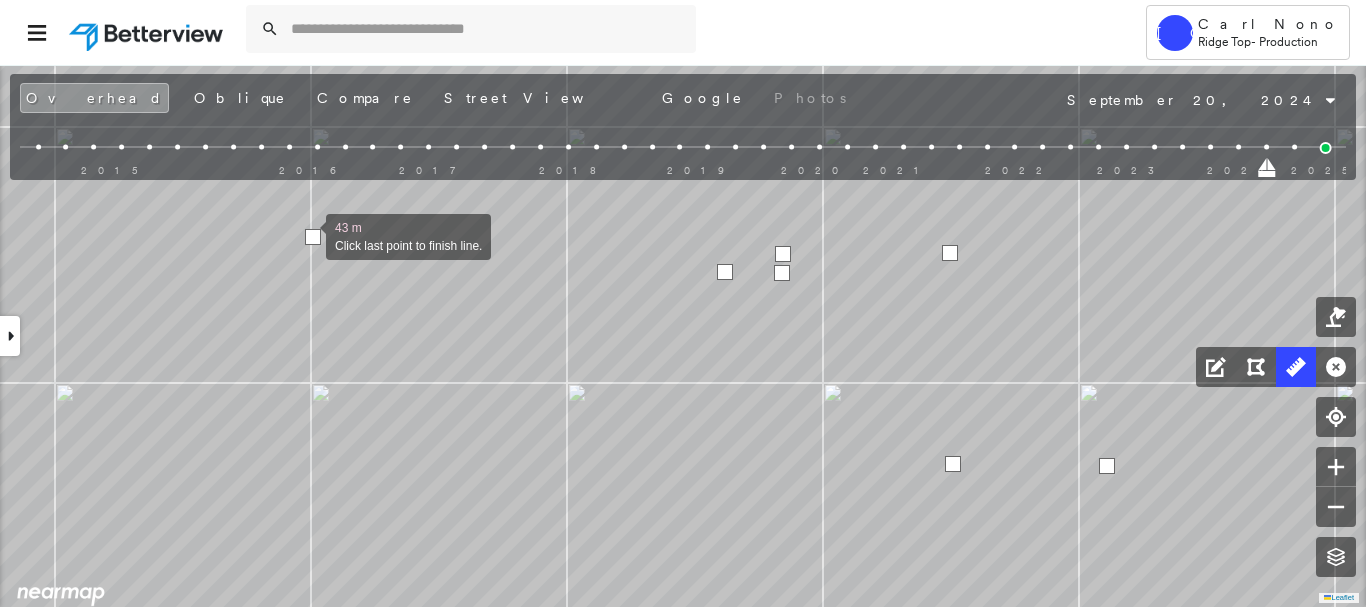 click at bounding box center [313, 237] 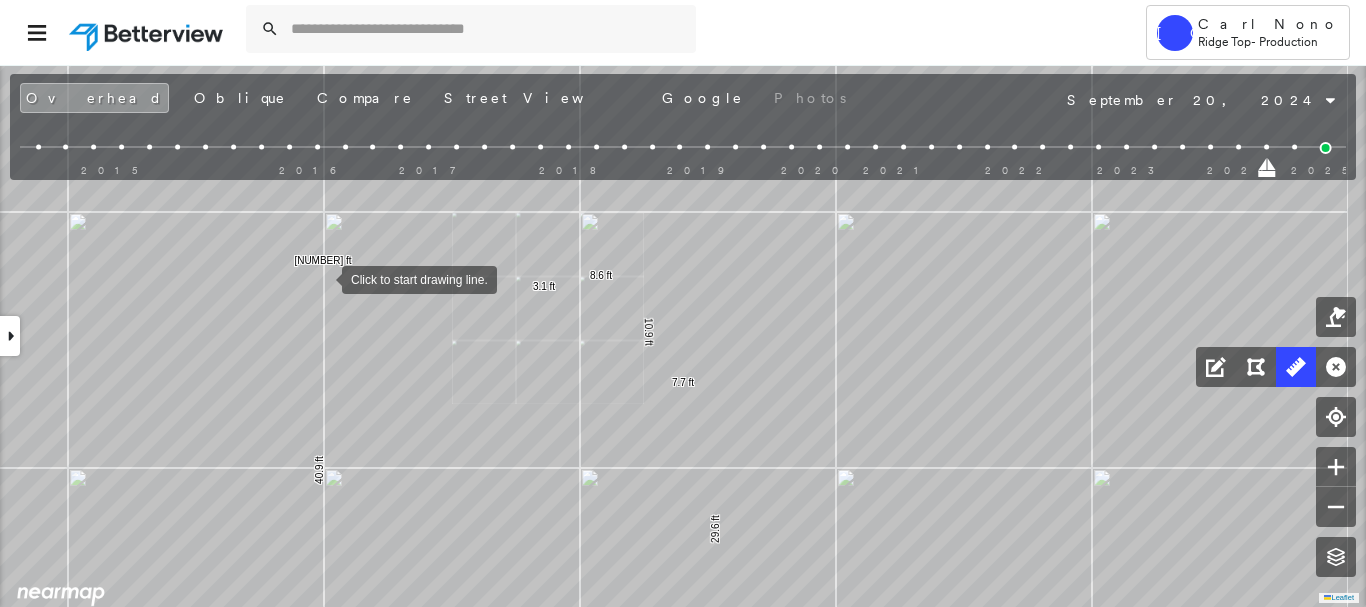 click at bounding box center [322, 278] 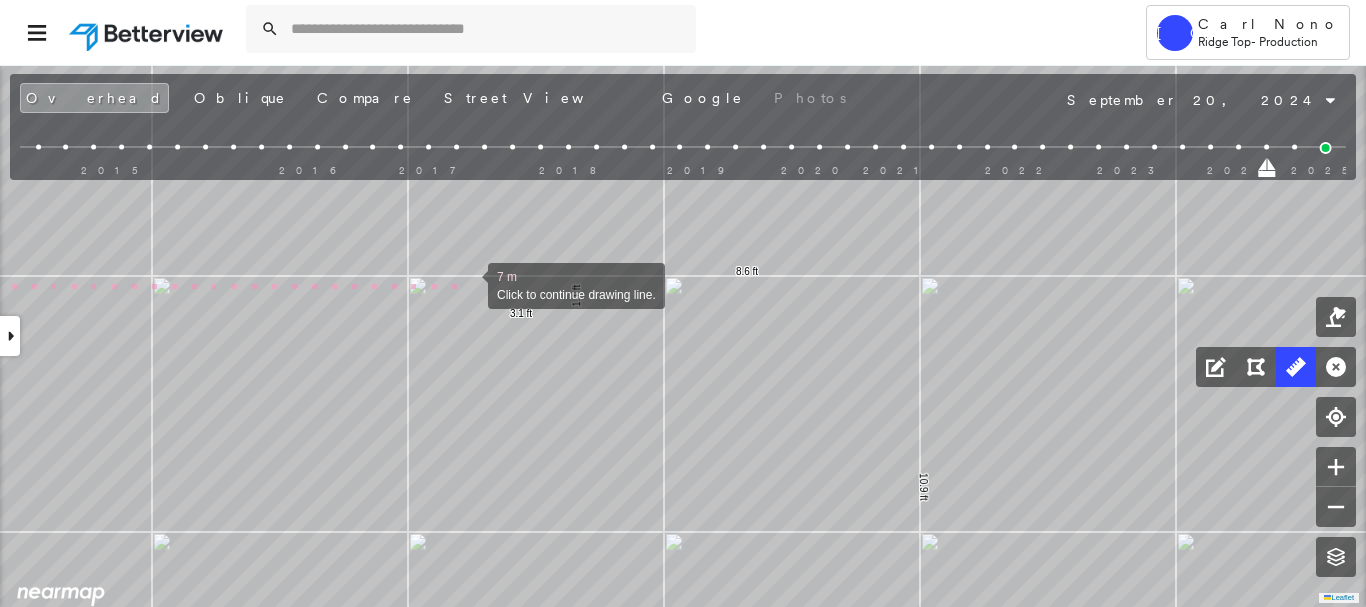click at bounding box center [468, 284] 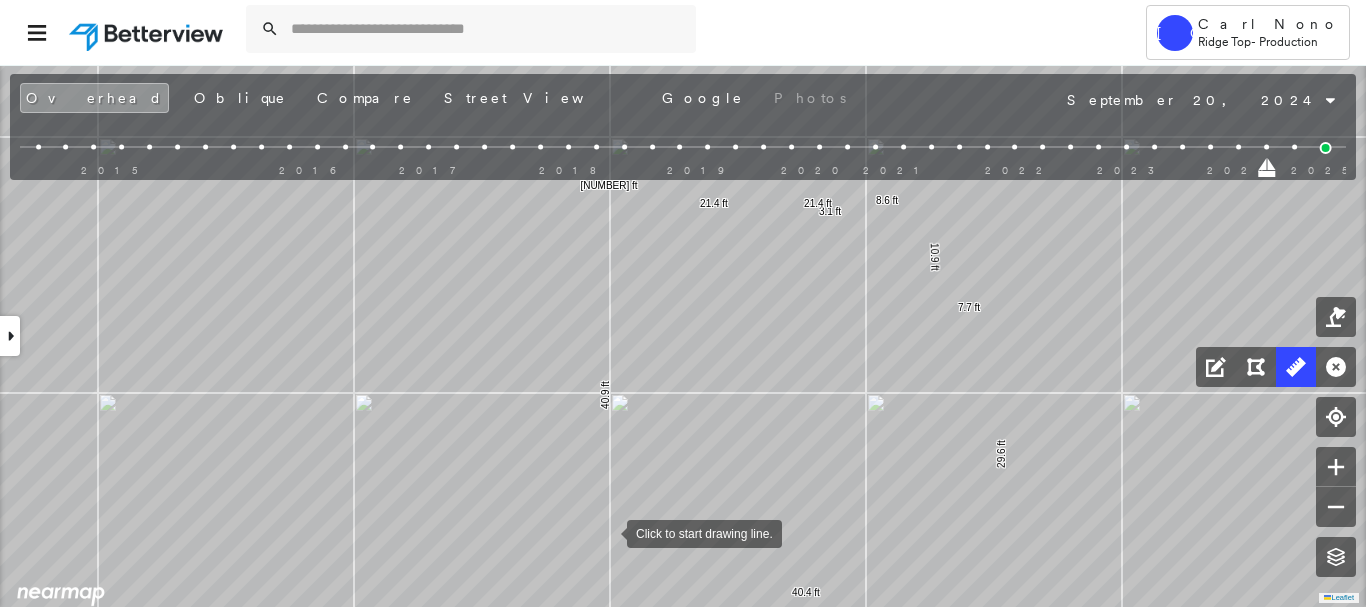 click at bounding box center [607, 532] 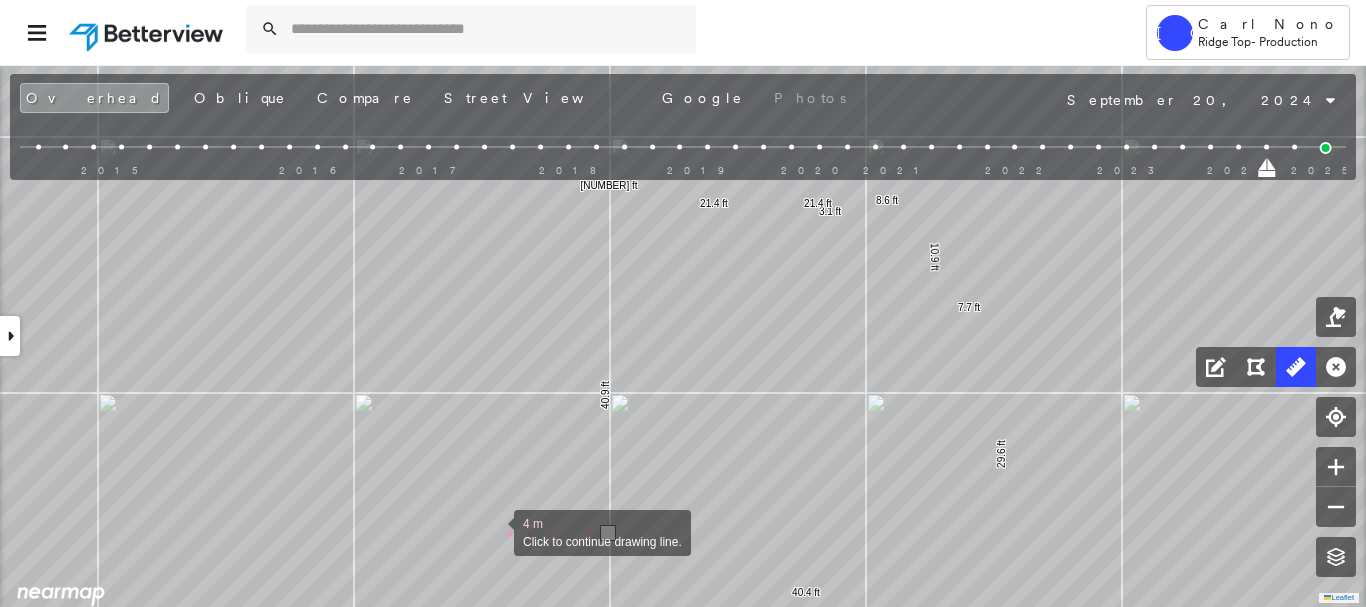 click at bounding box center [494, 531] 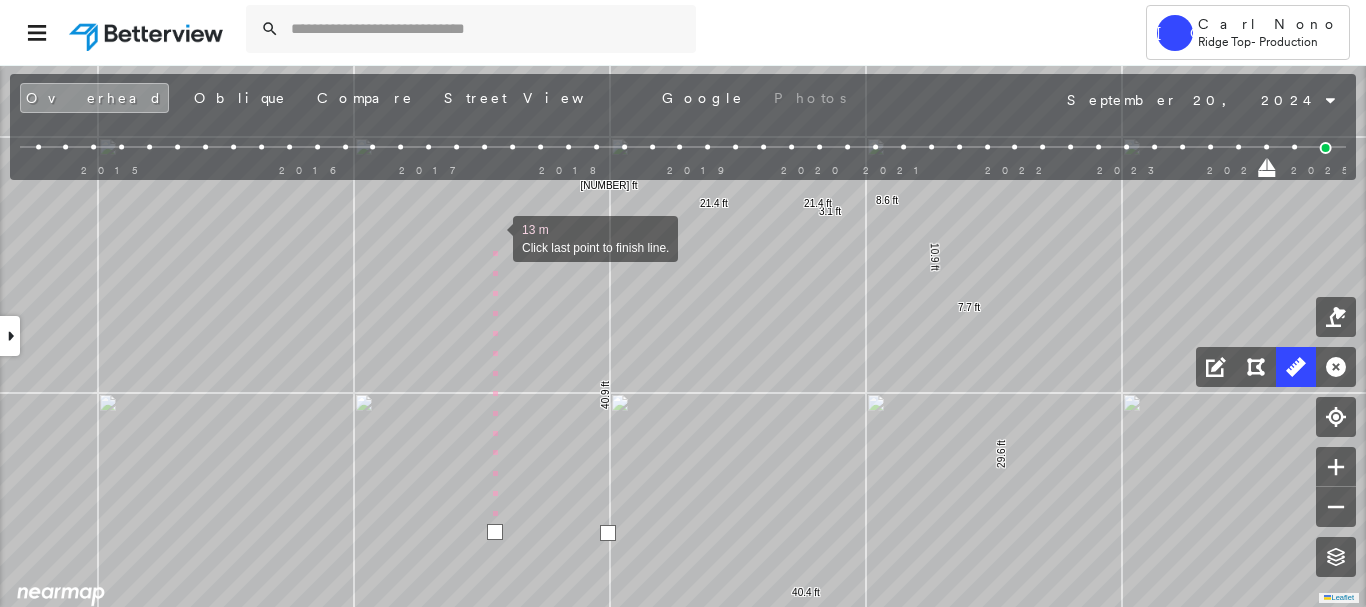 click at bounding box center (493, 237) 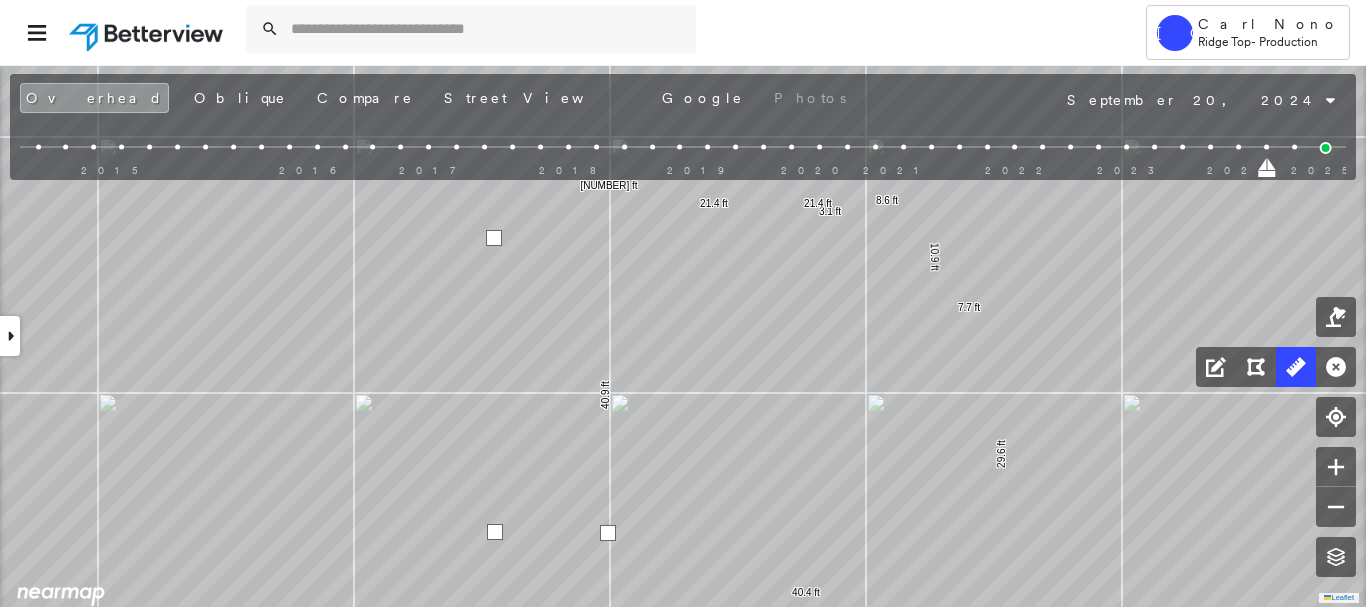click at bounding box center [494, 238] 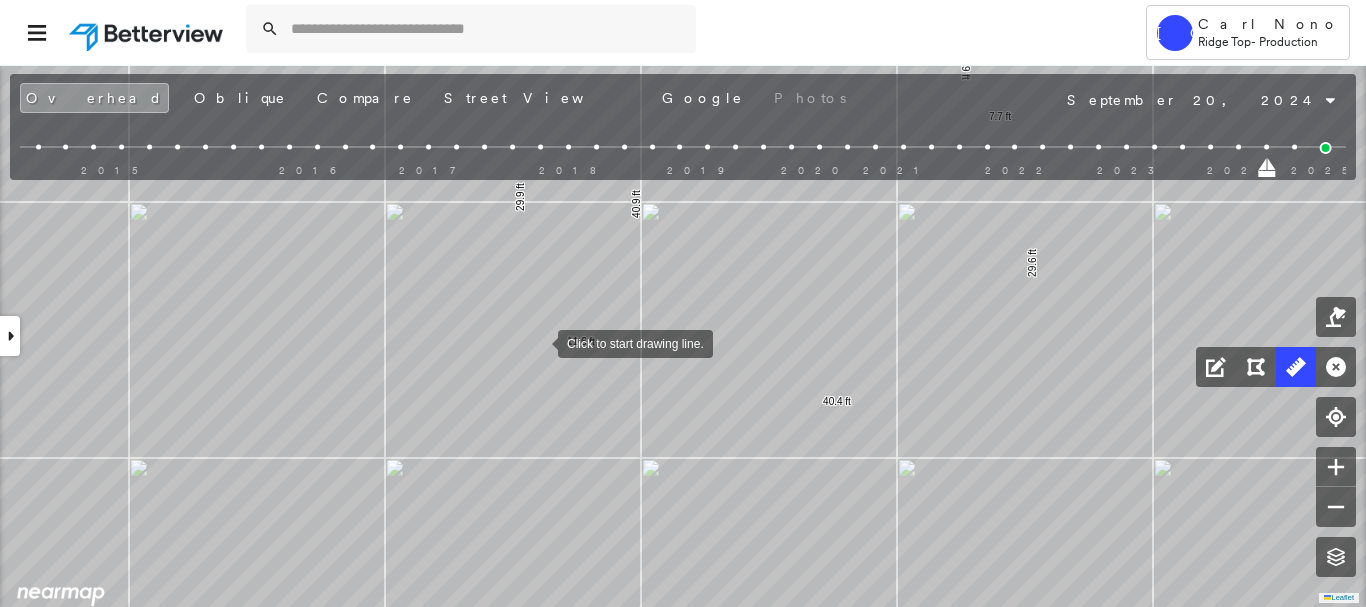 click at bounding box center [538, 342] 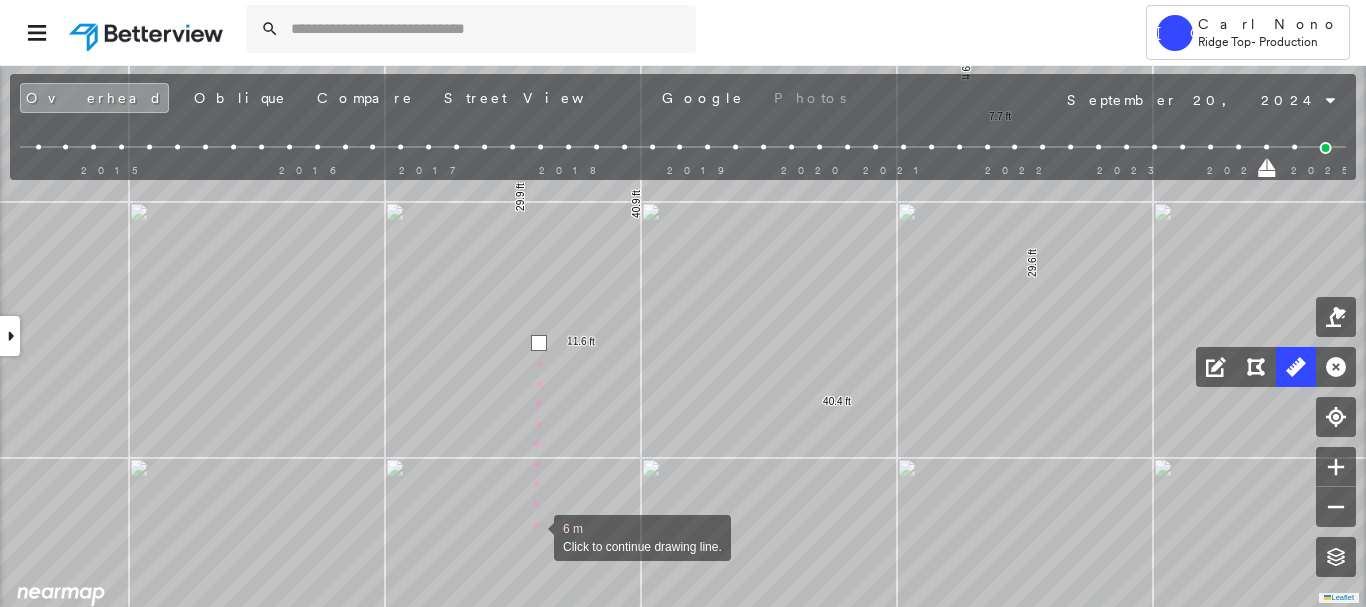 click at bounding box center [534, 536] 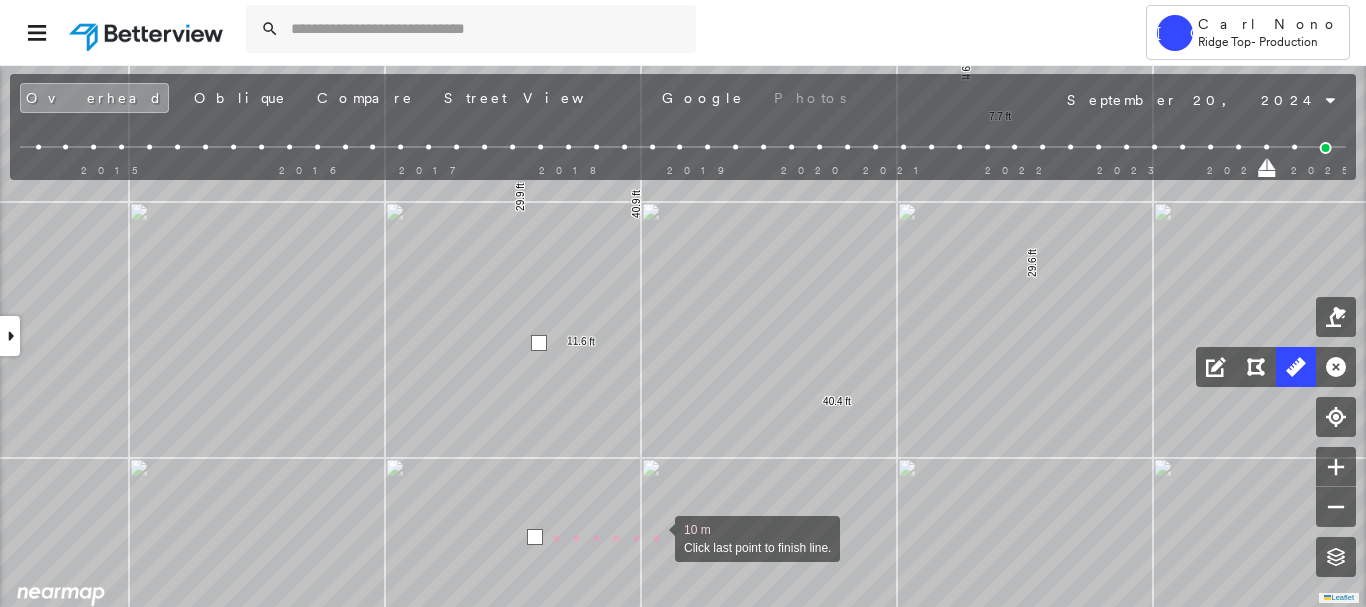 click at bounding box center (655, 537) 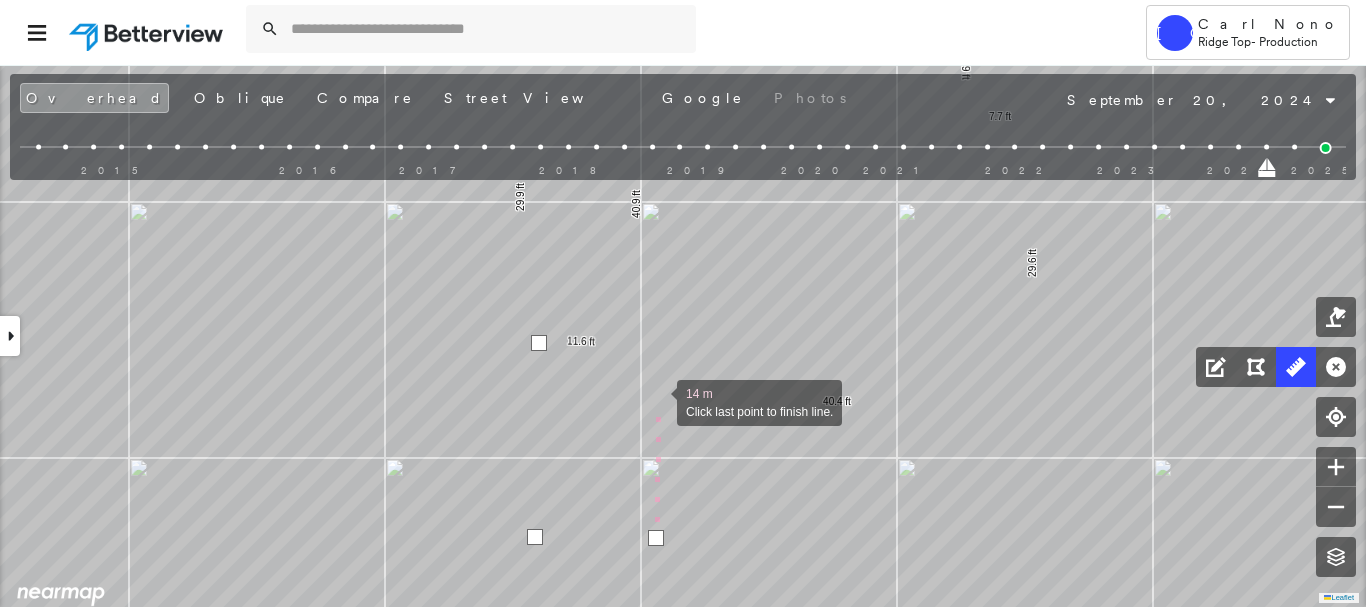 click at bounding box center [657, 401] 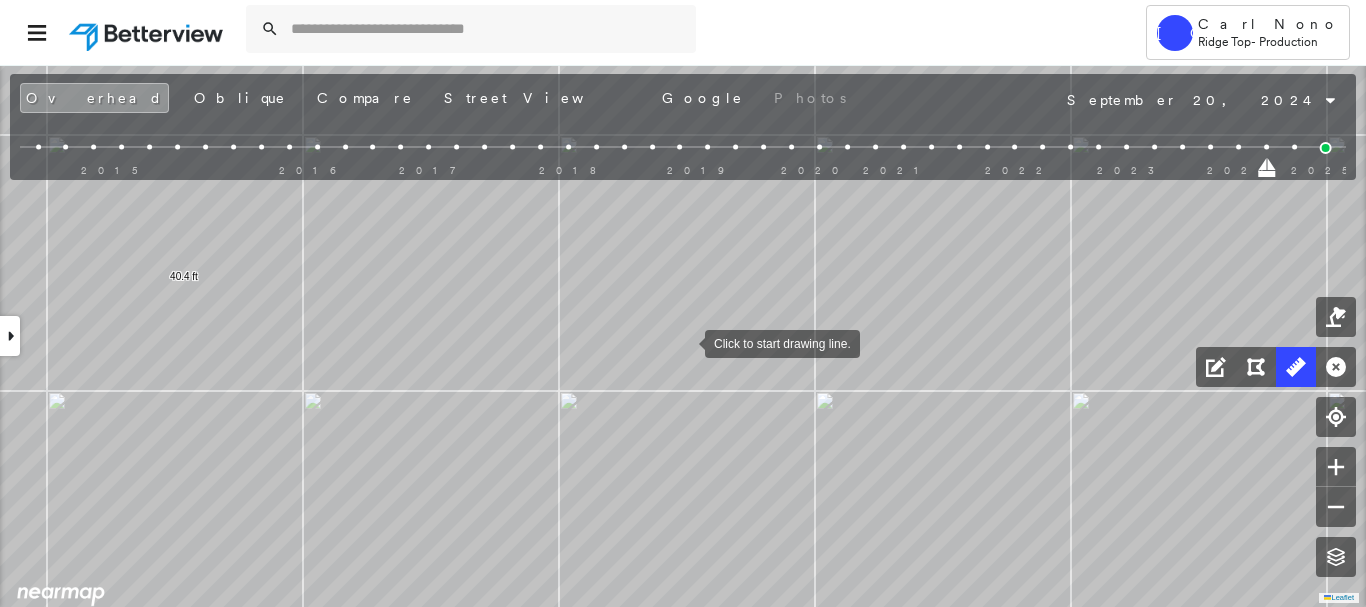 click at bounding box center [685, 342] 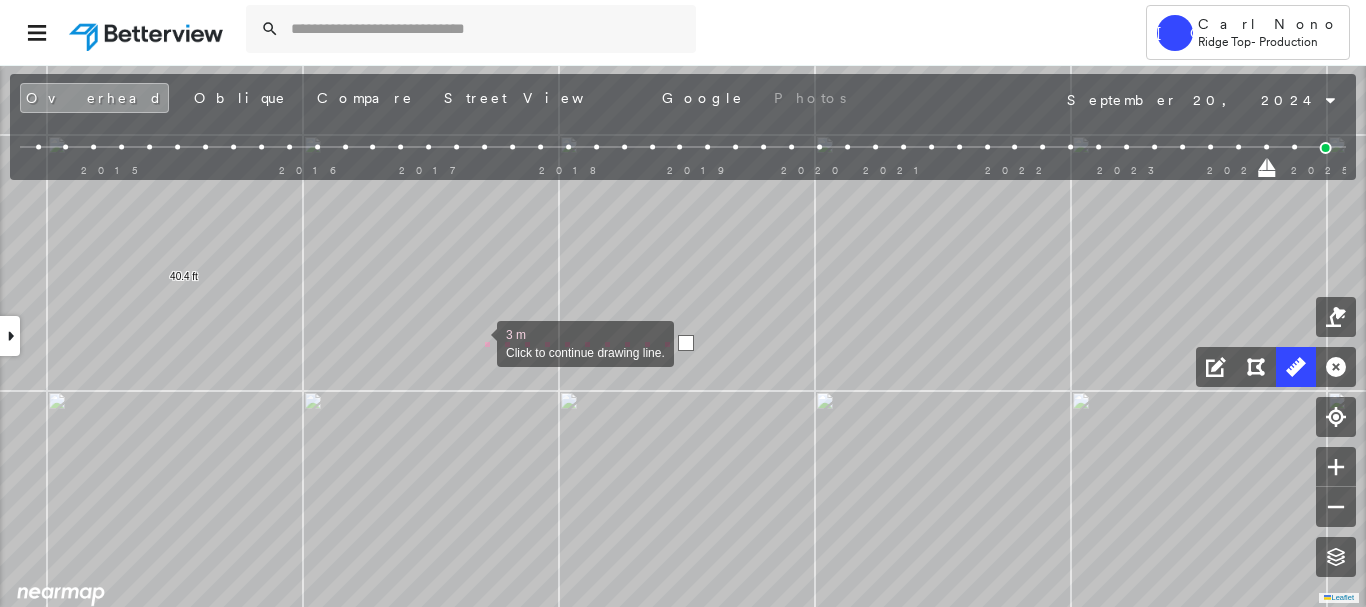 drag, startPoint x: 477, startPoint y: 342, endPoint x: 478, endPoint y: 353, distance: 11.045361 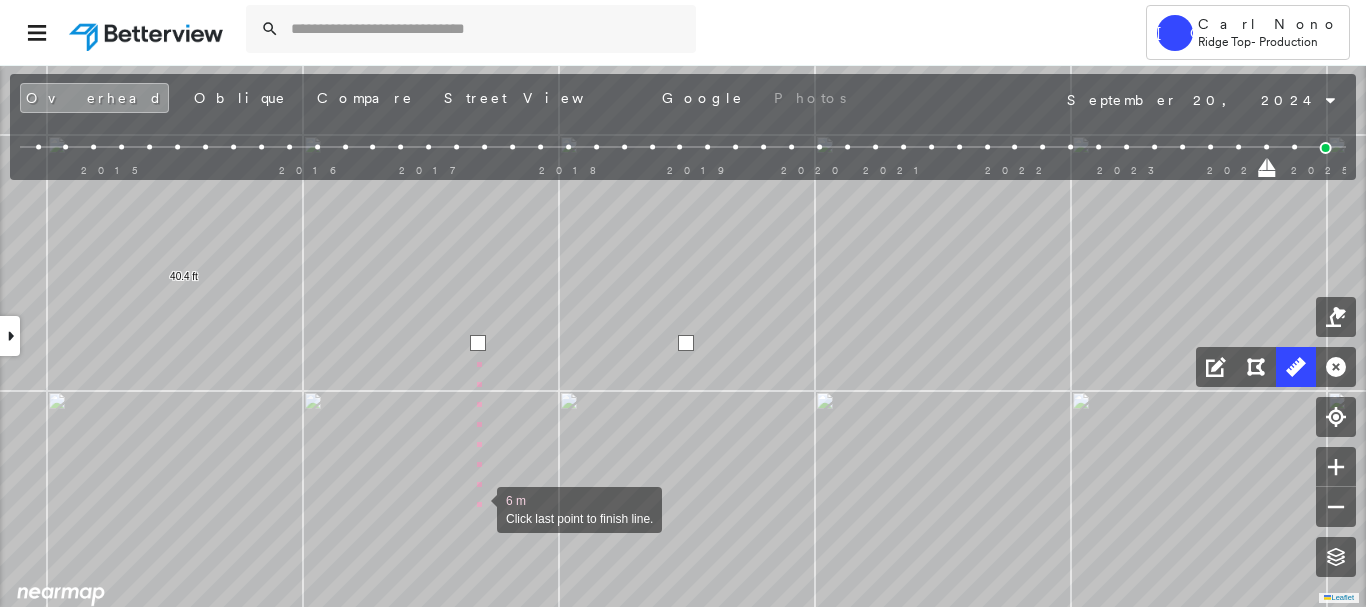 click at bounding box center (477, 508) 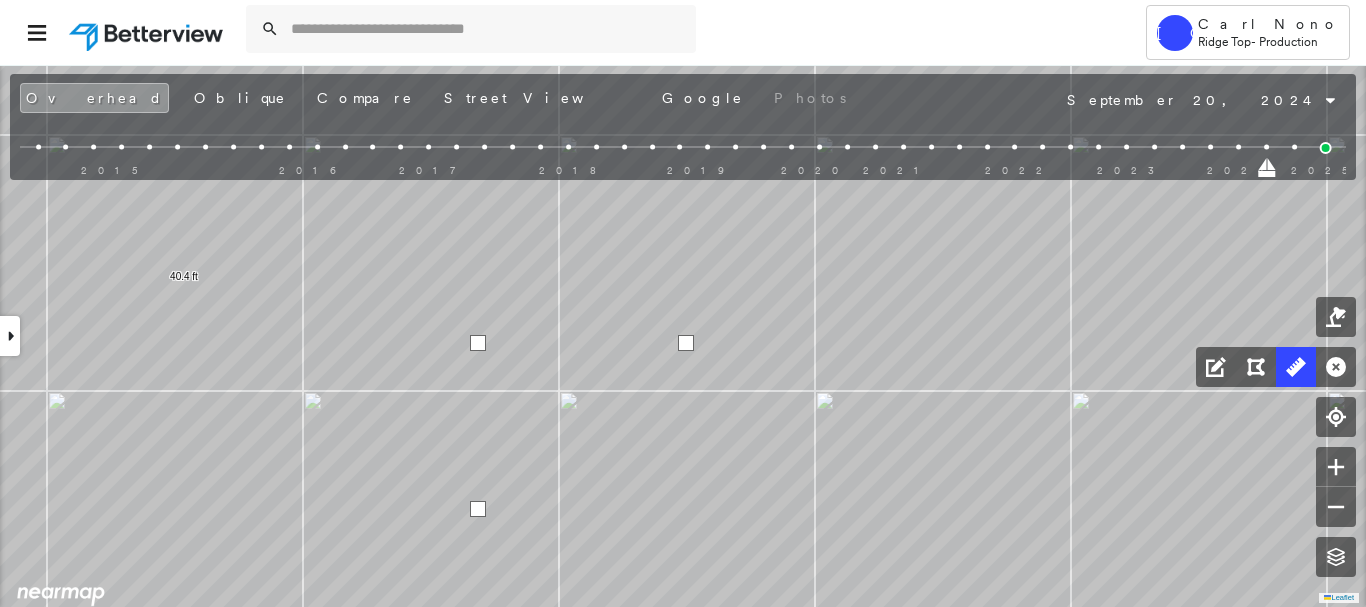 click at bounding box center (478, 509) 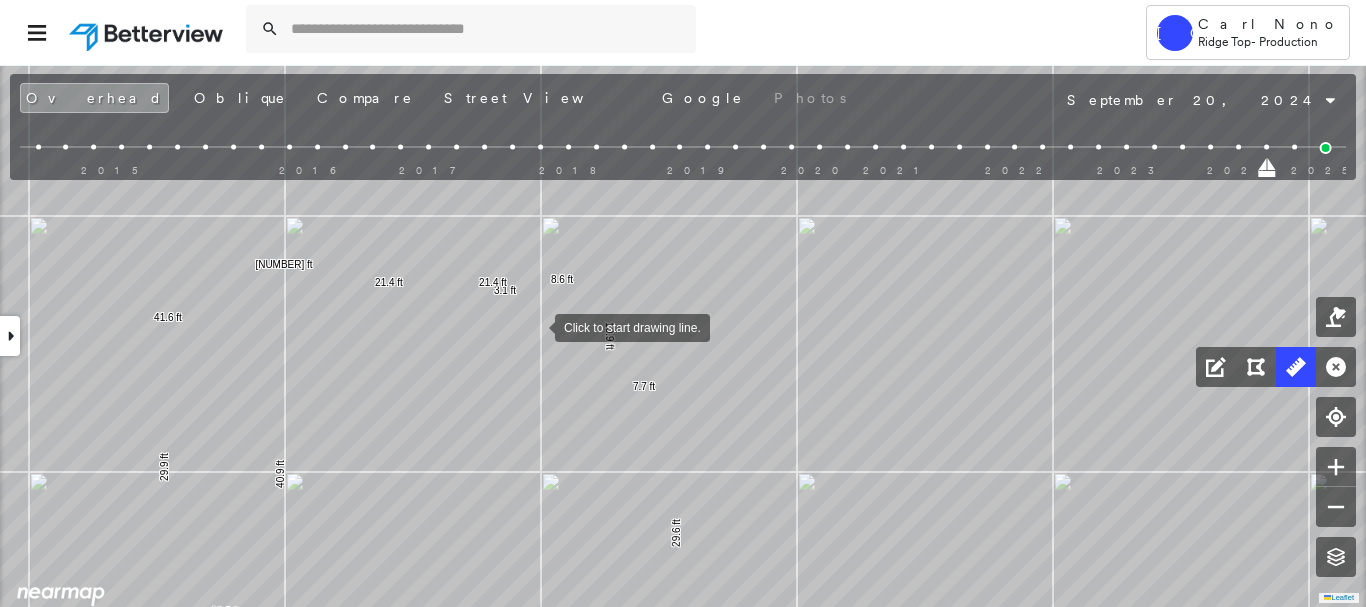 drag, startPoint x: 508, startPoint y: 329, endPoint x: 586, endPoint y: 323, distance: 78.23043 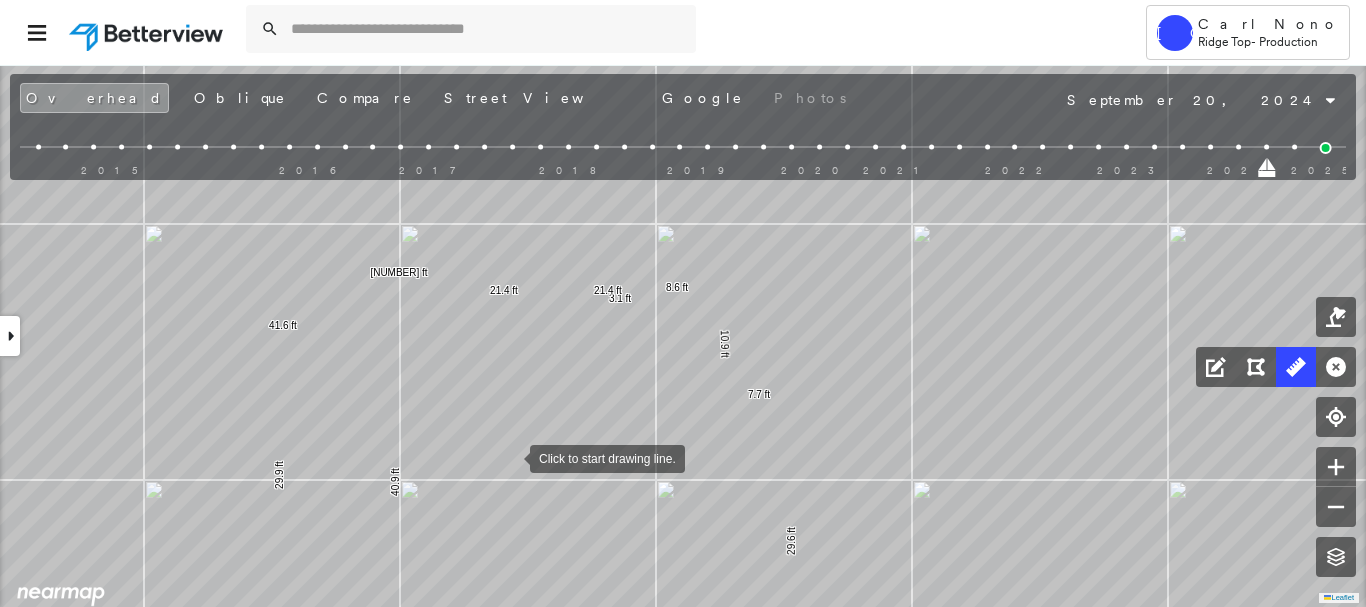 drag, startPoint x: 472, startPoint y: 437, endPoint x: 511, endPoint y: 456, distance: 43.382023 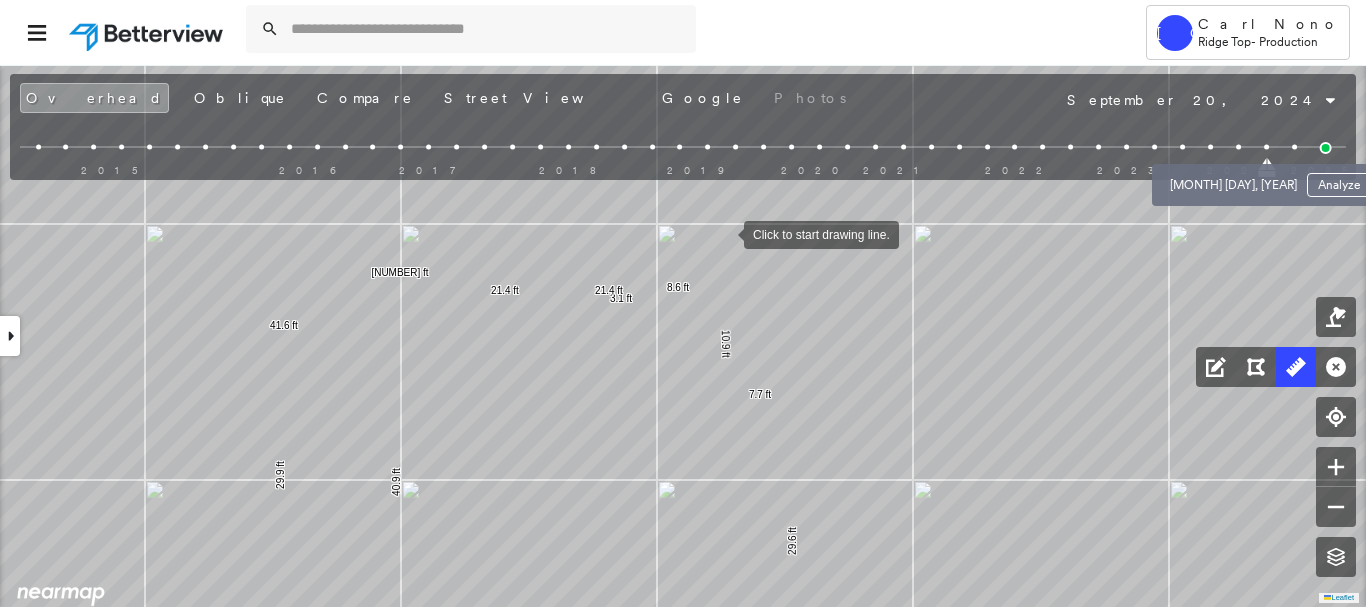 click at bounding box center (1238, 147) 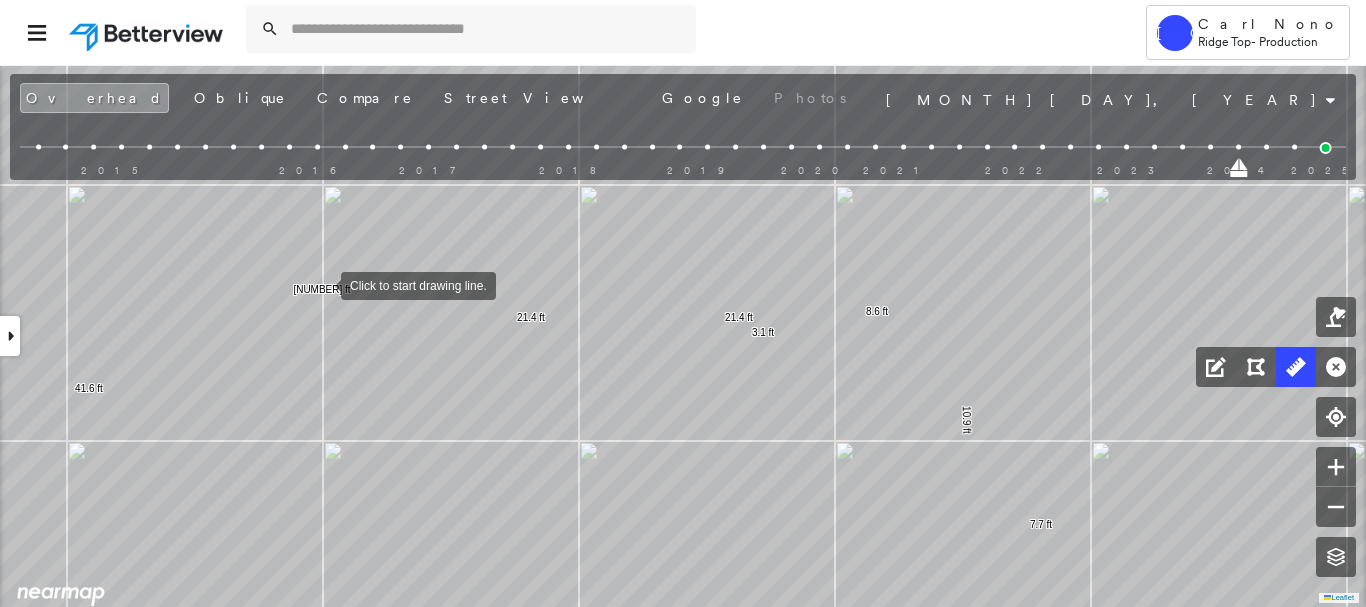 click at bounding box center (321, 284) 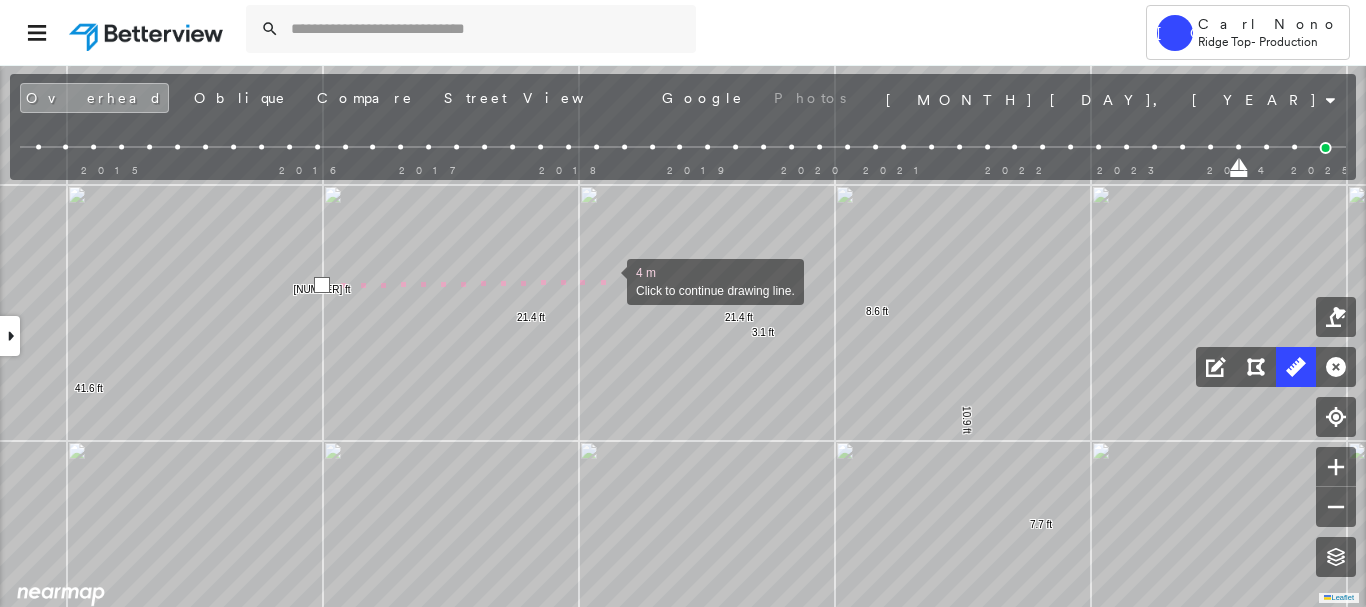 click at bounding box center (607, 280) 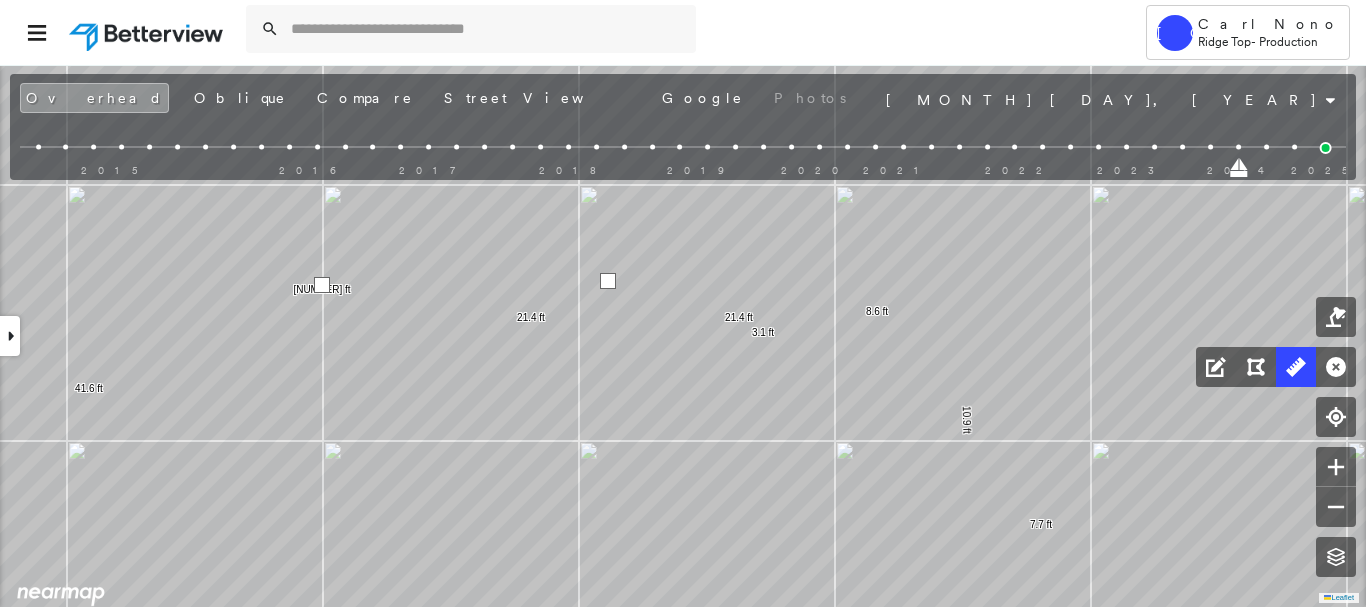 click at bounding box center [608, 281] 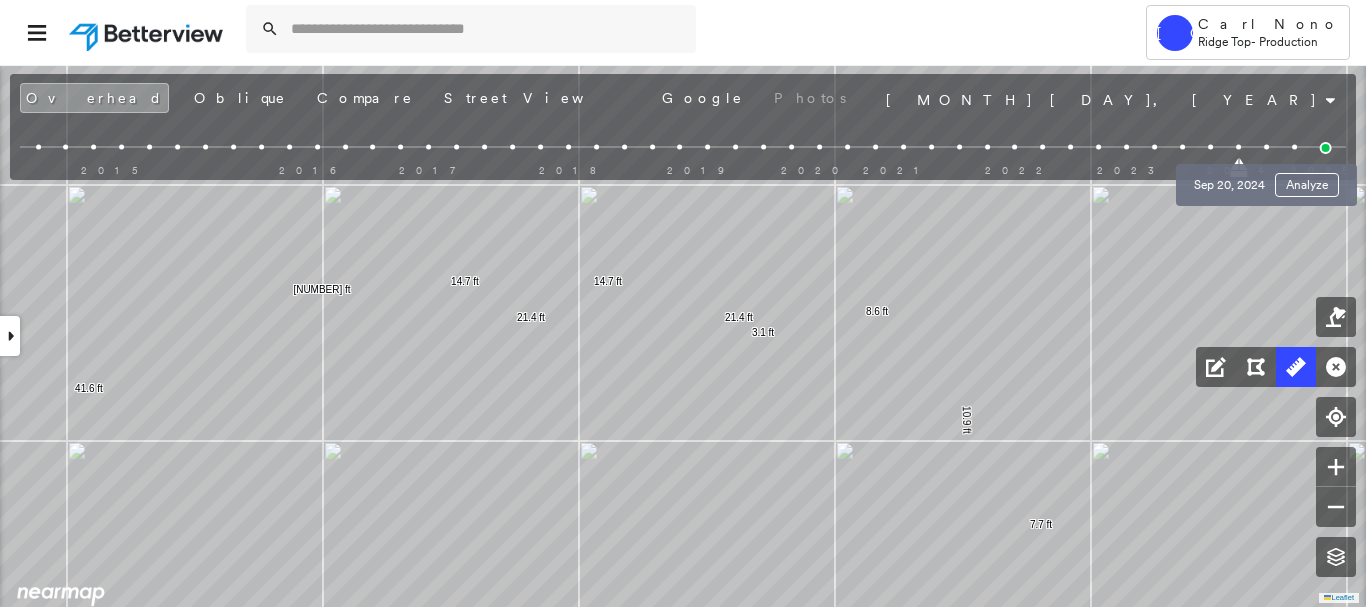 click at bounding box center [1266, 147] 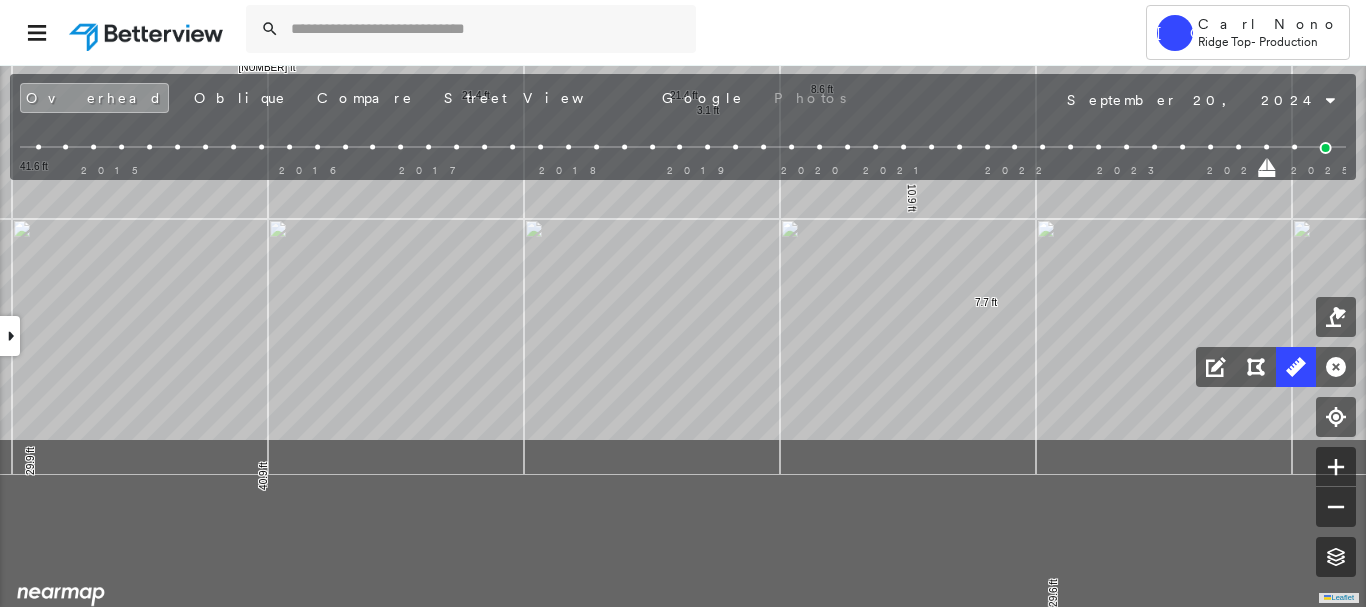 drag, startPoint x: 682, startPoint y: 268, endPoint x: 625, endPoint y: 128, distance: 151.15886 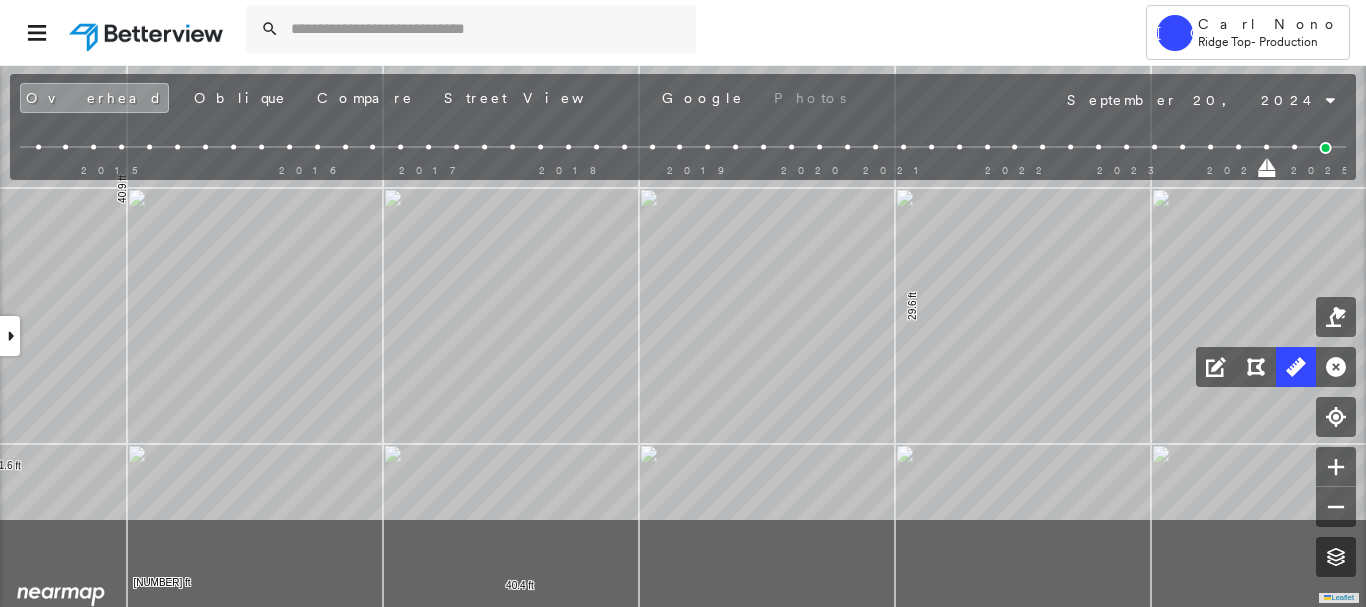 drag, startPoint x: 699, startPoint y: 319, endPoint x: 601, endPoint y: 152, distance: 193.63109 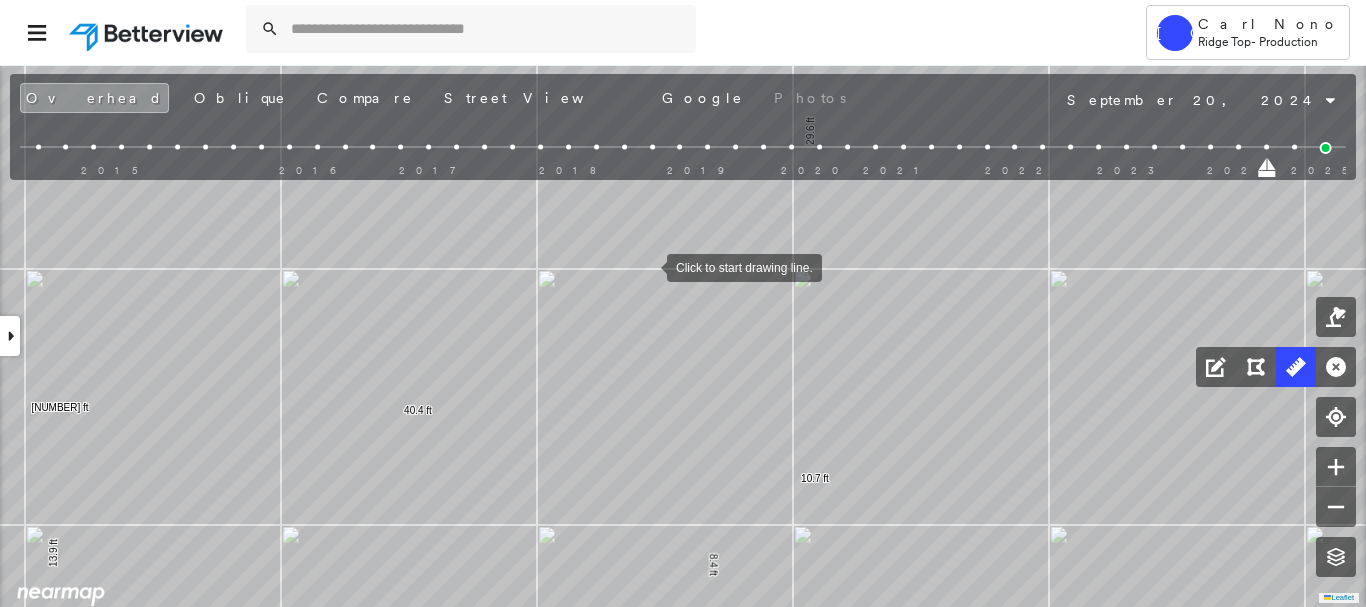 drag, startPoint x: 647, startPoint y: 266, endPoint x: 610, endPoint y: 102, distance: 168.12198 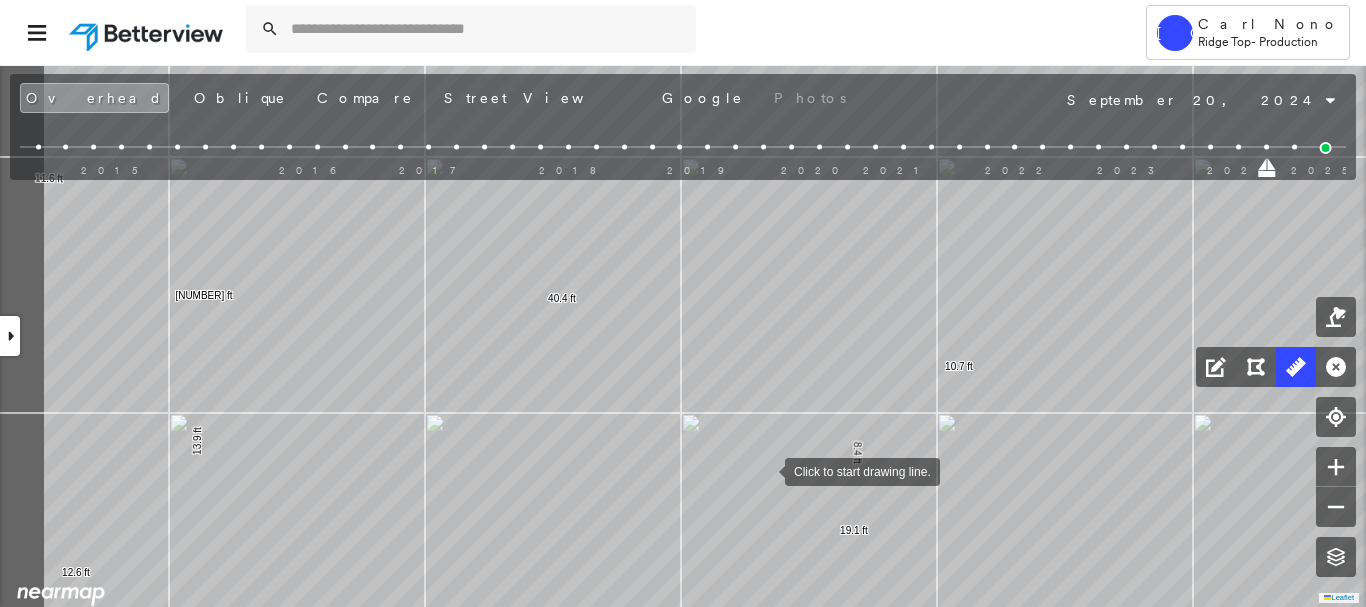 drag, startPoint x: 570, startPoint y: 414, endPoint x: 749, endPoint y: 465, distance: 186.12361 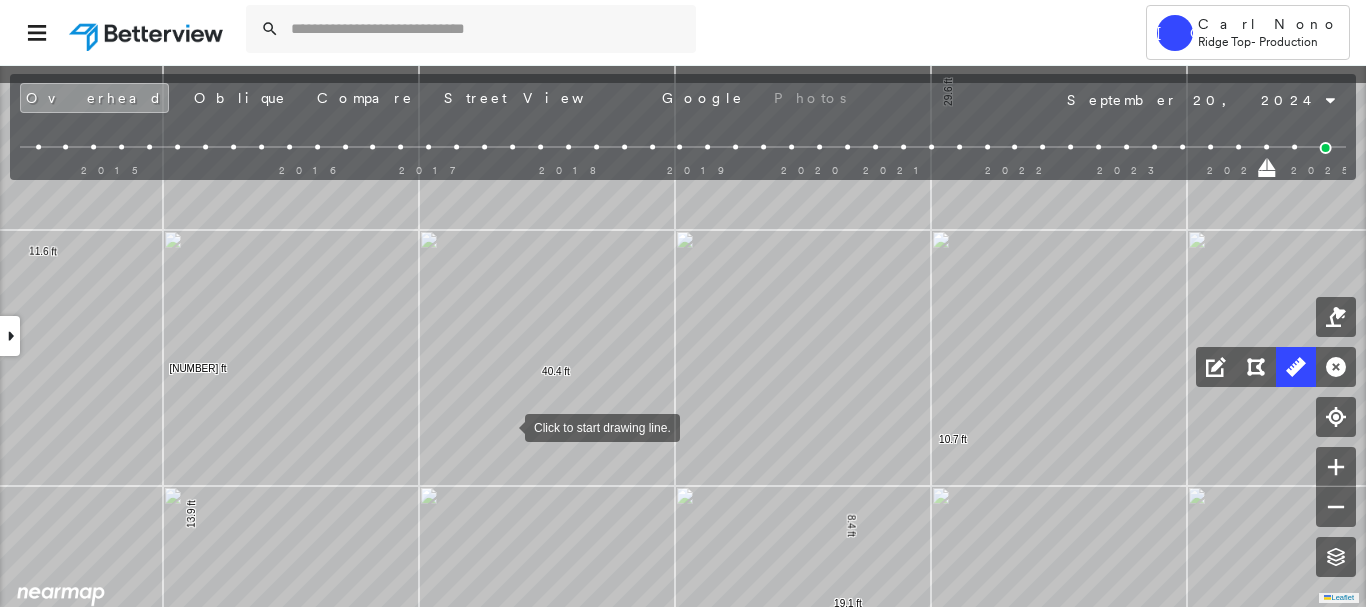 drag, startPoint x: 523, startPoint y: 336, endPoint x: 493, endPoint y: 473, distance: 140.24622 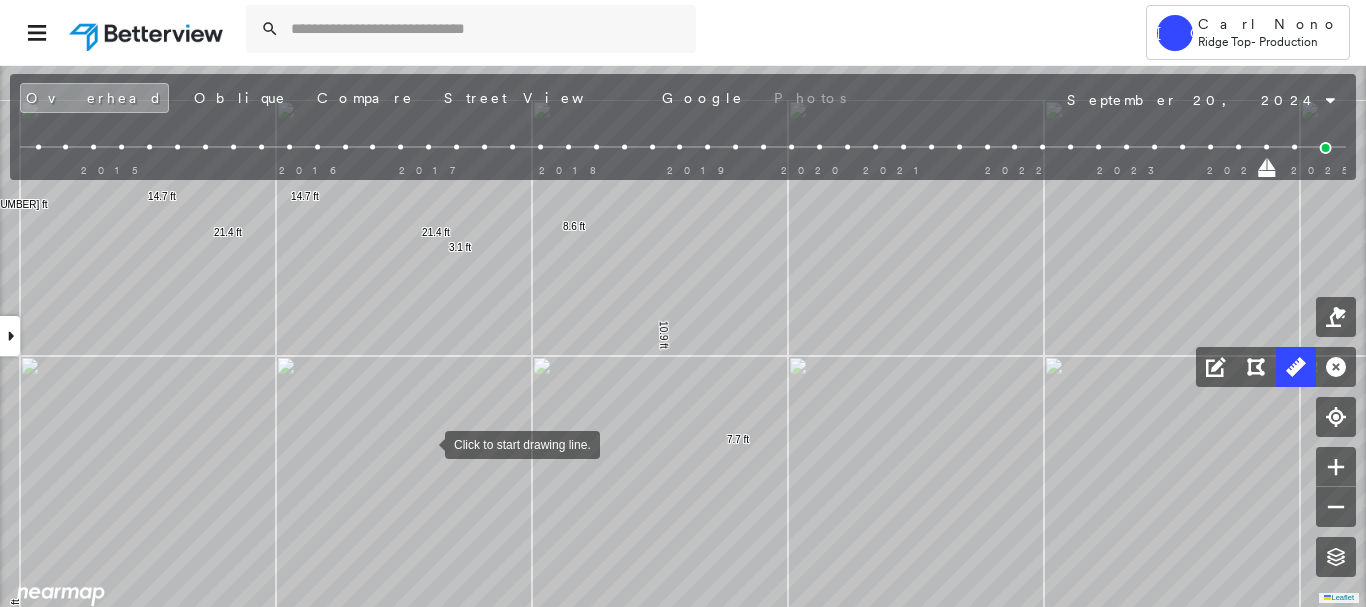 drag, startPoint x: 416, startPoint y: 401, endPoint x: 425, endPoint y: 444, distance: 43.931767 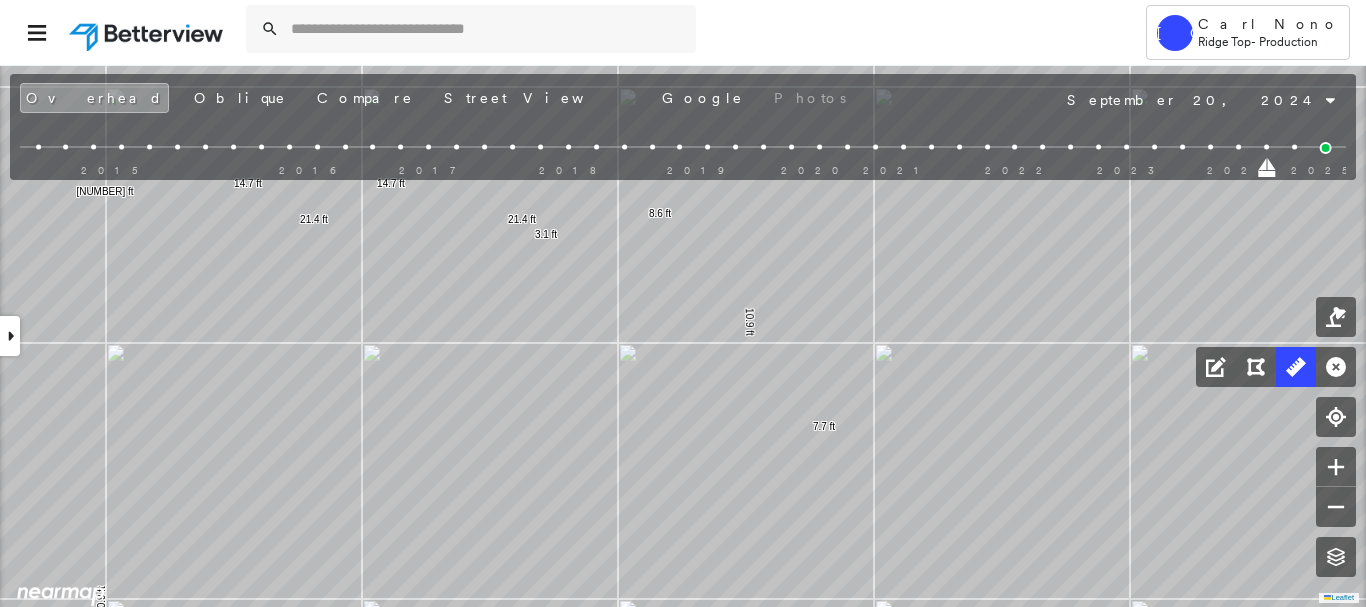 drag, startPoint x: 438, startPoint y: 359, endPoint x: 604, endPoint y: 311, distance: 172.80046 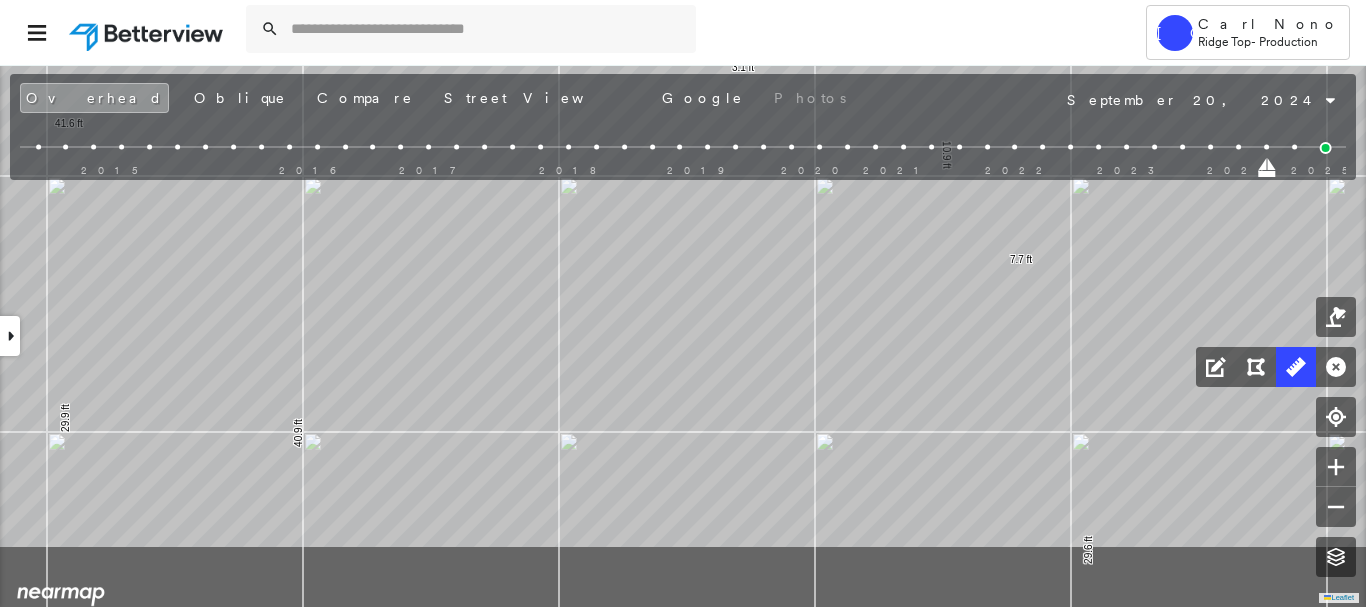drag, startPoint x: 472, startPoint y: 316, endPoint x: 540, endPoint y: 176, distance: 155.64061 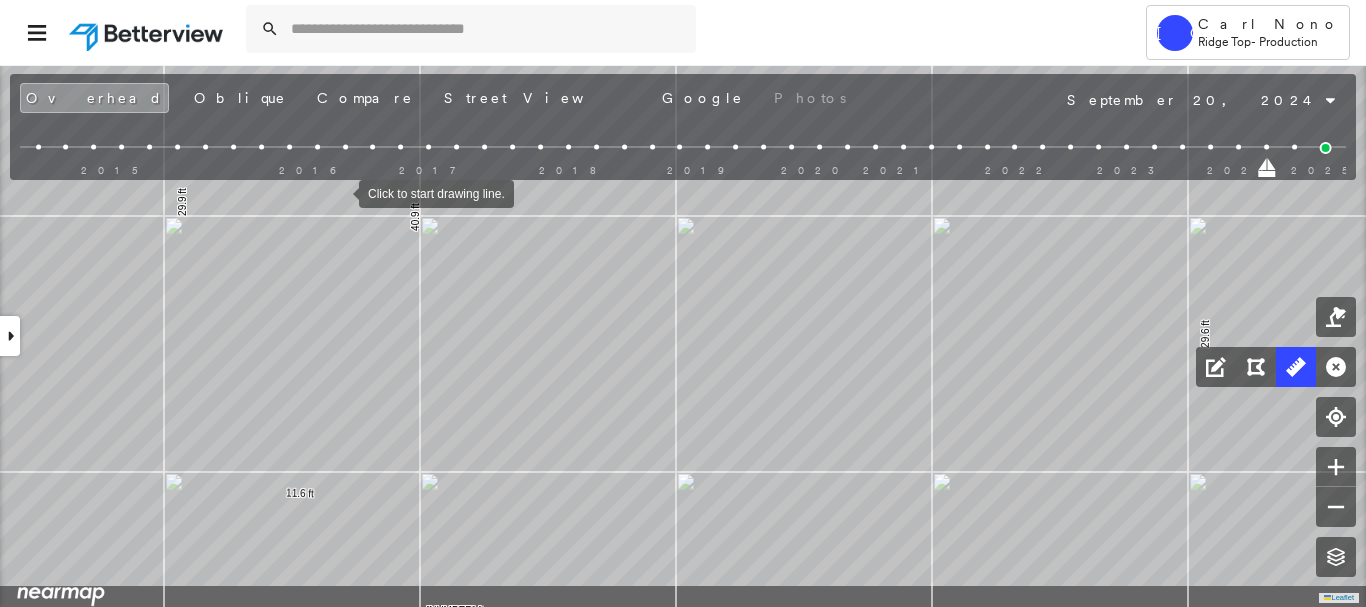 drag, startPoint x: 289, startPoint y: 286, endPoint x: 338, endPoint y: 186, distance: 111.35978 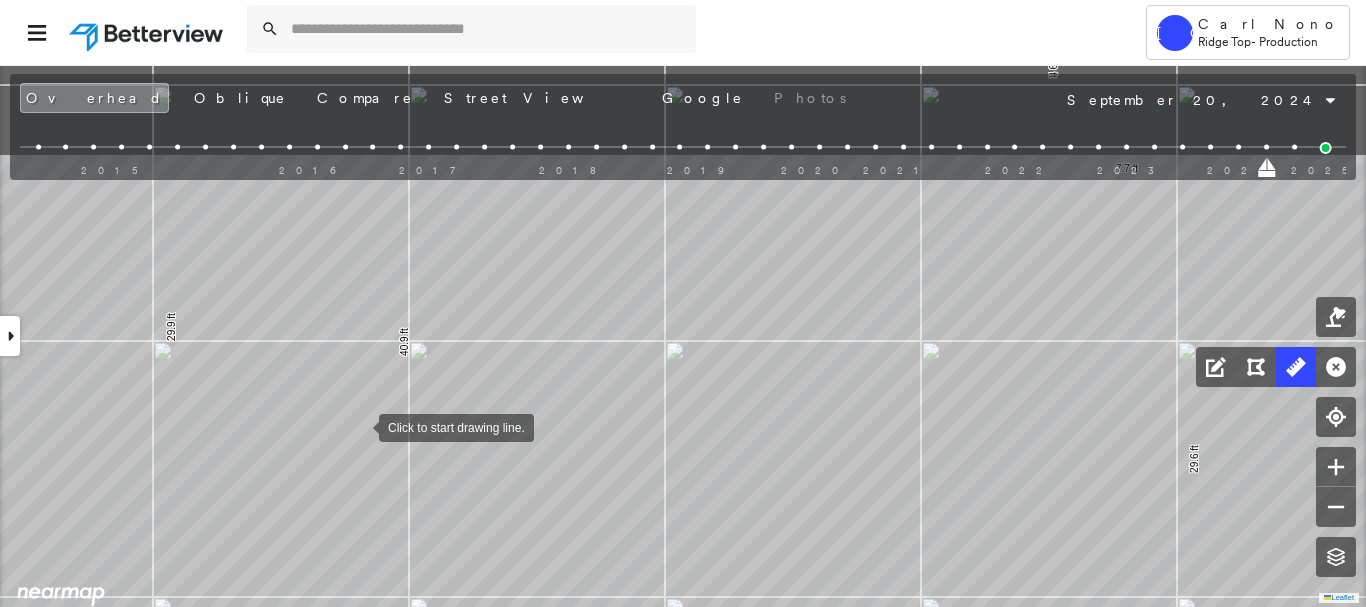 drag, startPoint x: 371, startPoint y: 295, endPoint x: 352, endPoint y: 258, distance: 41.59327 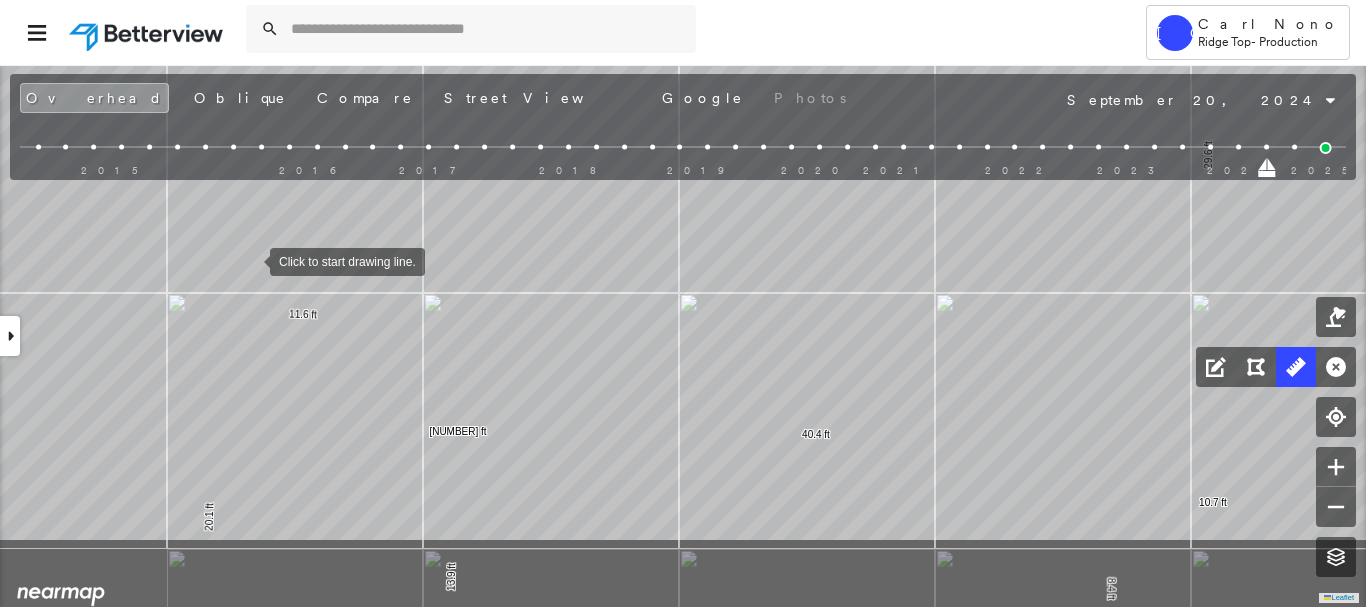 drag, startPoint x: 234, startPoint y: 362, endPoint x: 250, endPoint y: 260, distance: 103.24728 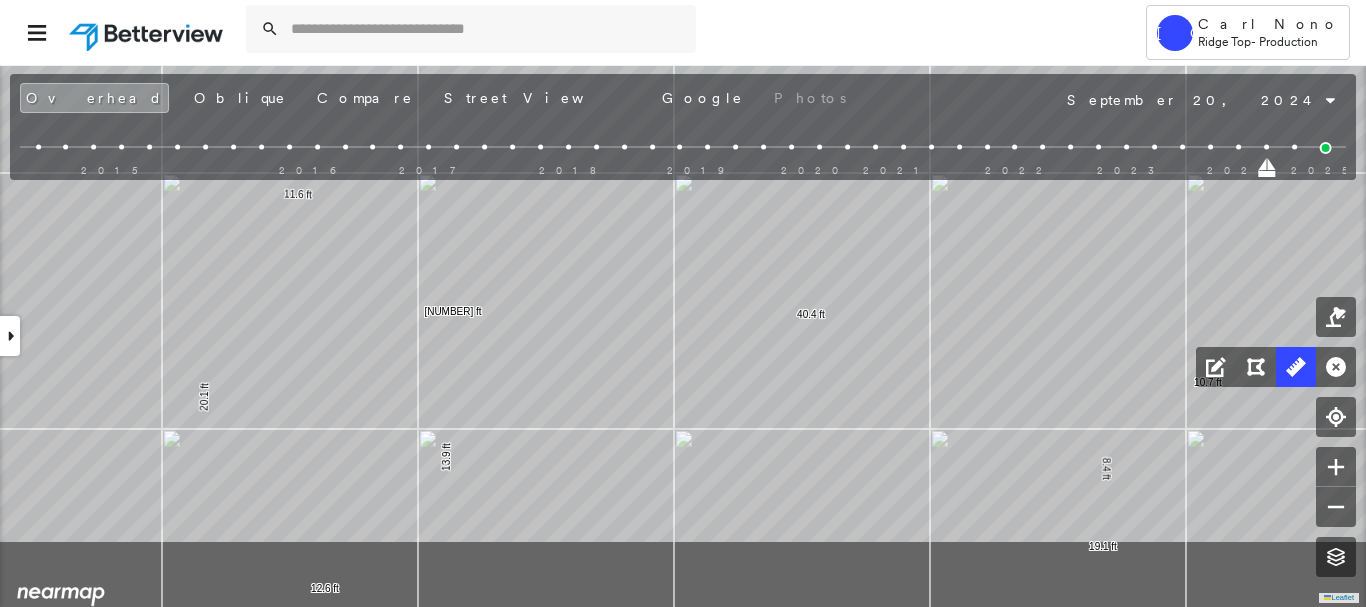 click on "[NUMBER] ft [NUMBER] ft [NUMBER] ft [NUMBER] ft [NUMBER] ft [NUMBER] ft [NUMBER] ft [NUMBER] ft [NUMBER] ft [NUMBER] ft [NUMBER] ft [NUMBER] ft [NUMBER] ft [NUMBER] ft [NUMBER] ft [NUMBER] ft [NUMBER] ft [NUMBER] ft [NUMBER] ft [NUMBER] ft [NUMBER] ft [NUMBER] ft Click to start drawing line." at bounding box center [405, -1459] 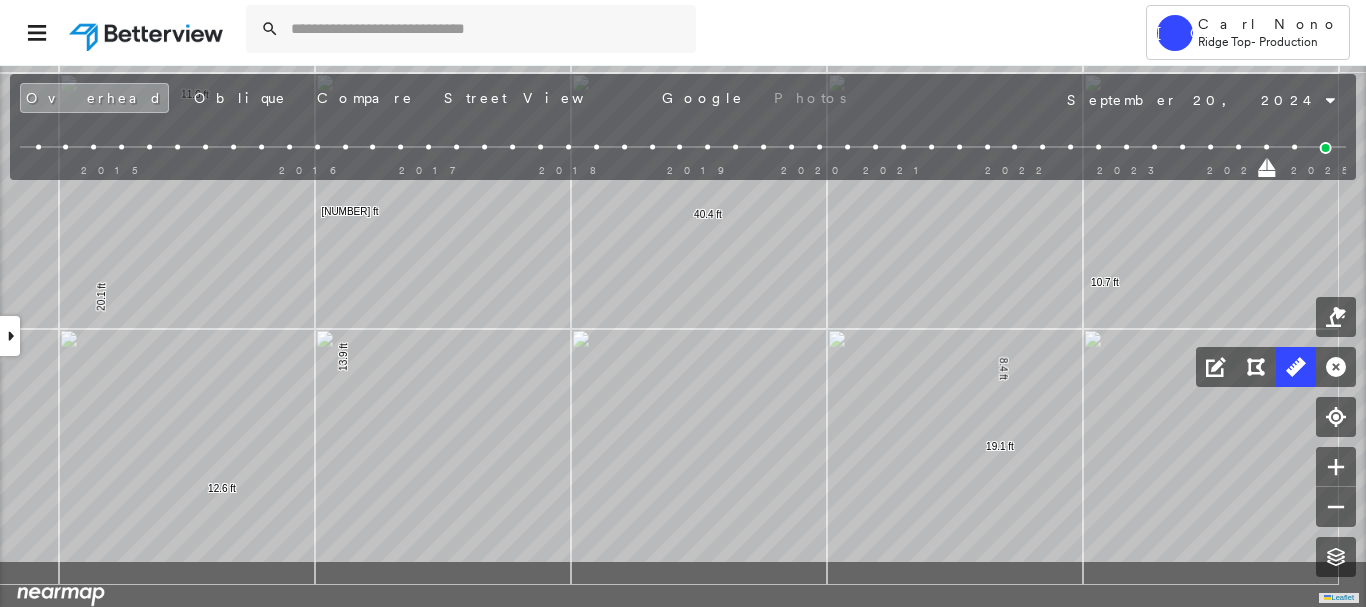 drag, startPoint x: 364, startPoint y: 341, endPoint x: 339, endPoint y: 331, distance: 26.925823 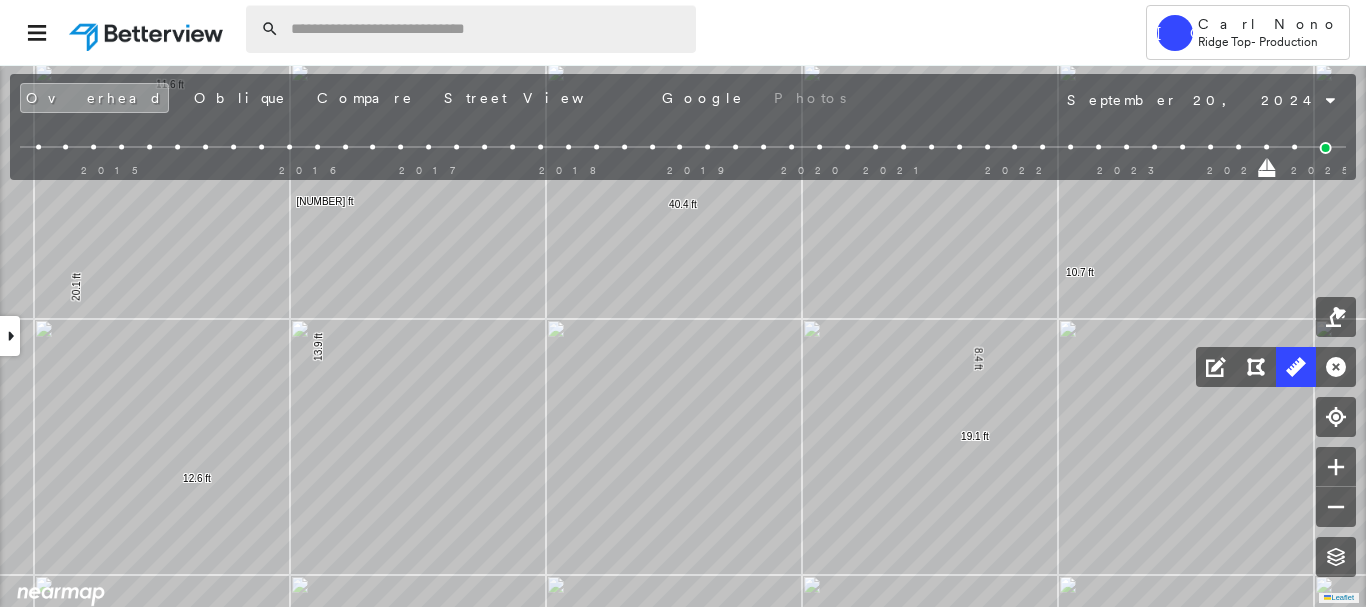 click at bounding box center [487, 29] 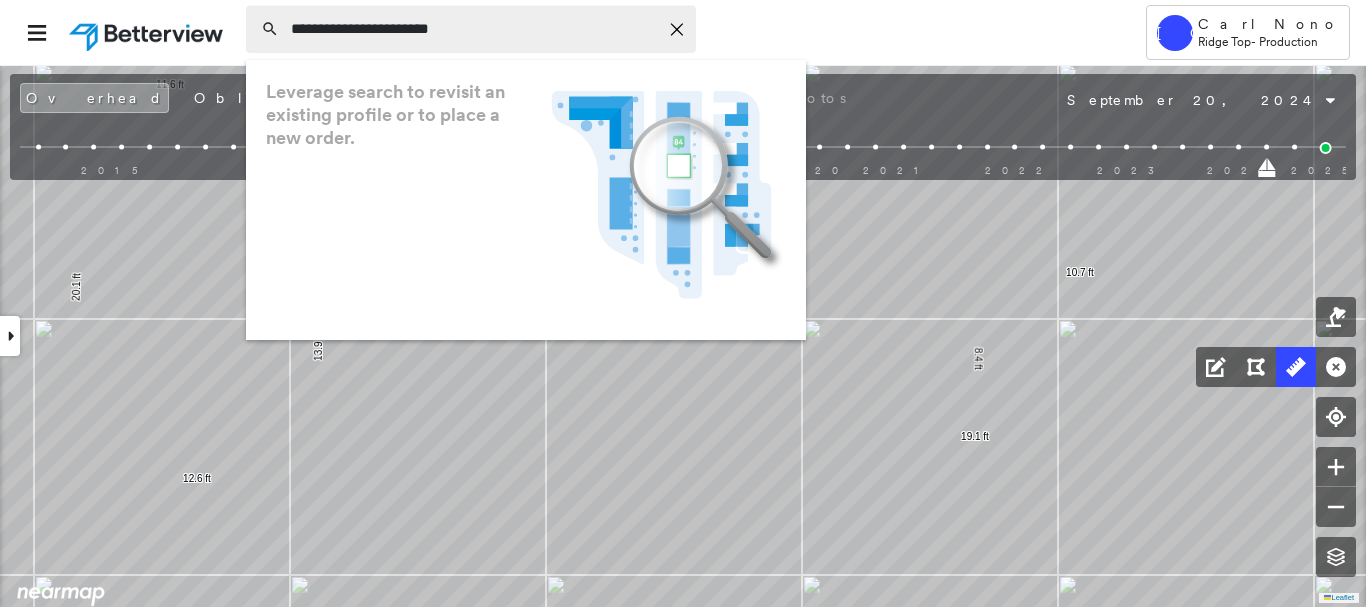 type on "**********" 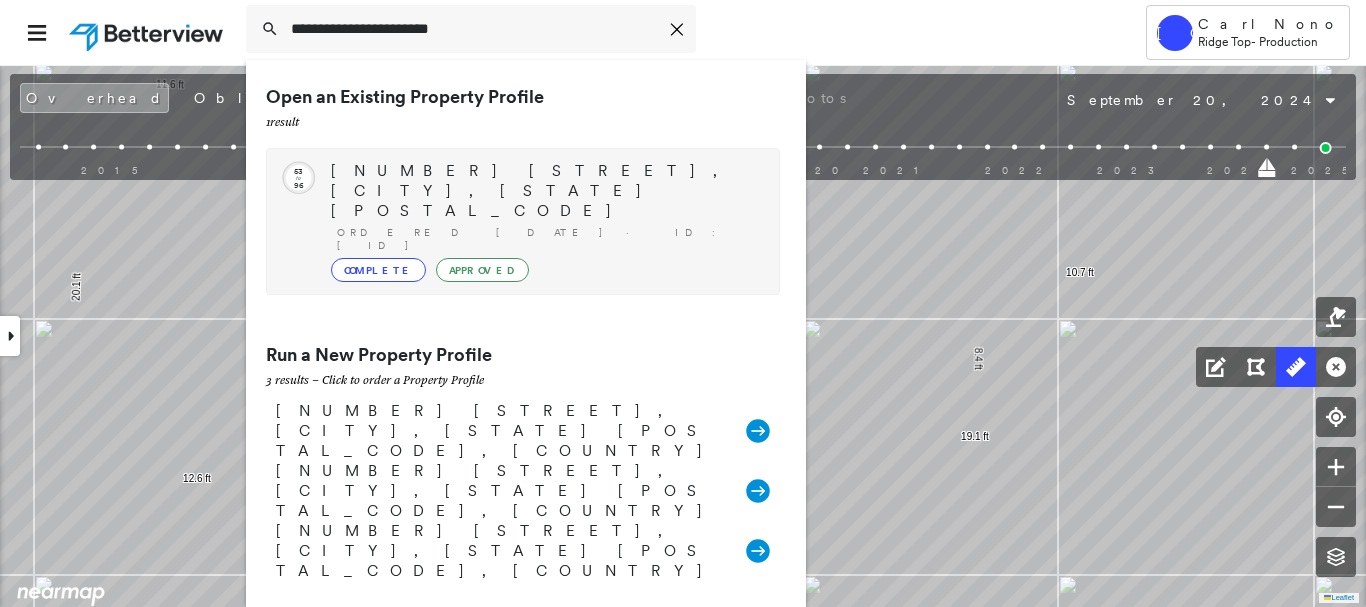 click on "[NUMBER] [STREET], [CITY], [STATE] [POSTAL_CODE] Ordered [DATE] · ID: [ID] Complete Approved" at bounding box center (545, 221) 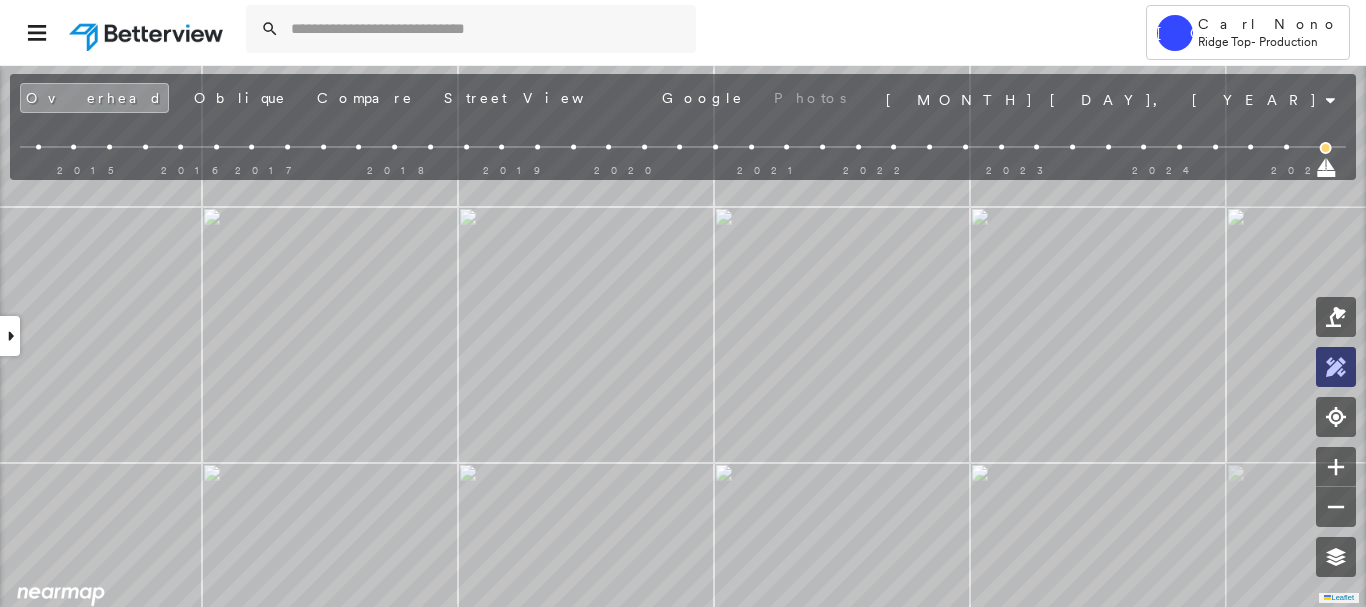 click 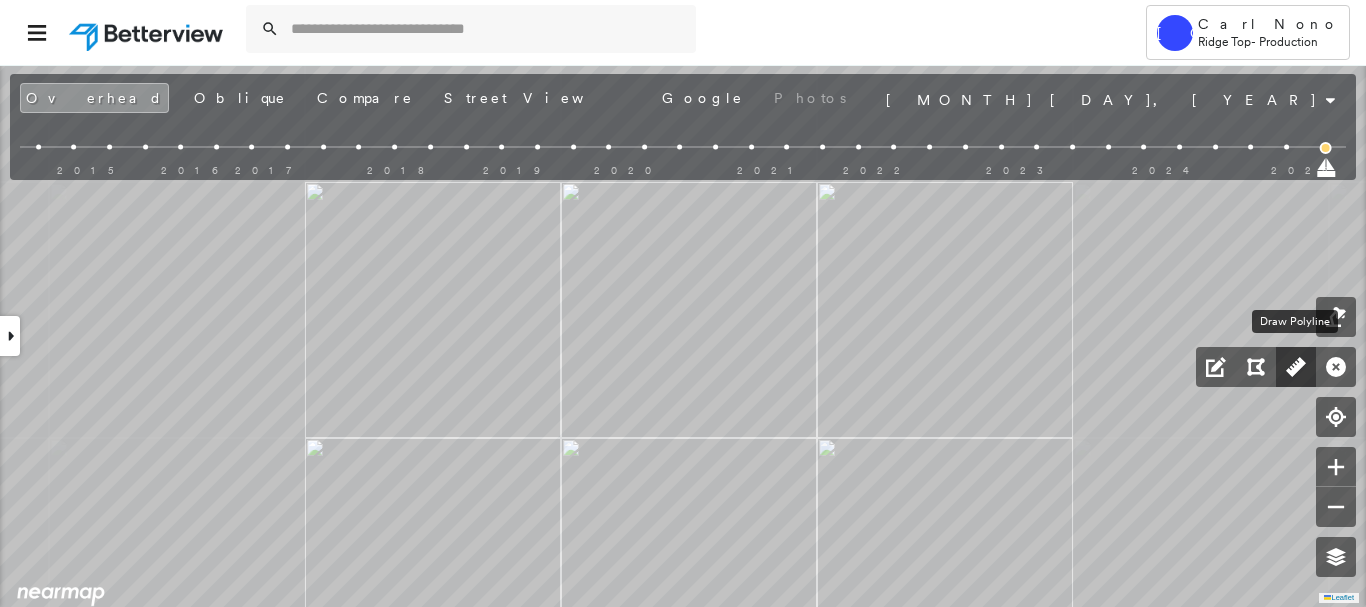 click 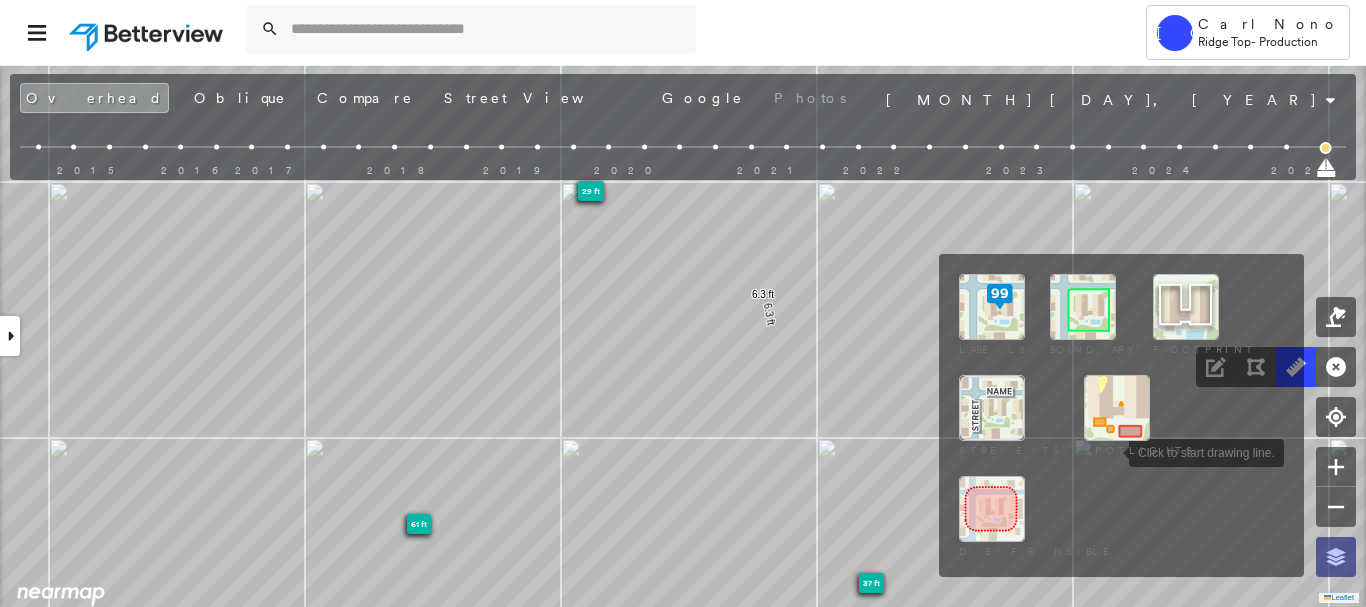 drag, startPoint x: 1335, startPoint y: 545, endPoint x: 962, endPoint y: 463, distance: 381.90704 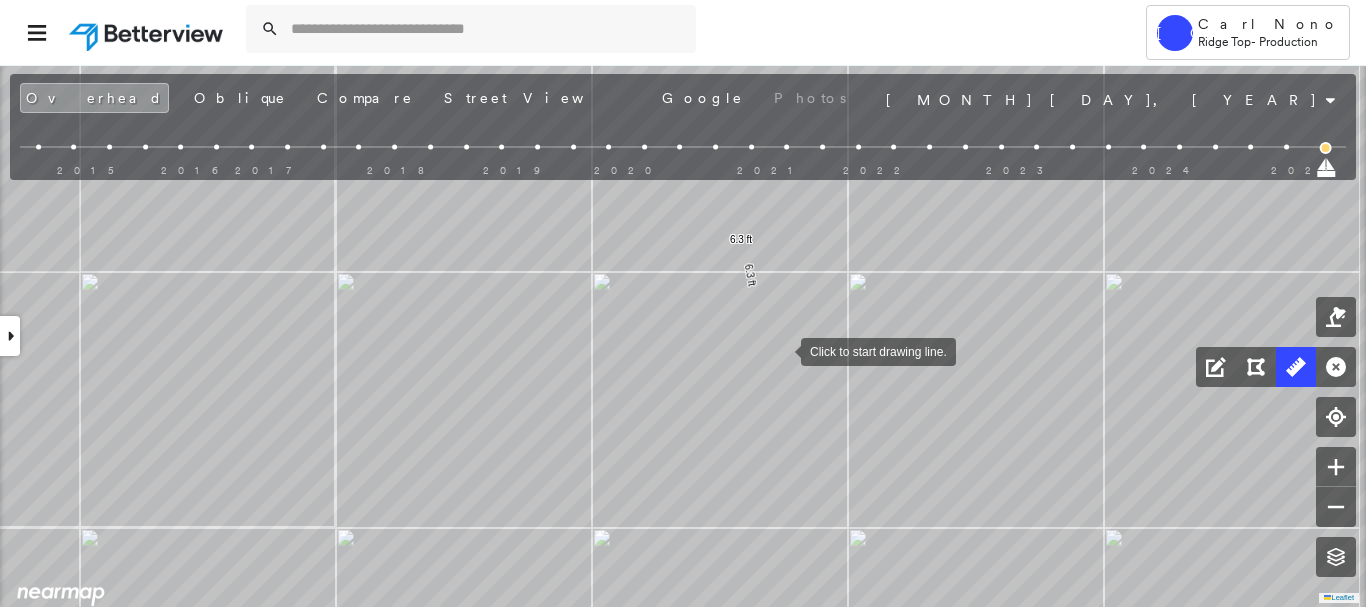 drag, startPoint x: 781, startPoint y: 340, endPoint x: 781, endPoint y: 351, distance: 11 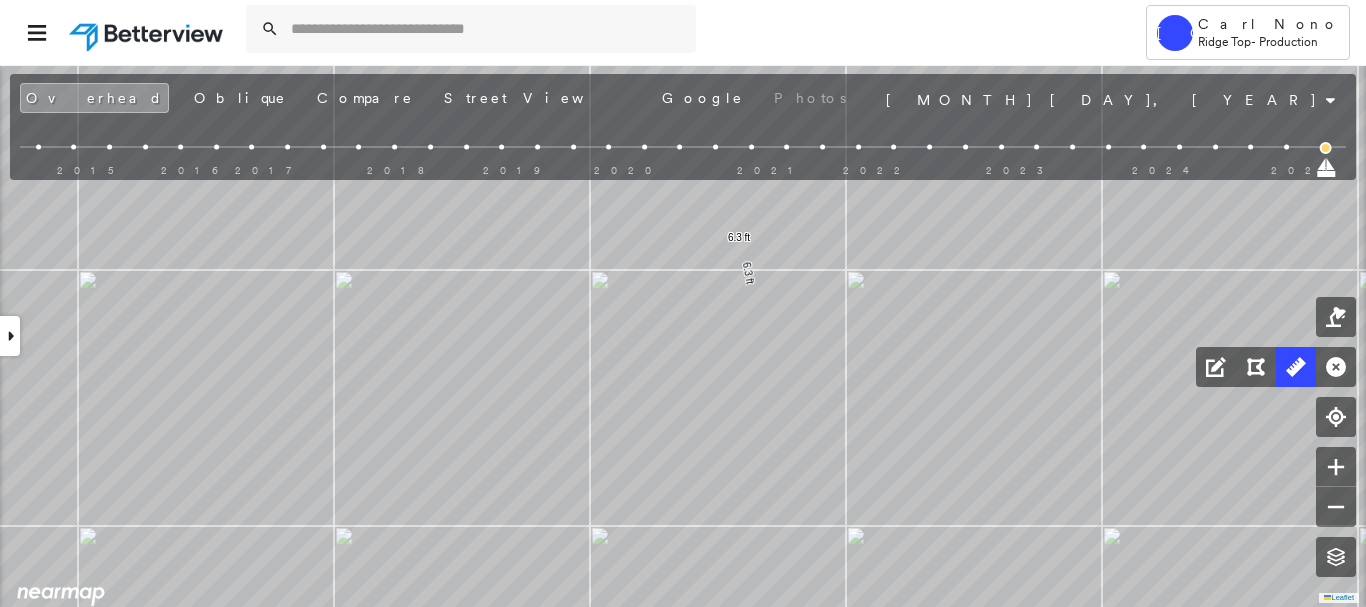 click at bounding box center (10, 336) 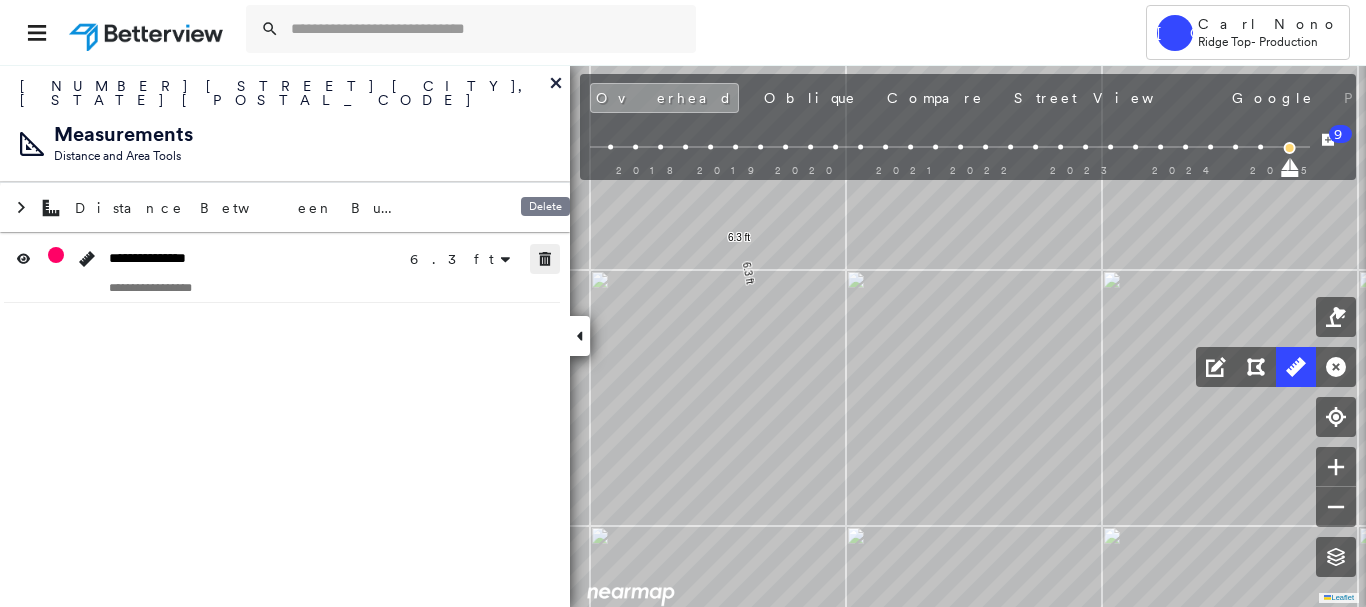 click 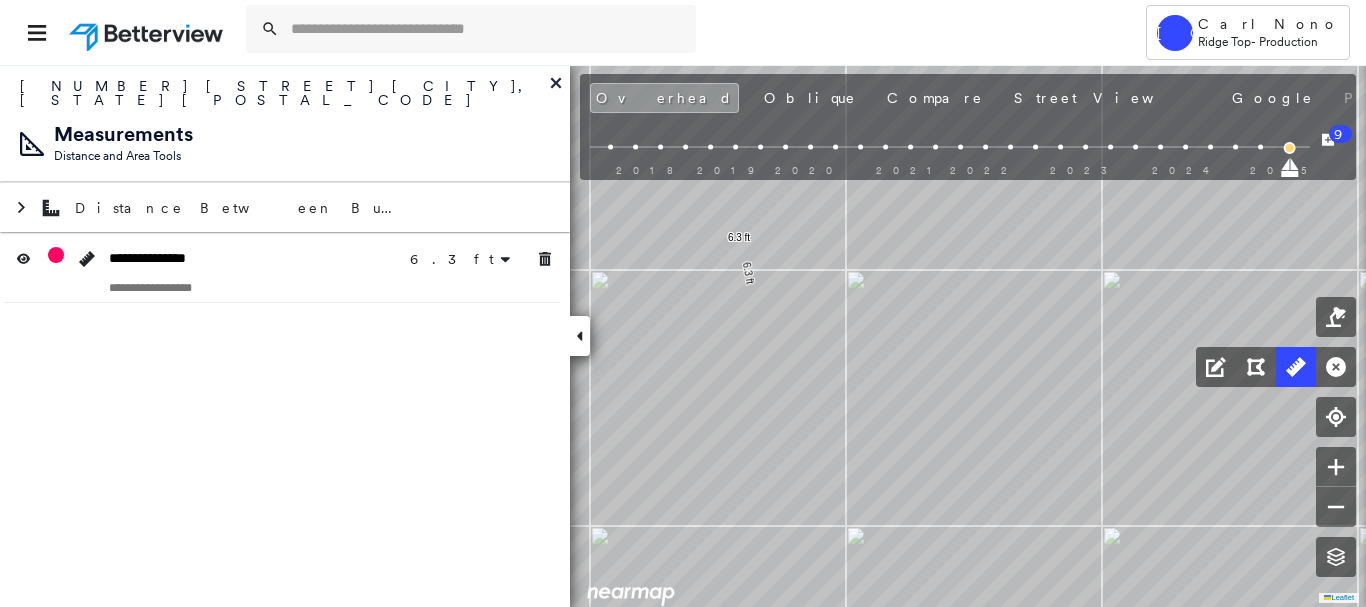 click at bounding box center (580, 336) 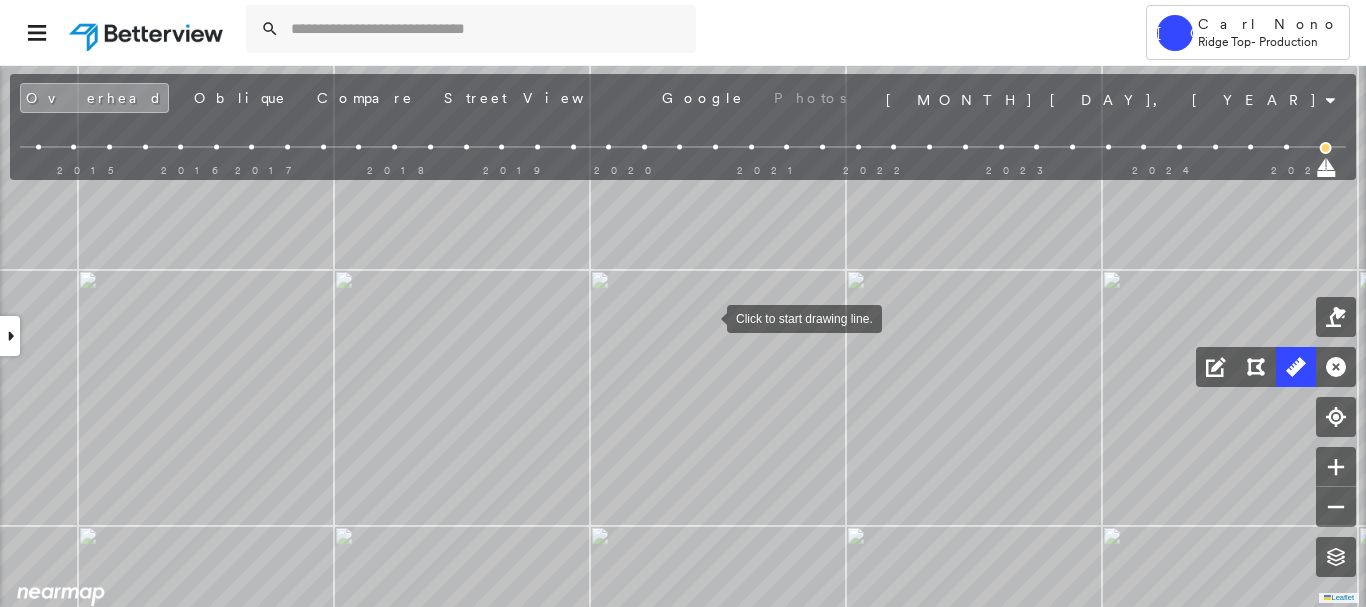 drag, startPoint x: 707, startPoint y: 317, endPoint x: 718, endPoint y: 315, distance: 11.18034 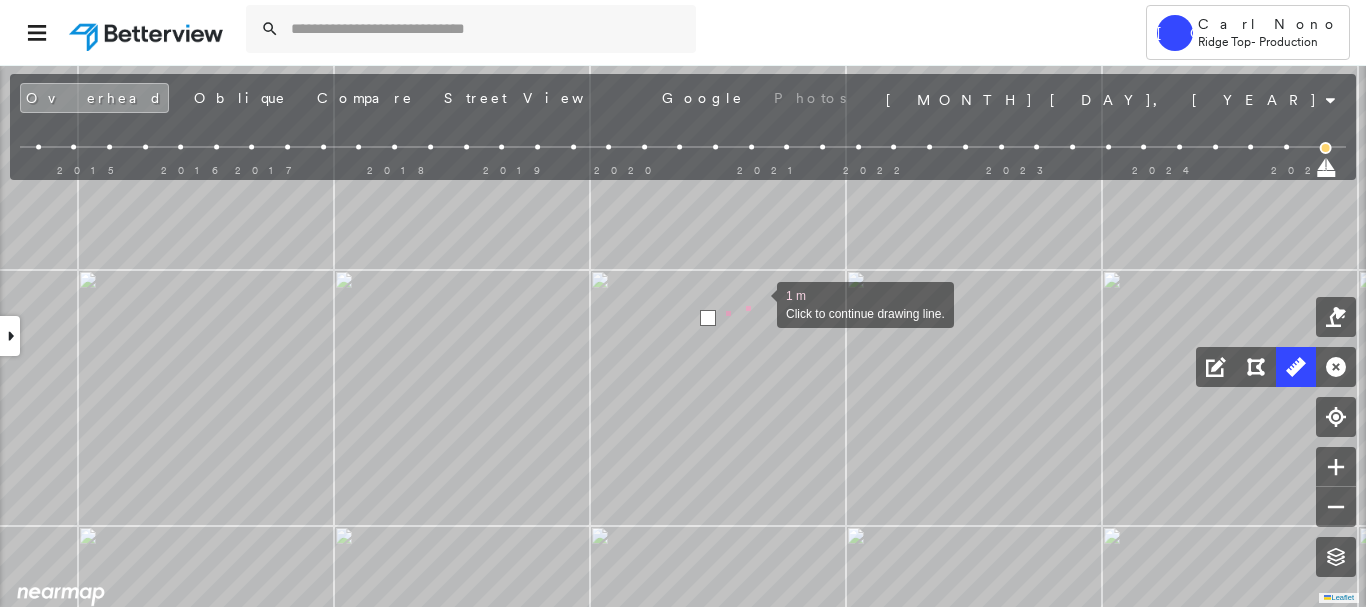 click at bounding box center (757, 303) 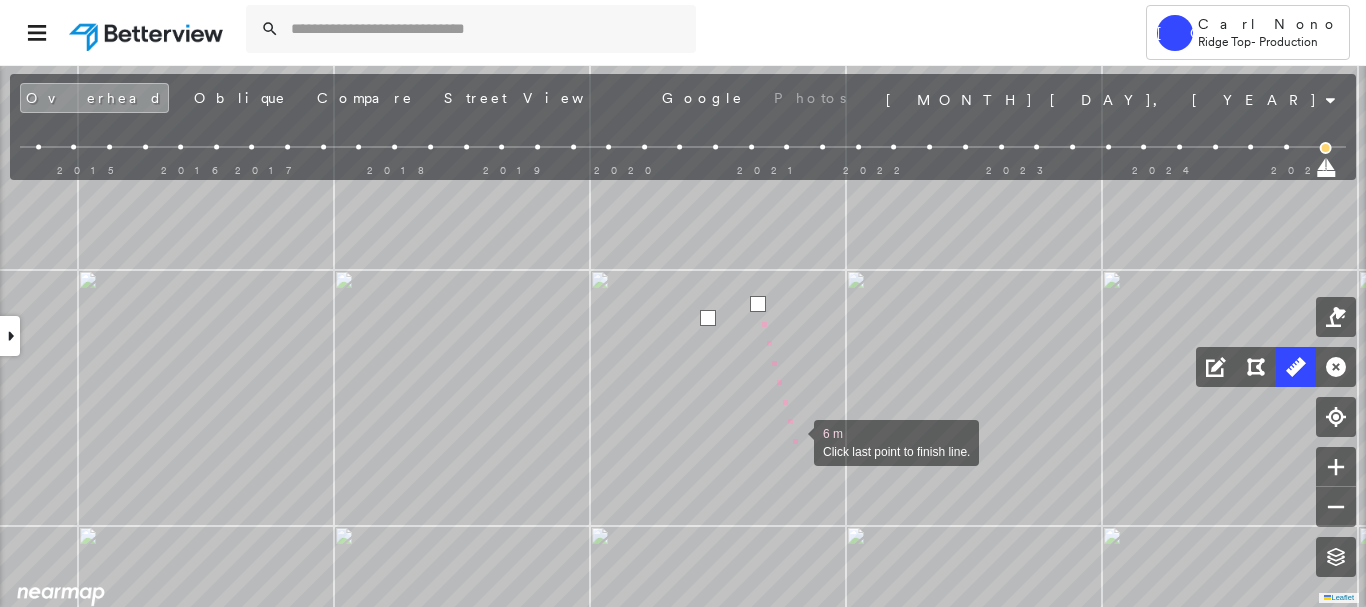click at bounding box center (794, 441) 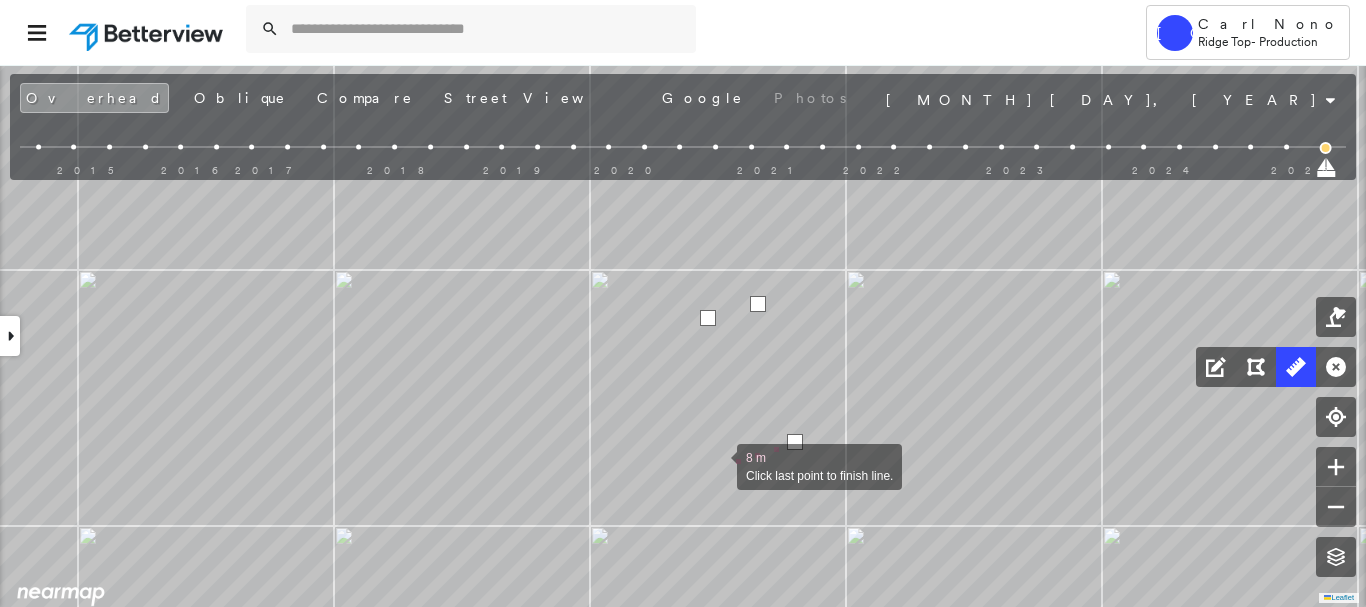 click at bounding box center (717, 465) 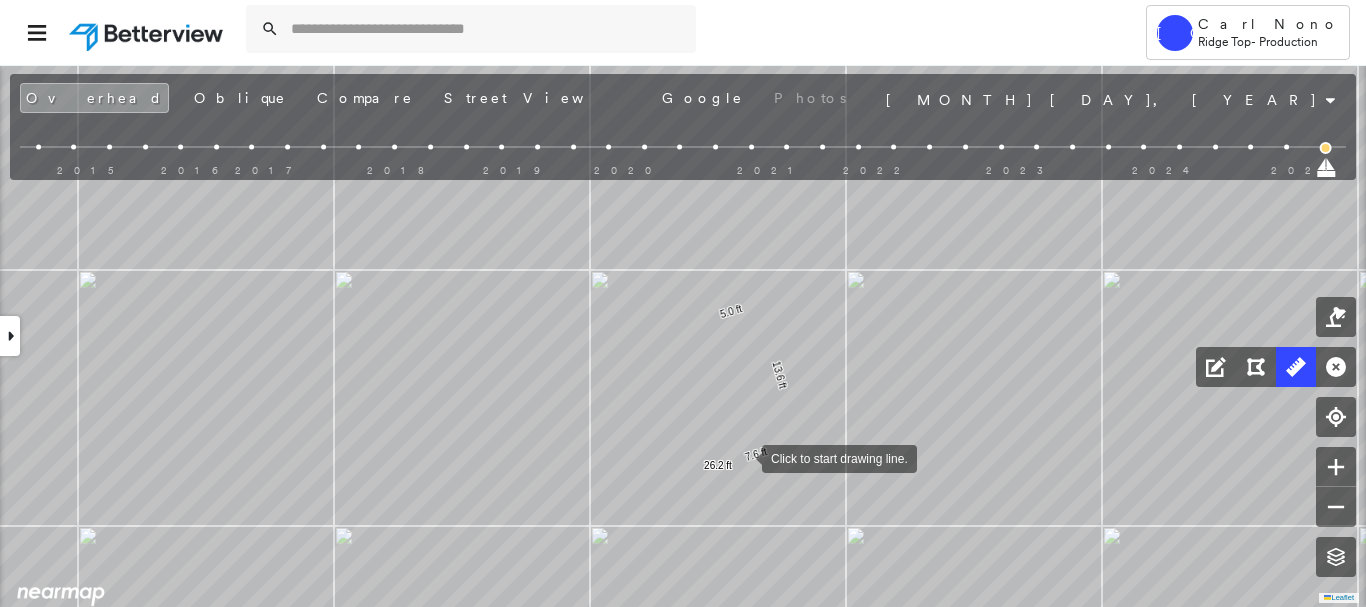 click at bounding box center [742, 457] 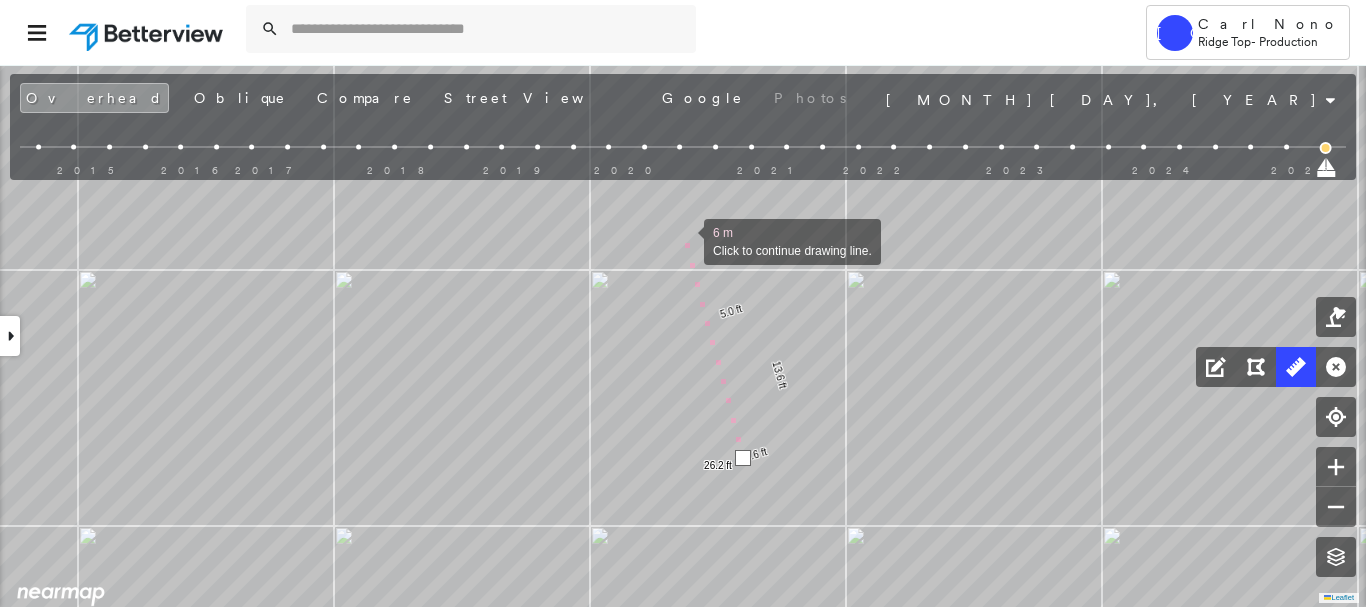 click at bounding box center (684, 240) 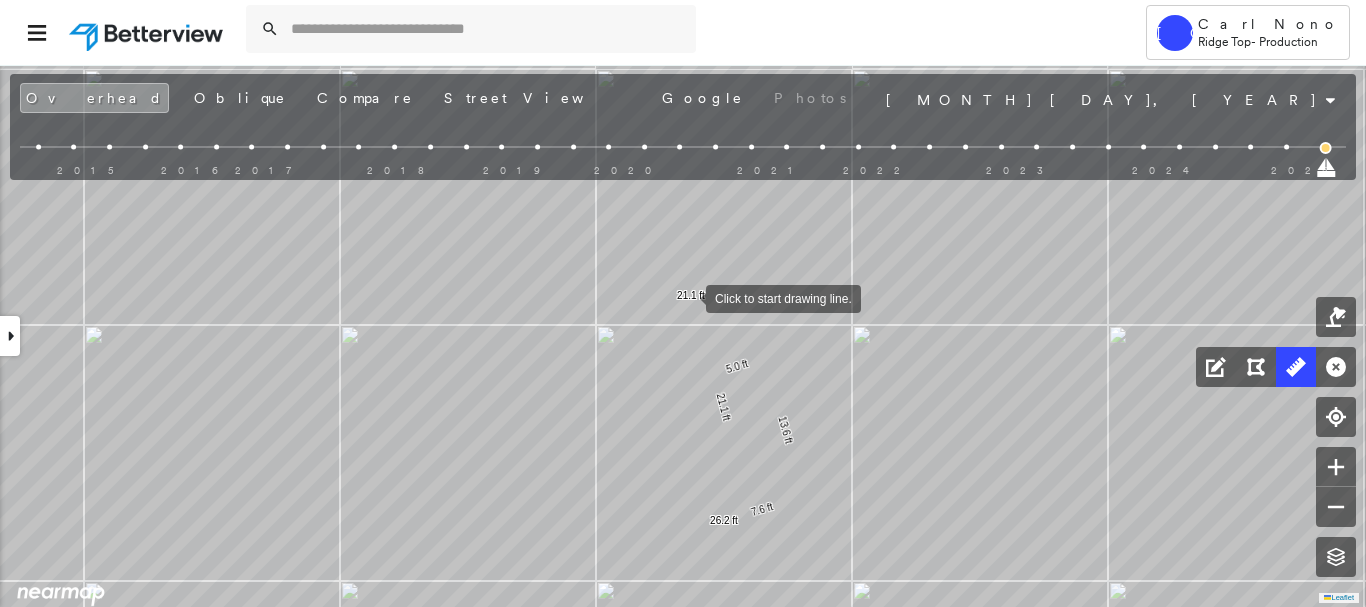 click at bounding box center (686, 297) 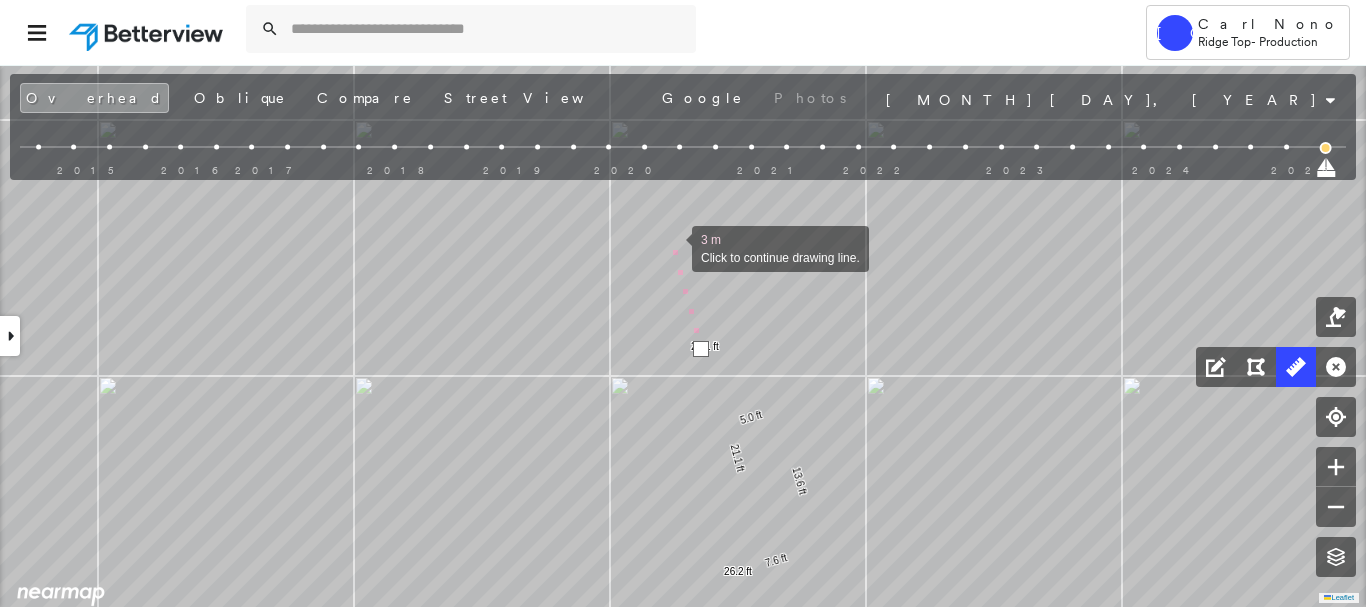 drag, startPoint x: 657, startPoint y: 195, endPoint x: 671, endPoint y: 246, distance: 52.886673 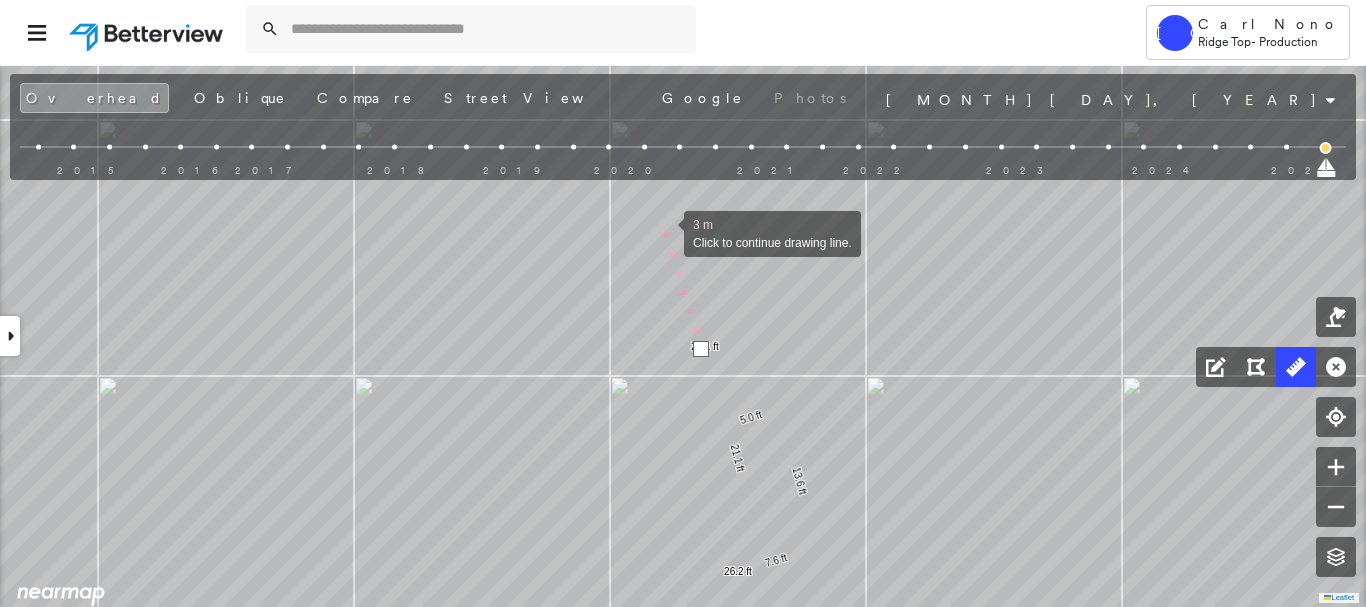 click at bounding box center [664, 232] 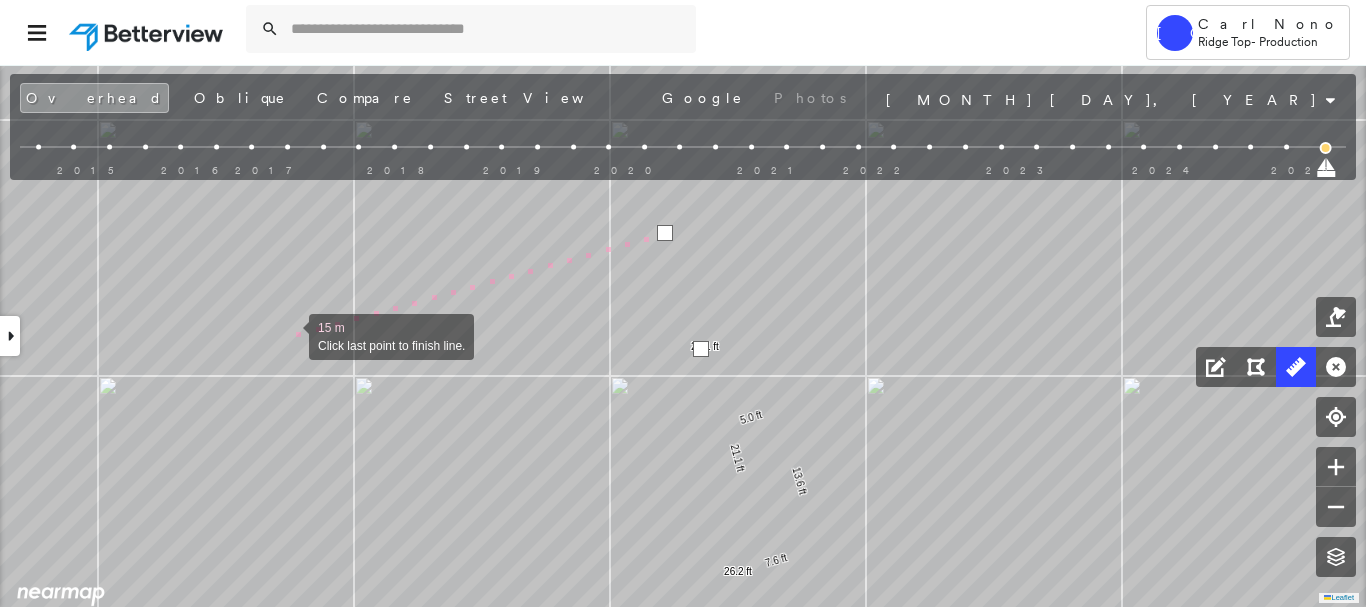 click at bounding box center [289, 335] 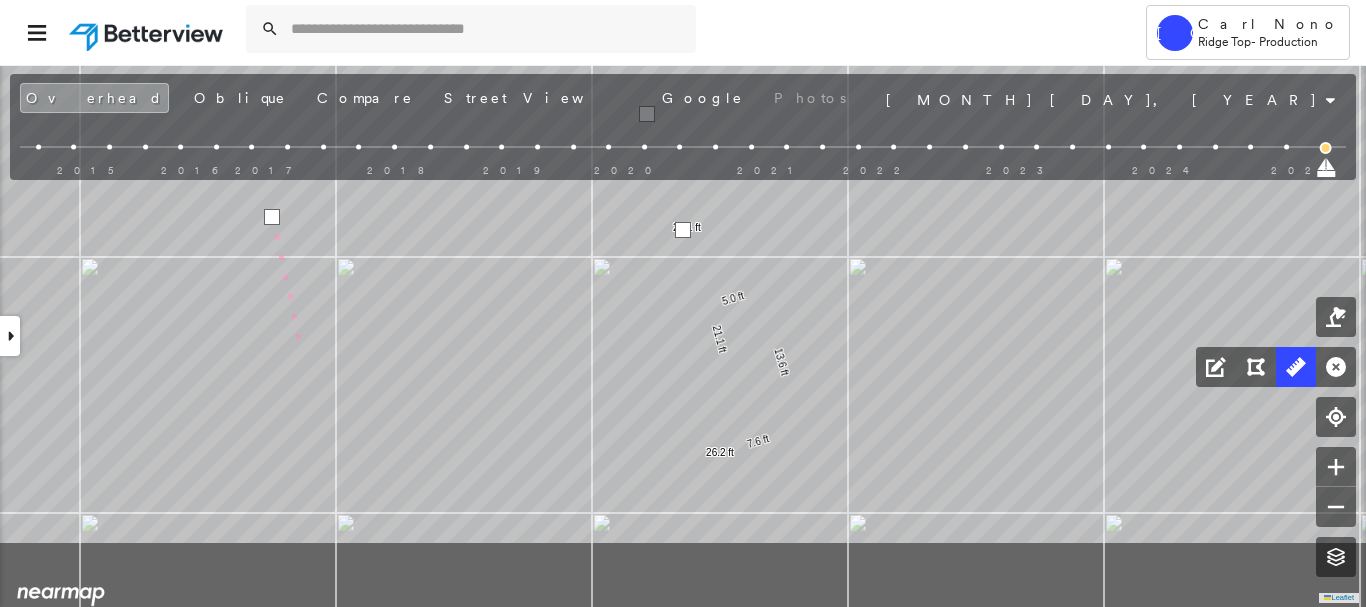 drag, startPoint x: 324, startPoint y: 502, endPoint x: 292, endPoint y: 288, distance: 216.3793 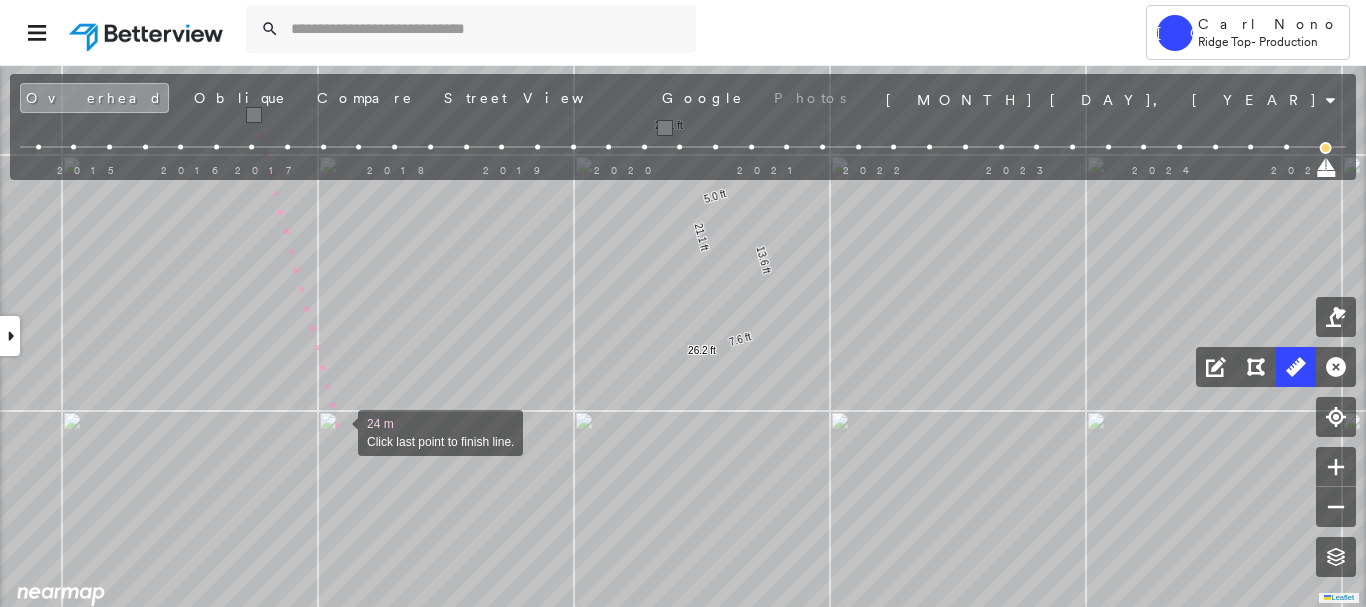click at bounding box center [338, 431] 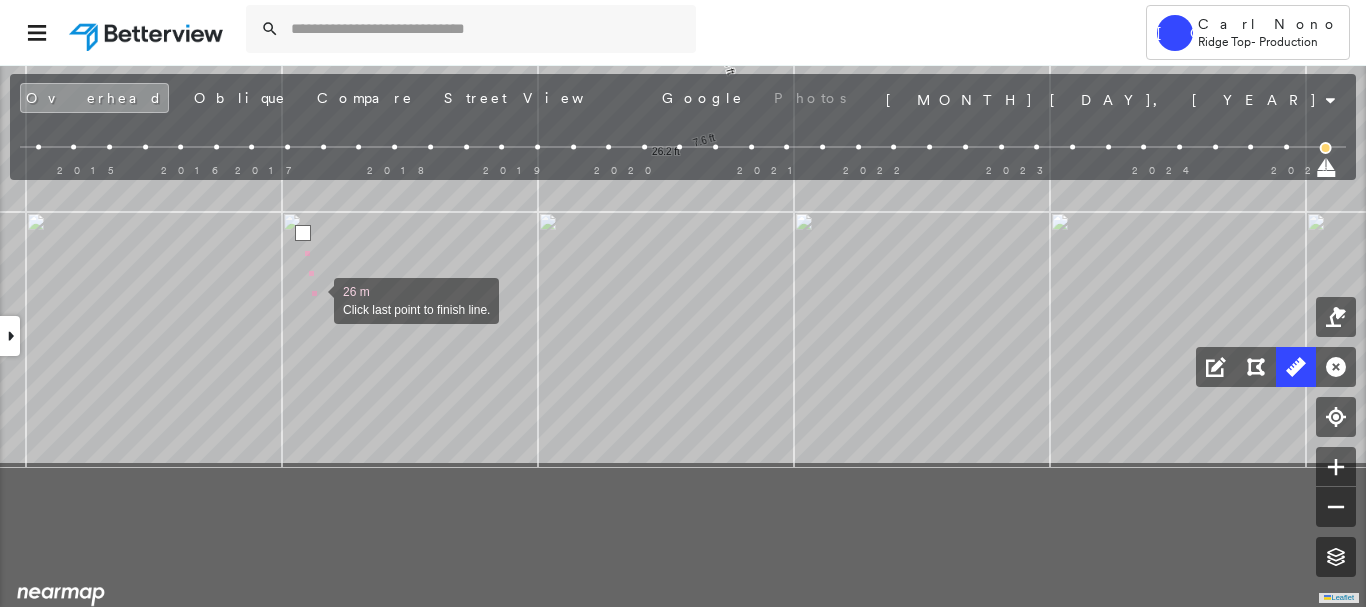 drag, startPoint x: 346, startPoint y: 467, endPoint x: 326, endPoint y: 319, distance: 149.34523 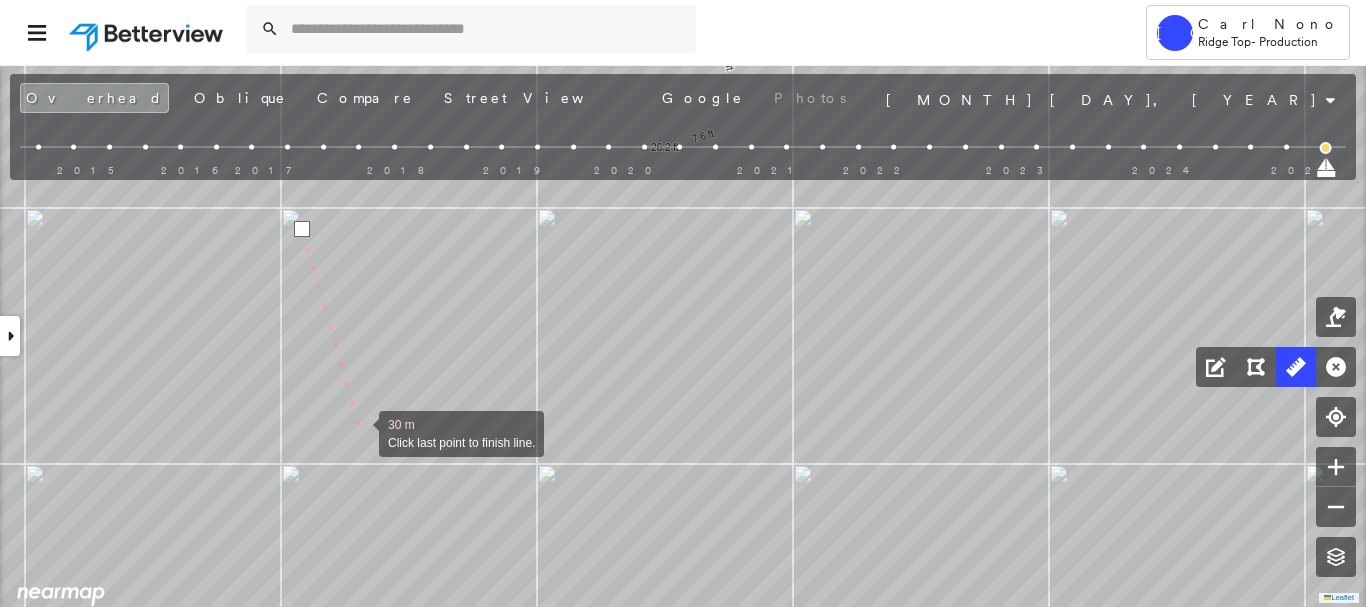 click at bounding box center (359, 432) 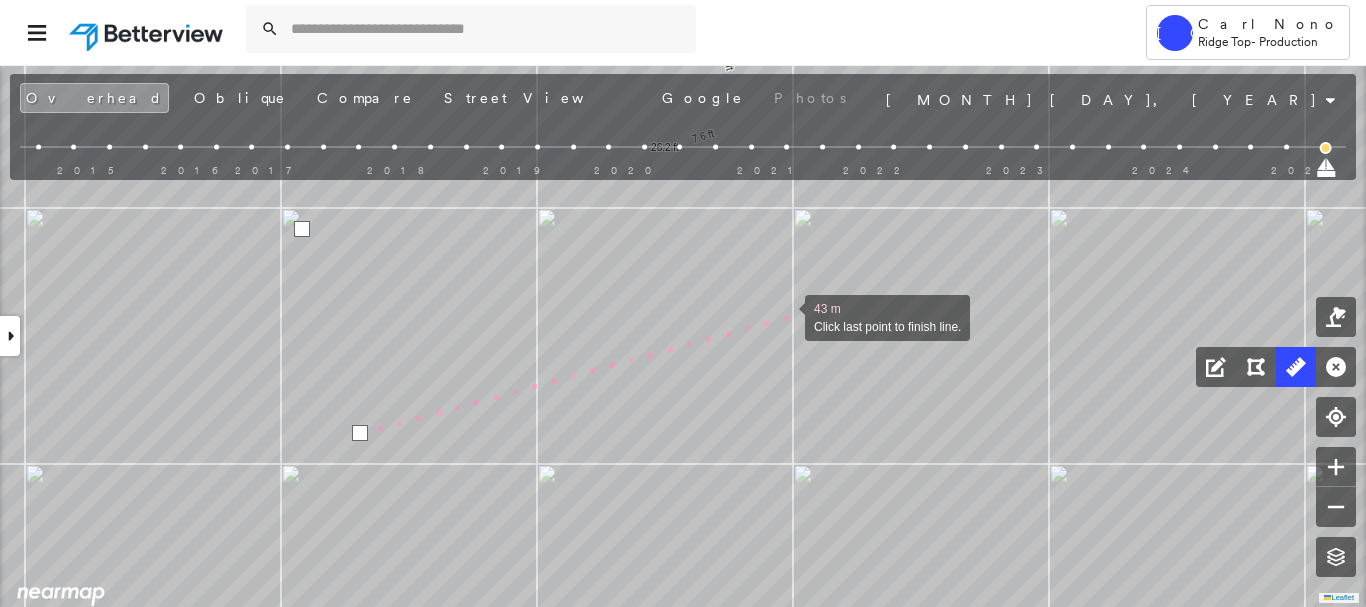 click at bounding box center (785, 316) 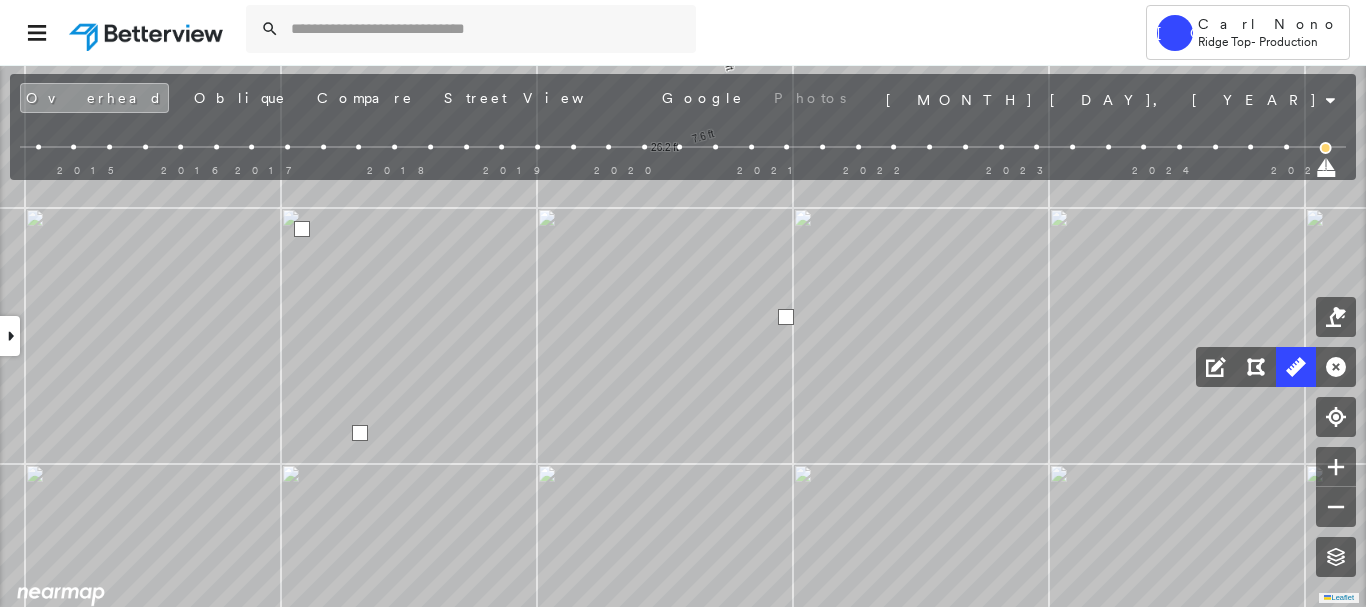 click at bounding box center [786, 317] 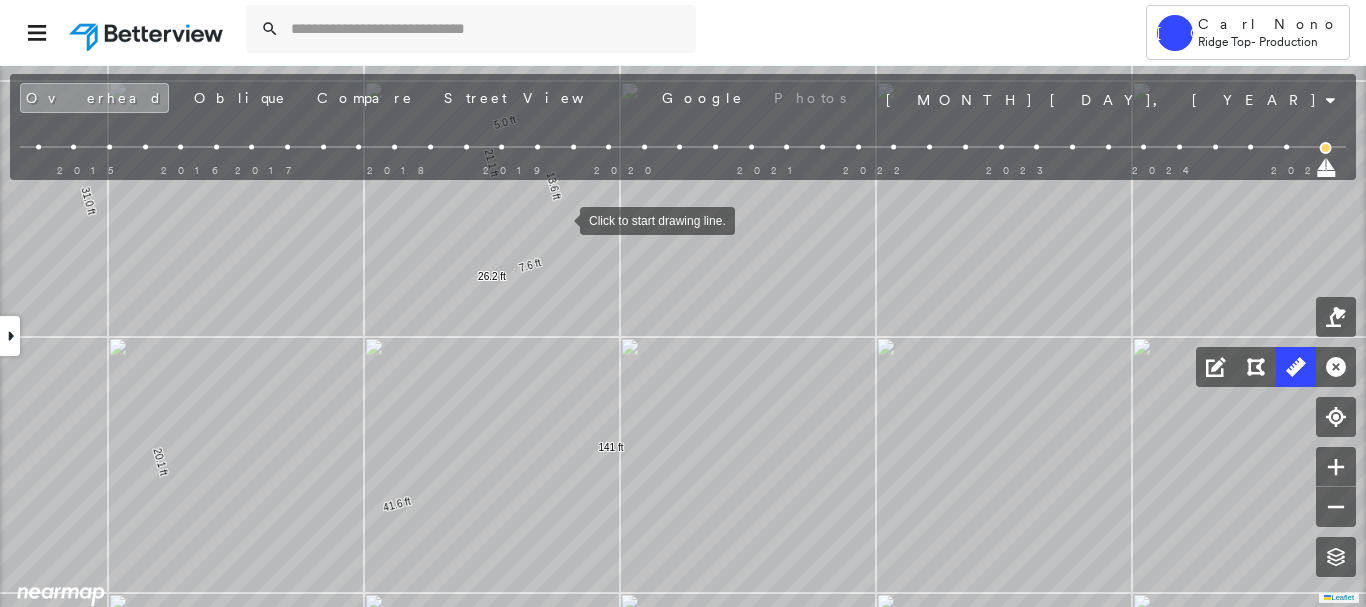 drag, startPoint x: 560, startPoint y: 219, endPoint x: 575, endPoint y: 213, distance: 16.155495 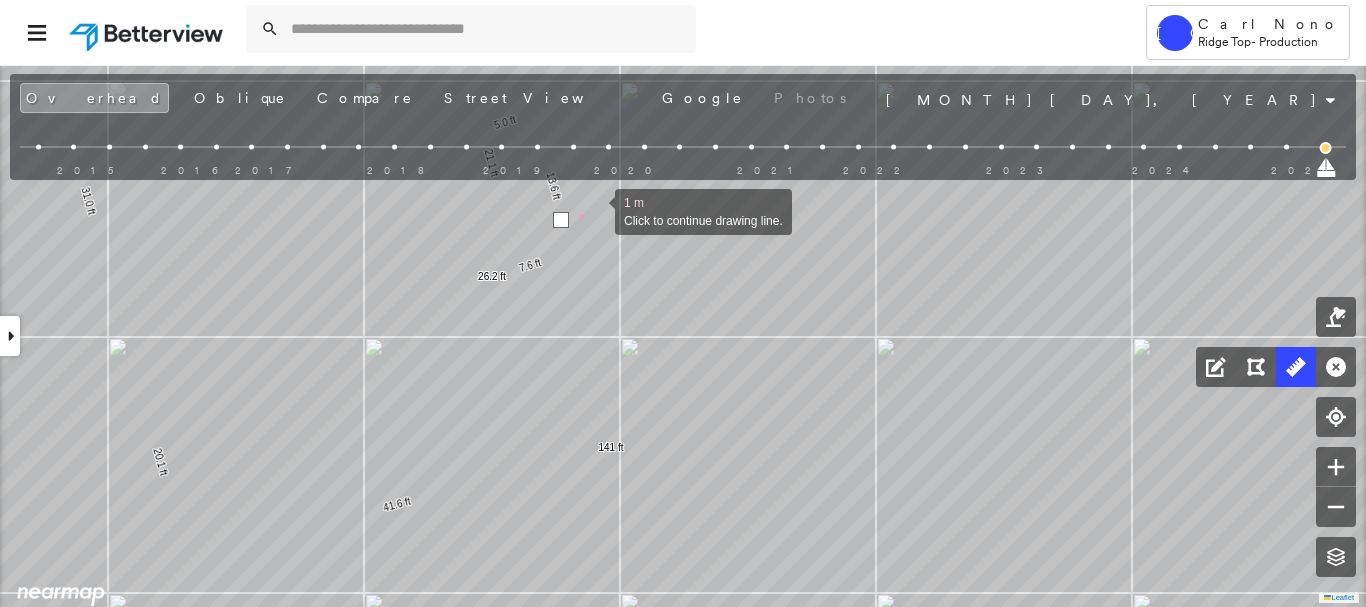 click at bounding box center [595, 210] 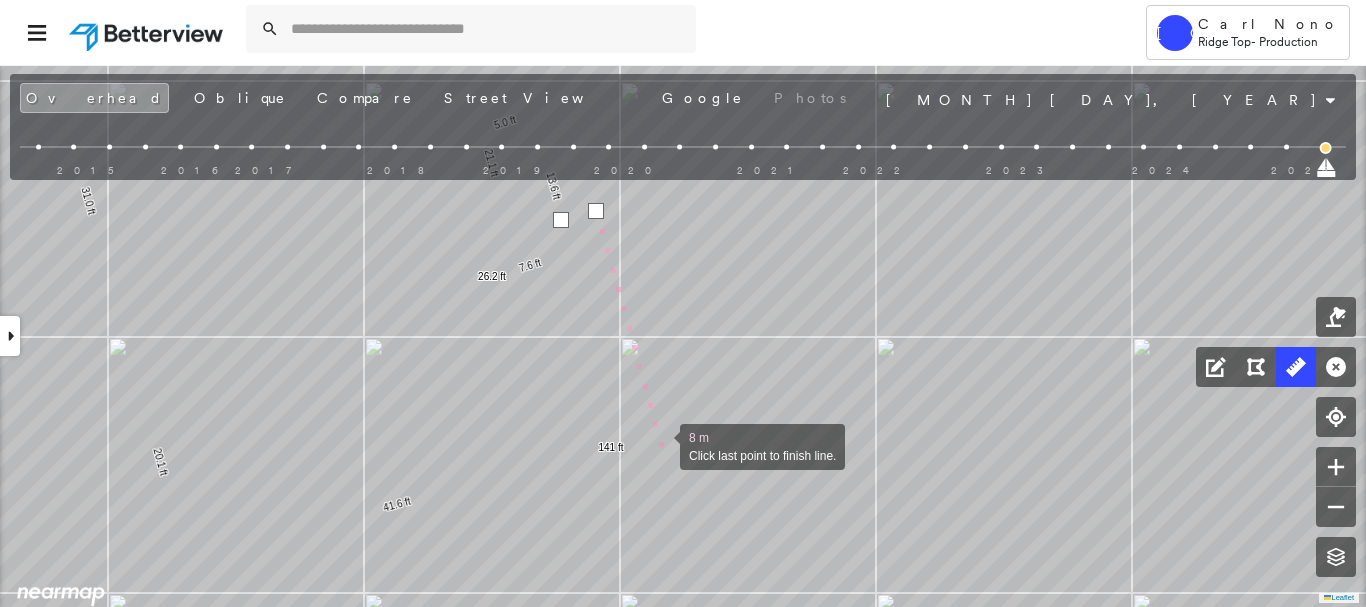 click at bounding box center [660, 445] 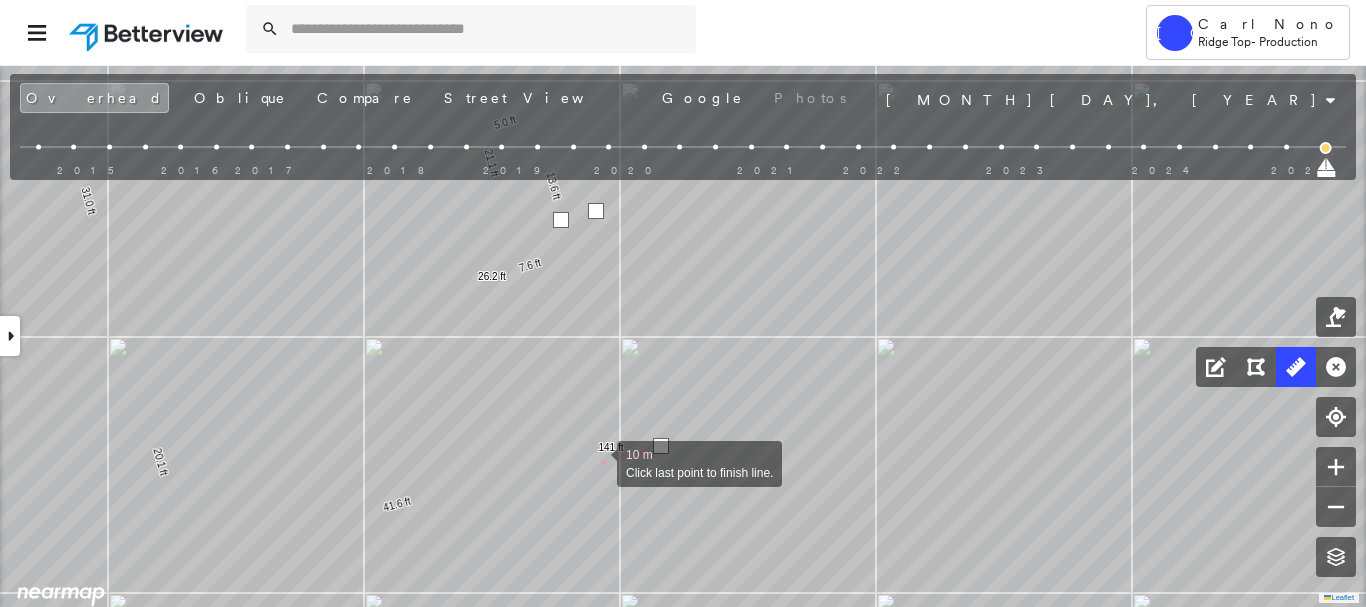 click at bounding box center [597, 462] 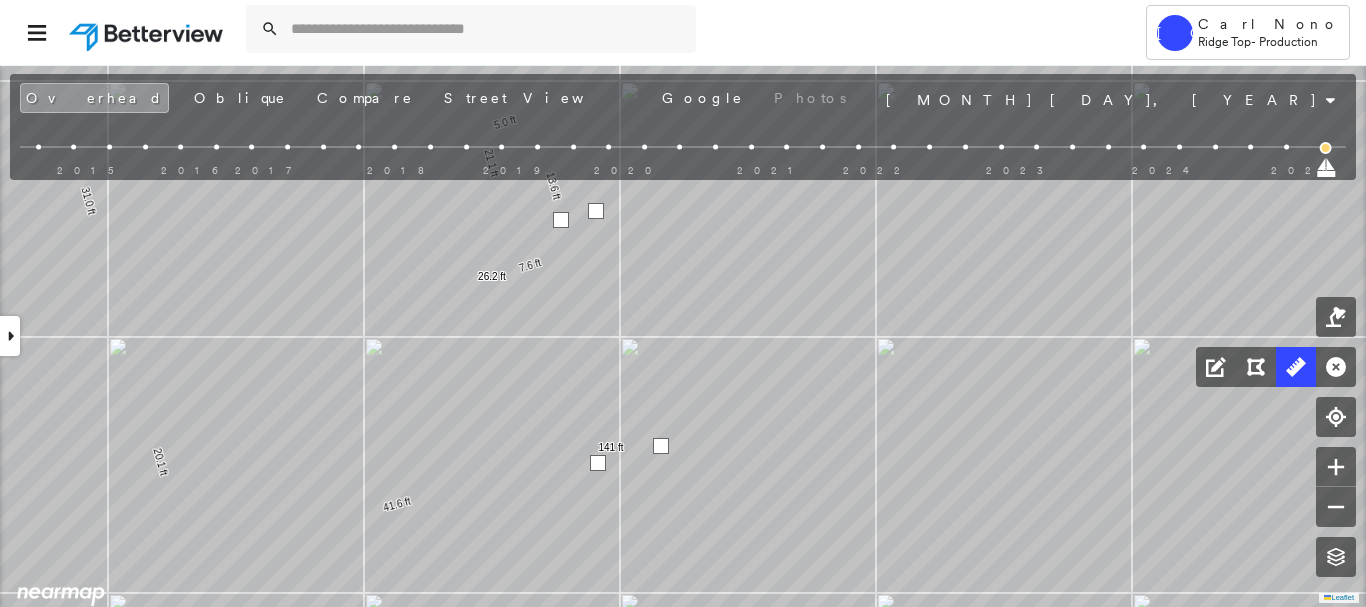 click at bounding box center (598, 463) 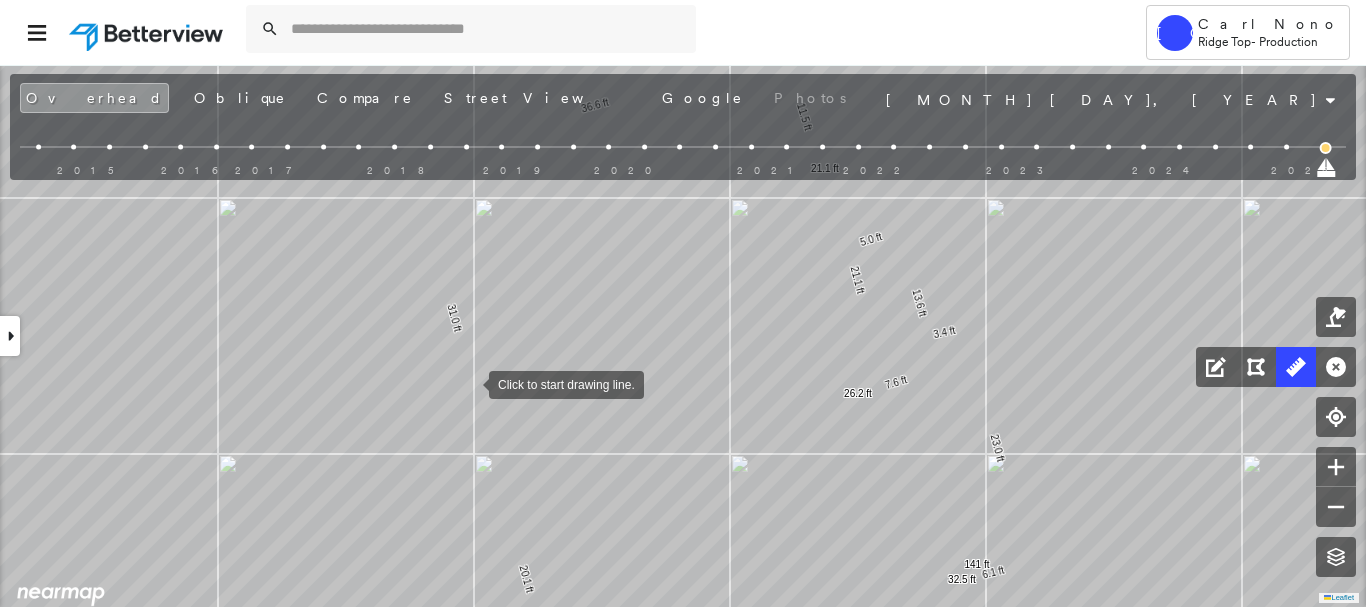 click at bounding box center (469, 383) 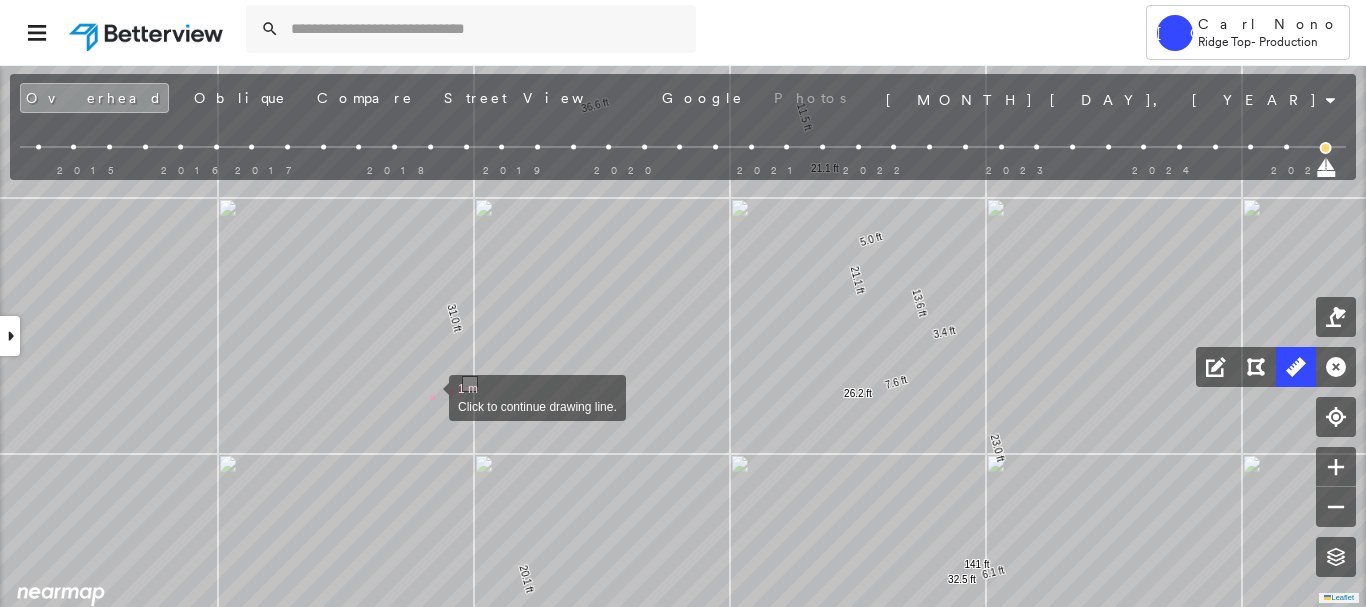click at bounding box center (429, 396) 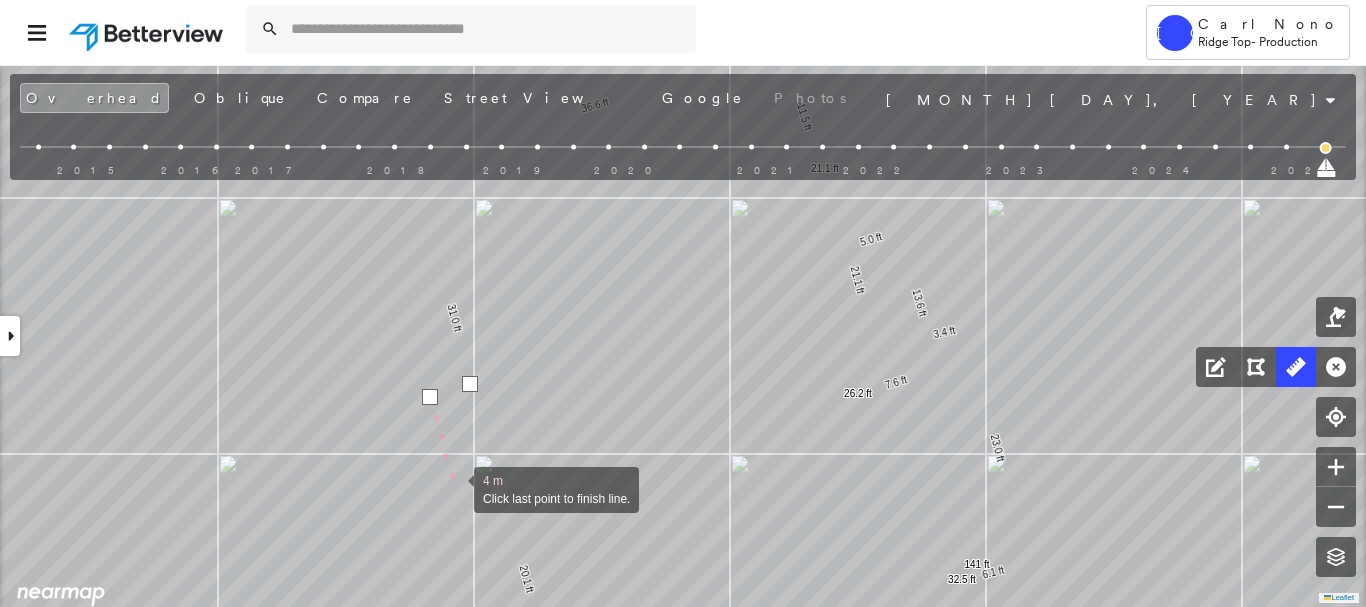 click at bounding box center (454, 488) 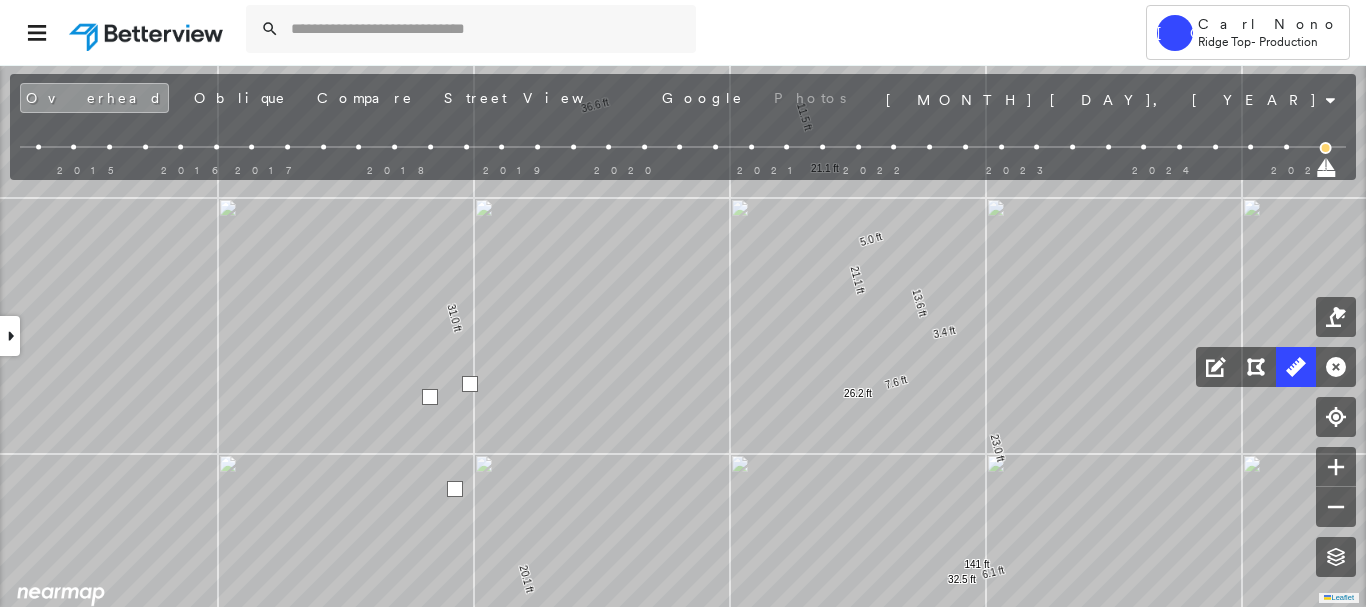 click at bounding box center [455, 489] 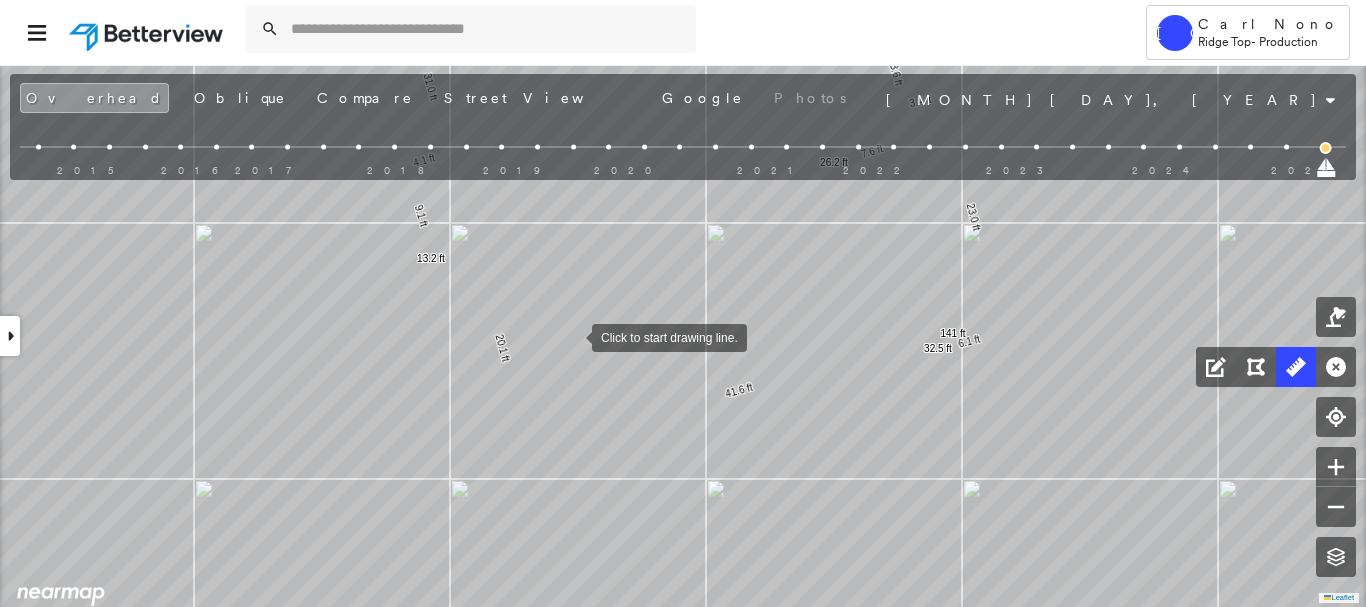 drag, startPoint x: 454, startPoint y: 488, endPoint x: 571, endPoint y: 336, distance: 191.81502 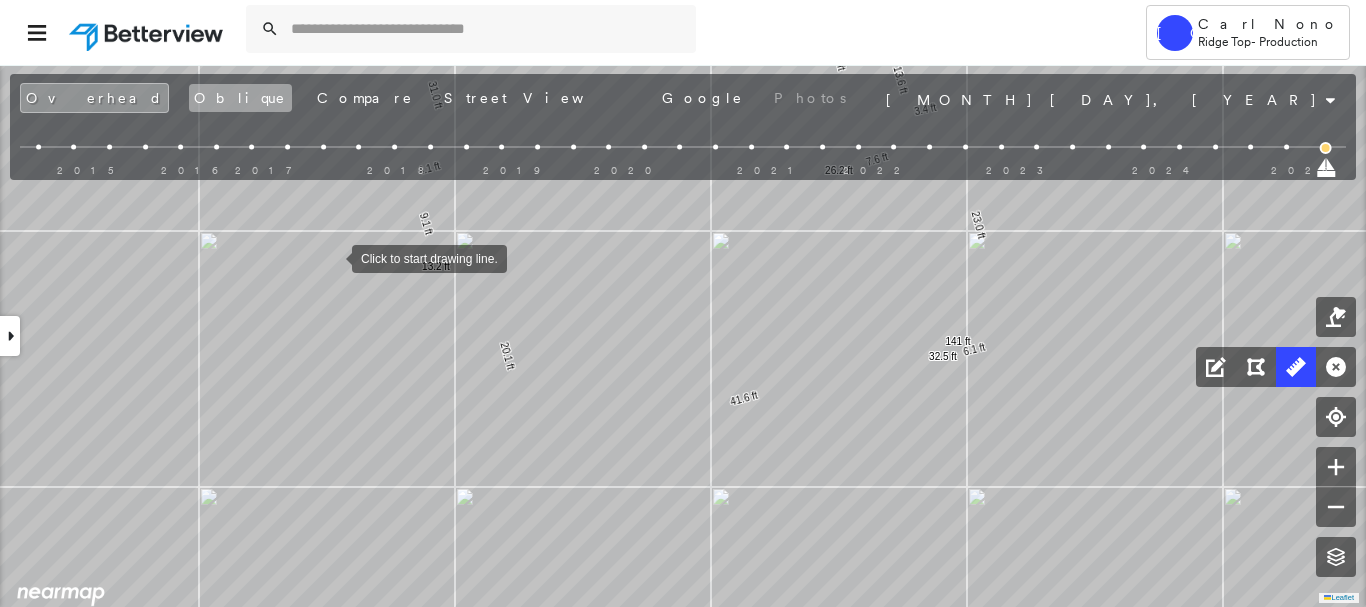 click on "Oblique" at bounding box center [240, 98] 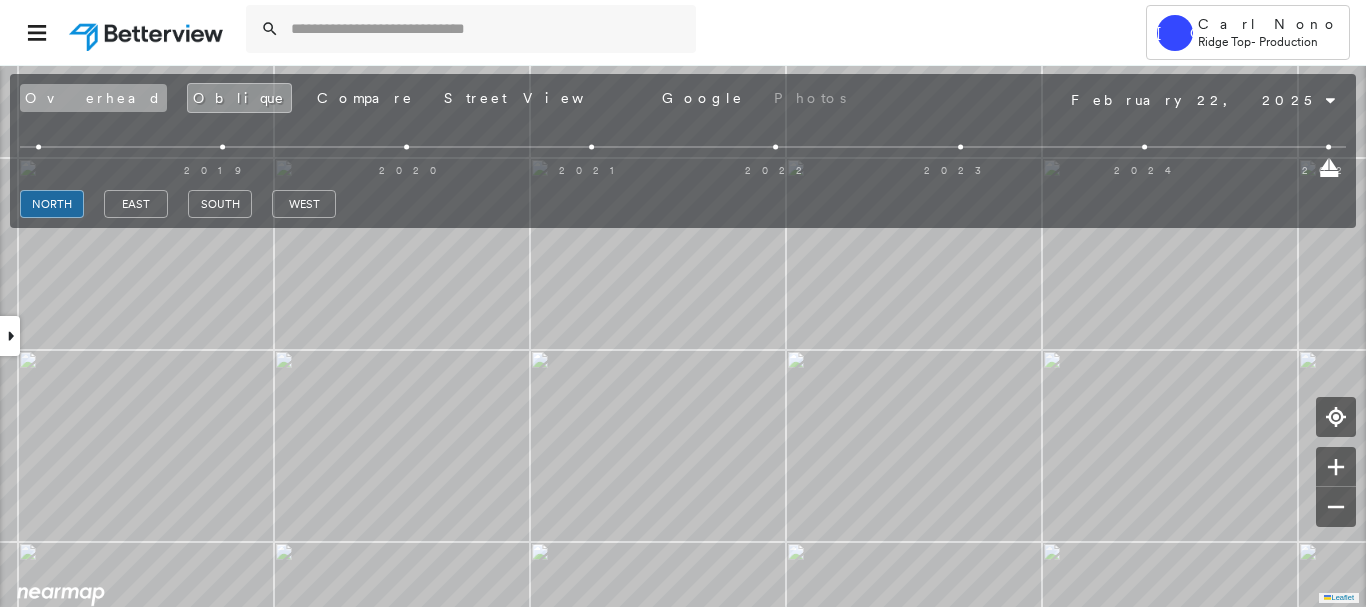 click on "Overhead" at bounding box center [93, 98] 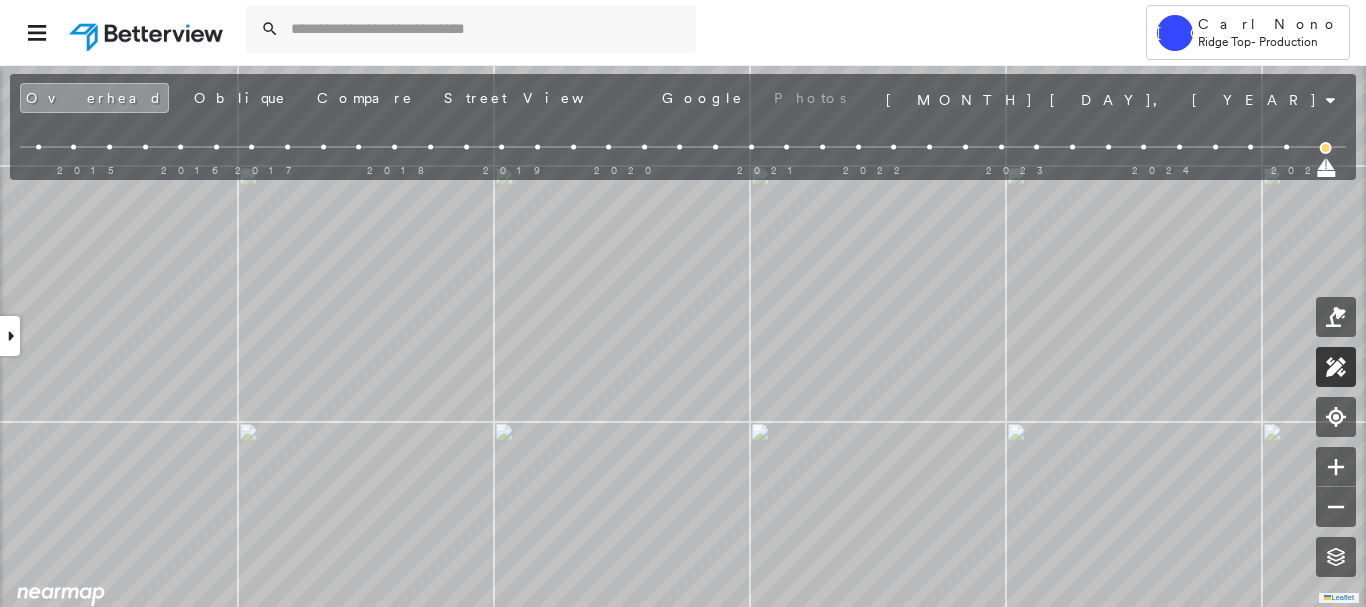 click 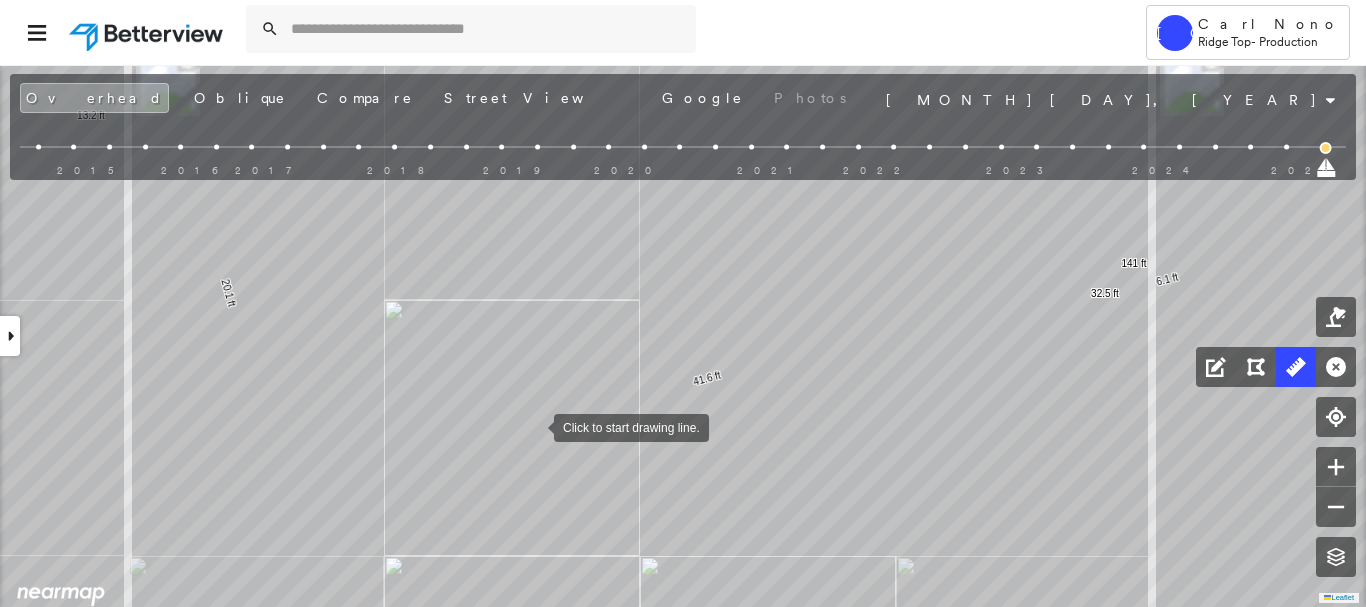 click at bounding box center [534, 426] 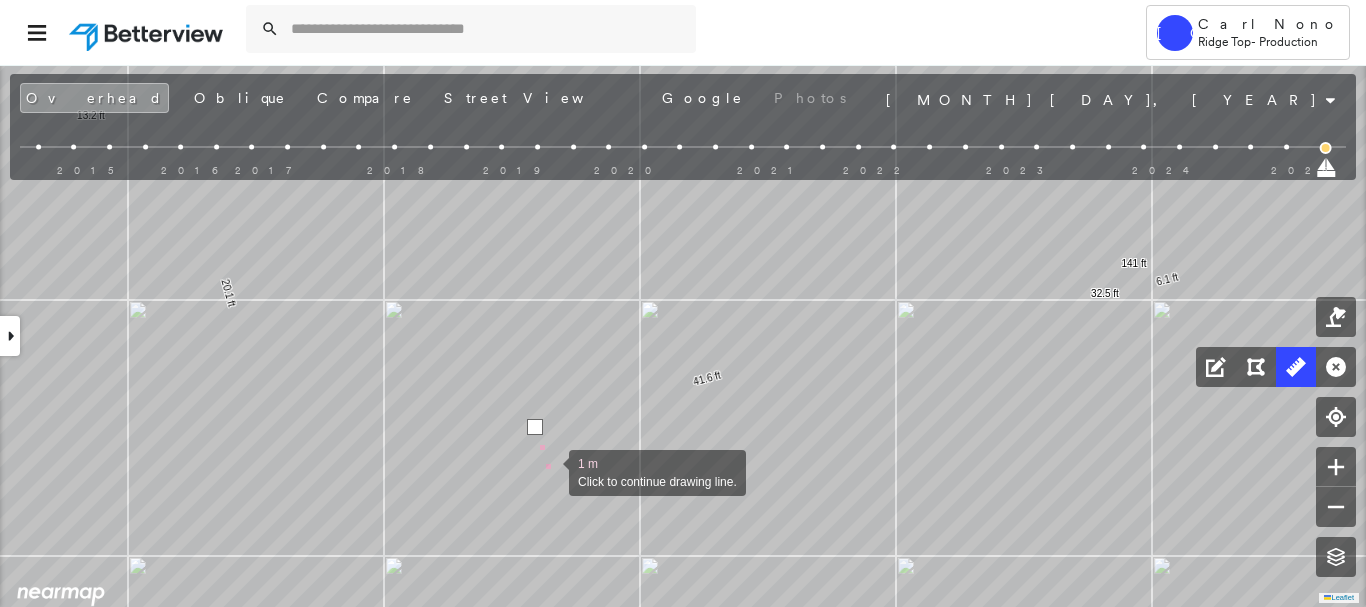 drag, startPoint x: 549, startPoint y: 471, endPoint x: 518, endPoint y: 478, distance: 31.780497 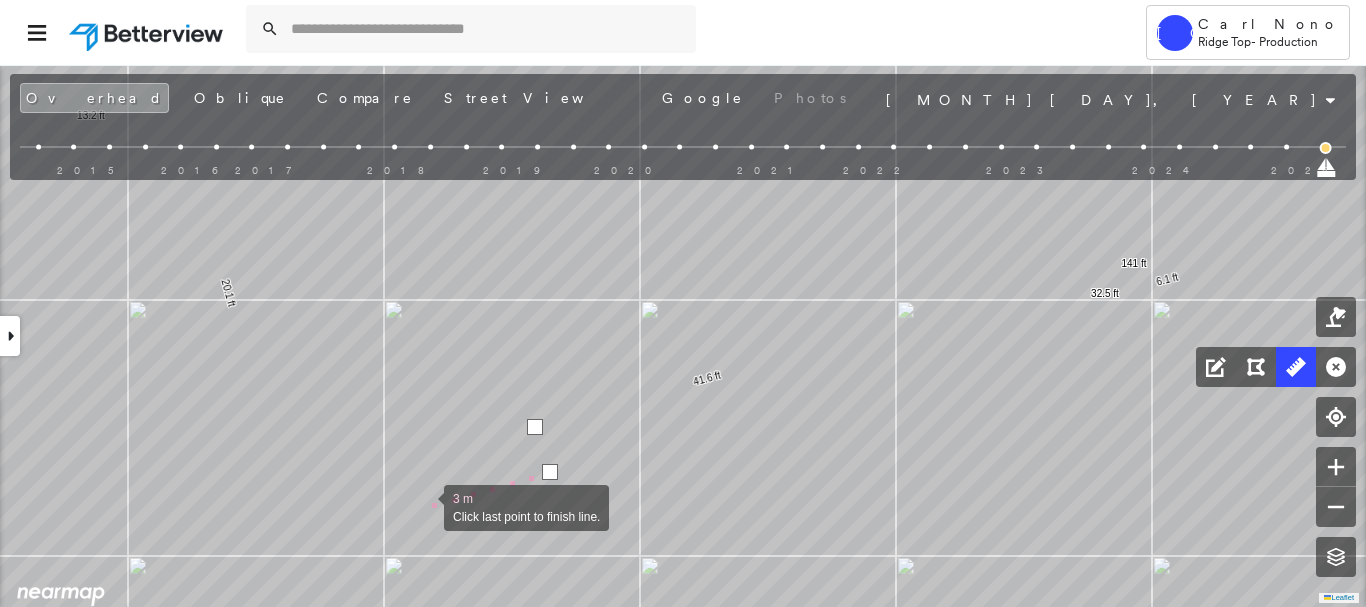 click at bounding box center [424, 506] 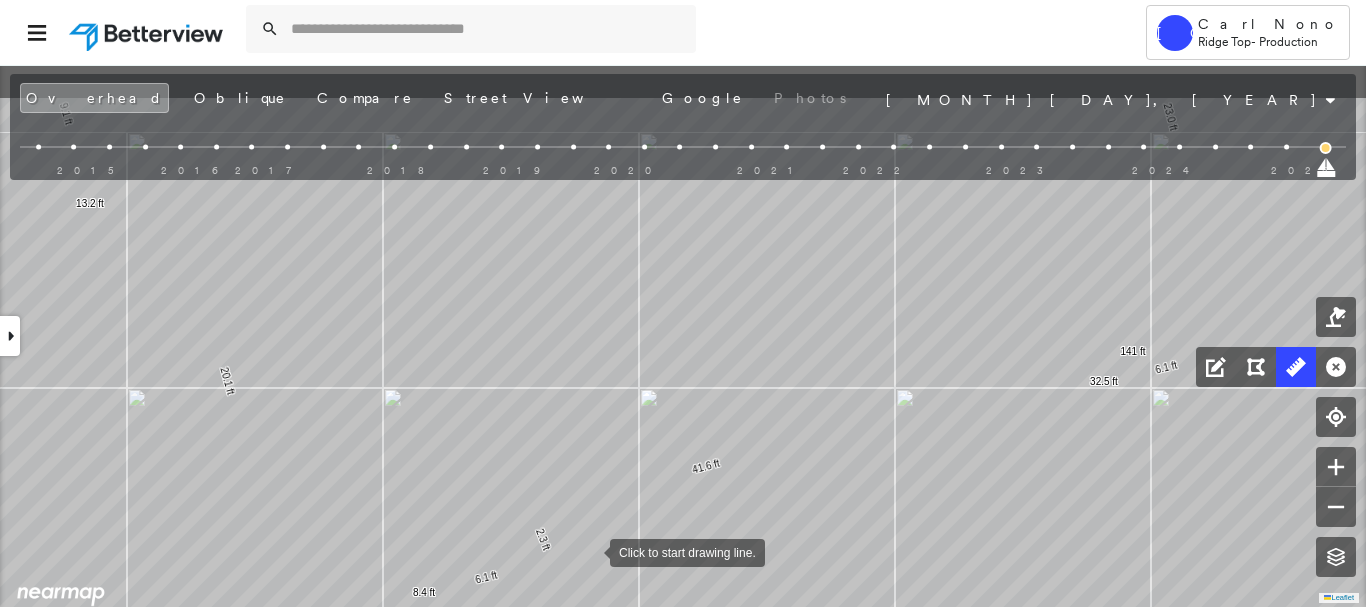 drag, startPoint x: 591, startPoint y: 463, endPoint x: 587, endPoint y: 548, distance: 85.09406 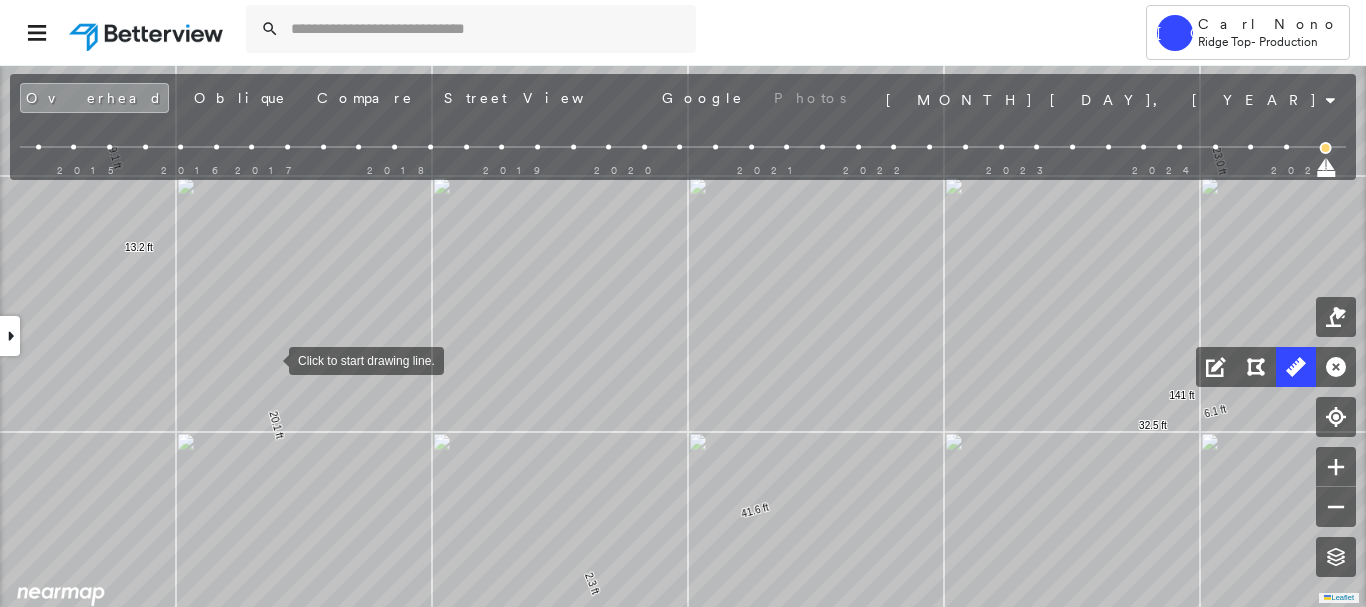 drag, startPoint x: 224, startPoint y: 319, endPoint x: 252, endPoint y: 338, distance: 33.83785 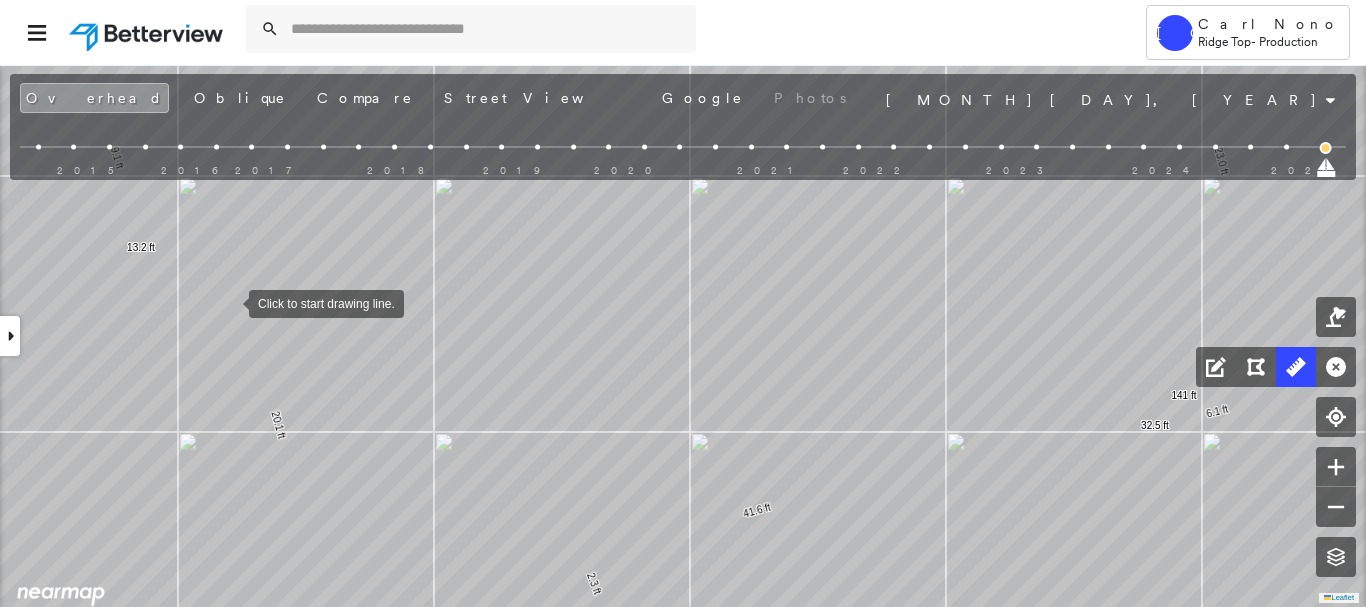 click at bounding box center (229, 302) 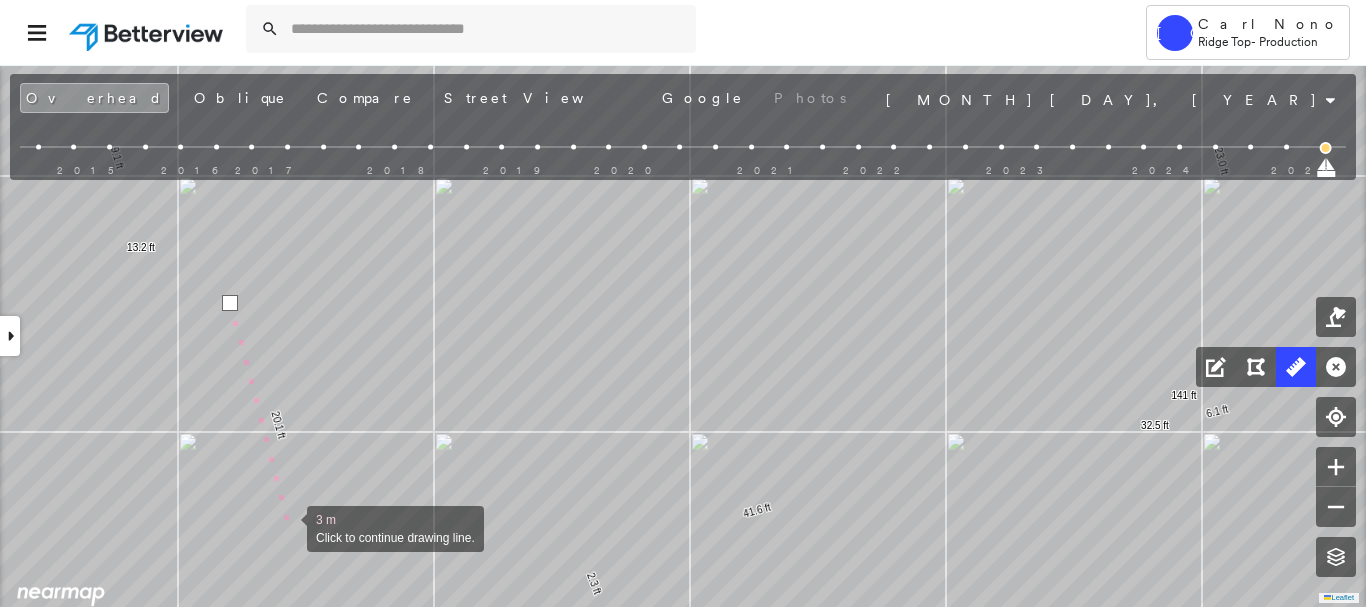 click at bounding box center [287, 527] 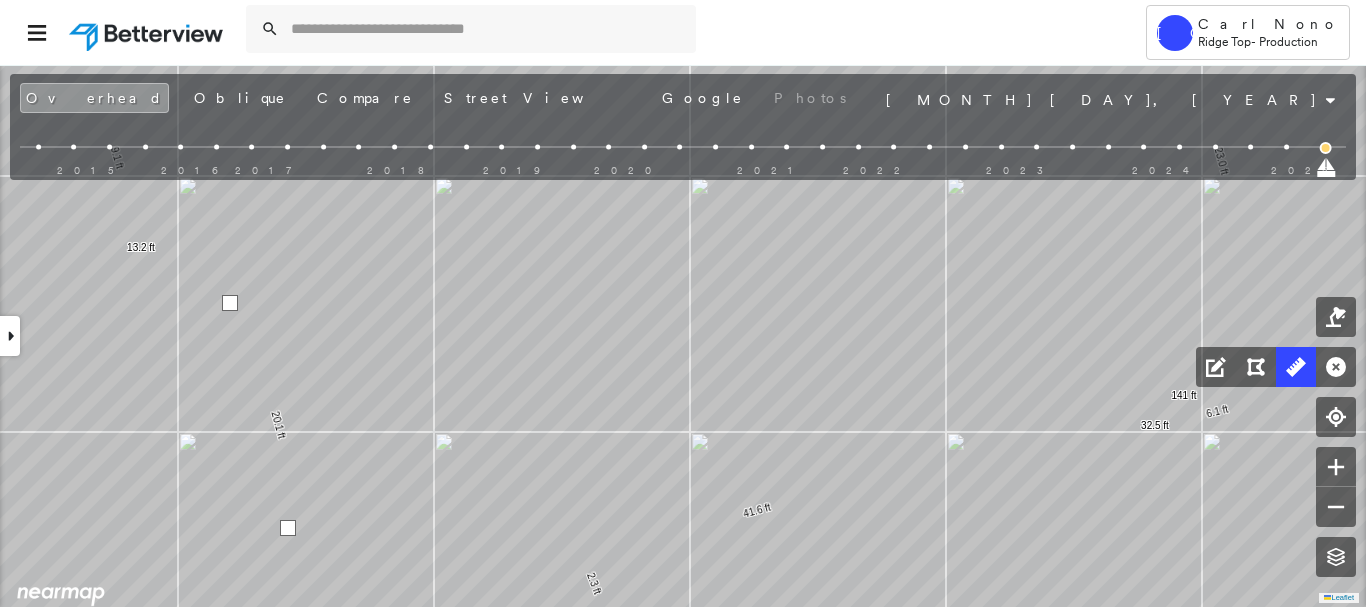 click at bounding box center [288, 528] 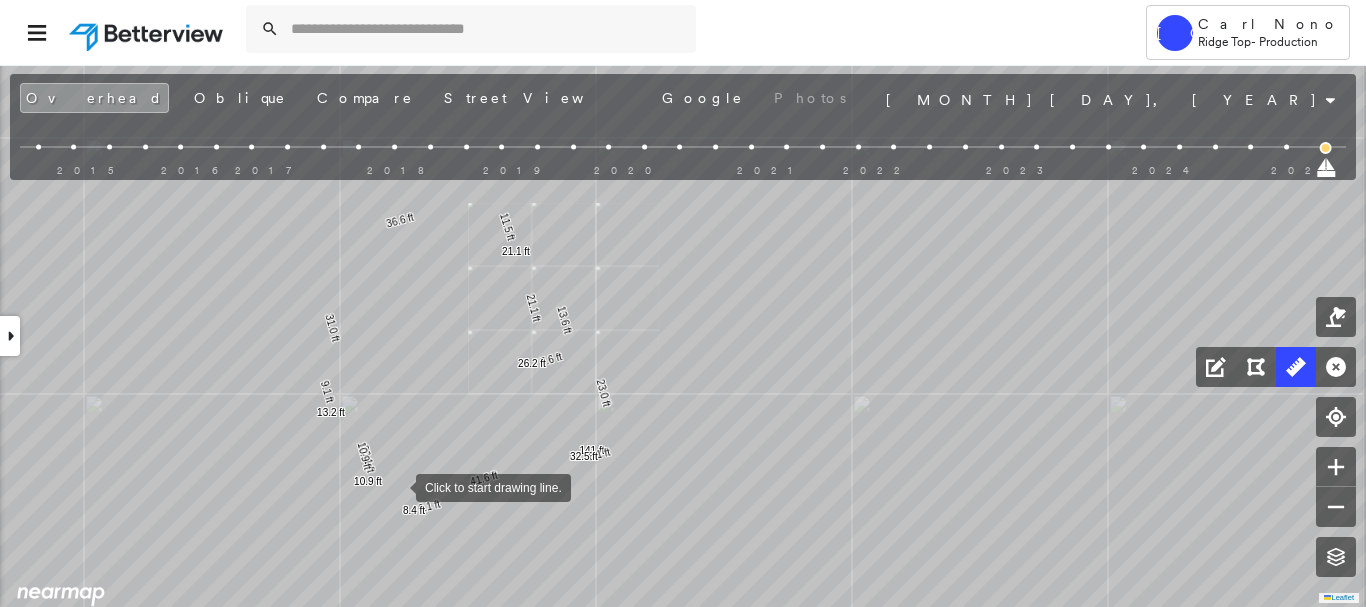 drag, startPoint x: 396, startPoint y: 495, endPoint x: 396, endPoint y: 473, distance: 22 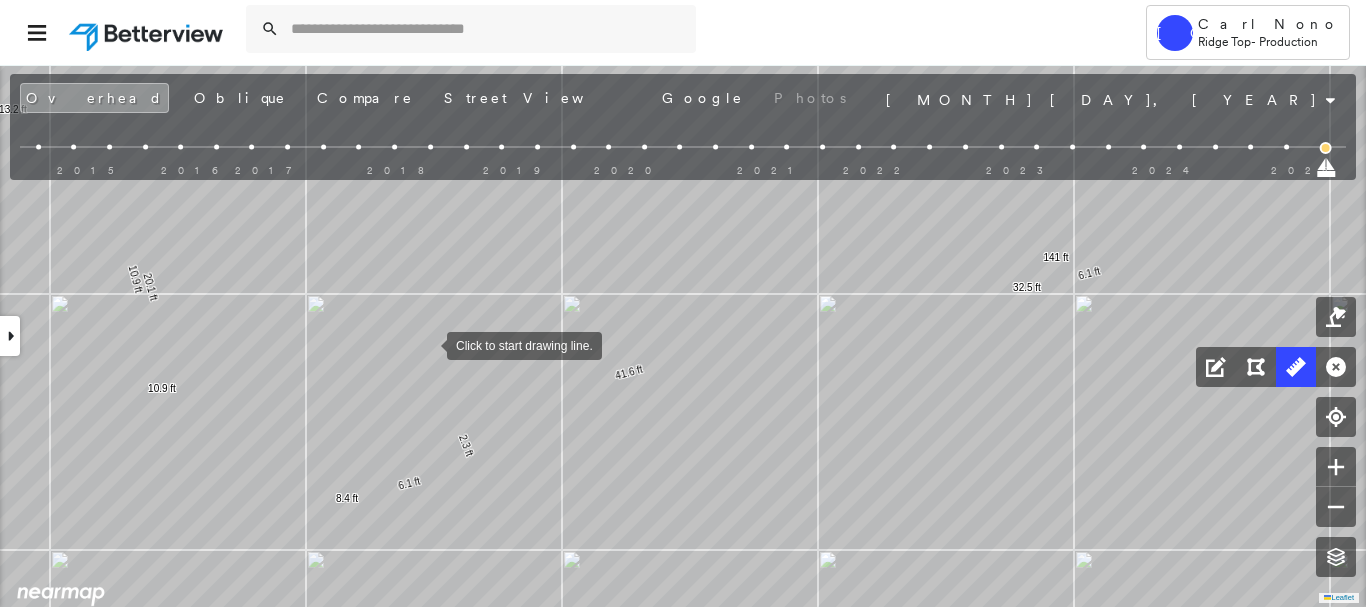 click on "5.0 ft 13.6 ft 7.6 ft 26.2 ft 21.1 ft 21.1 ft 11.5 ft 36.6 ft 31.0 ft 20.1 ft 41.6 ft 141 ft 3.4 ft 23.0 ft 6.1 ft 32.5 ft 4.1 ft 9.1 ft 13.2 ft 2.3 ft 6.1 ft 8.4 ft 10.9 ft 10.9 ft Click to start drawing line." at bounding box center [81, 261] 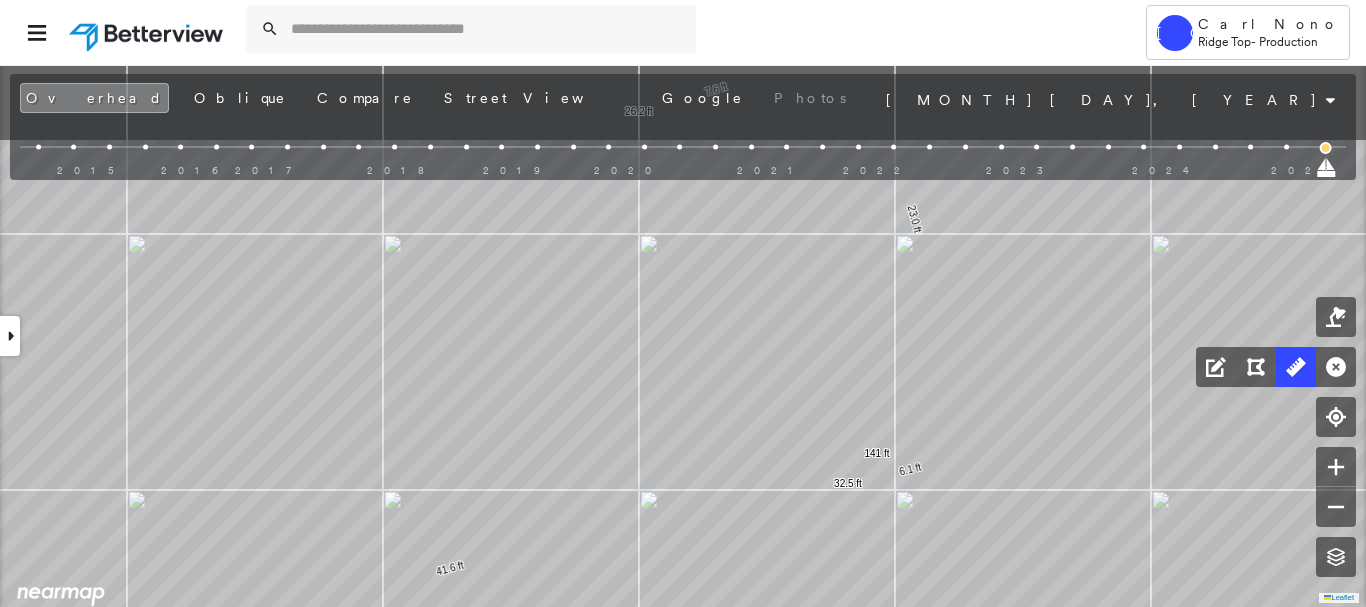 drag, startPoint x: 608, startPoint y: 323, endPoint x: 433, endPoint y: 482, distance: 236.4445 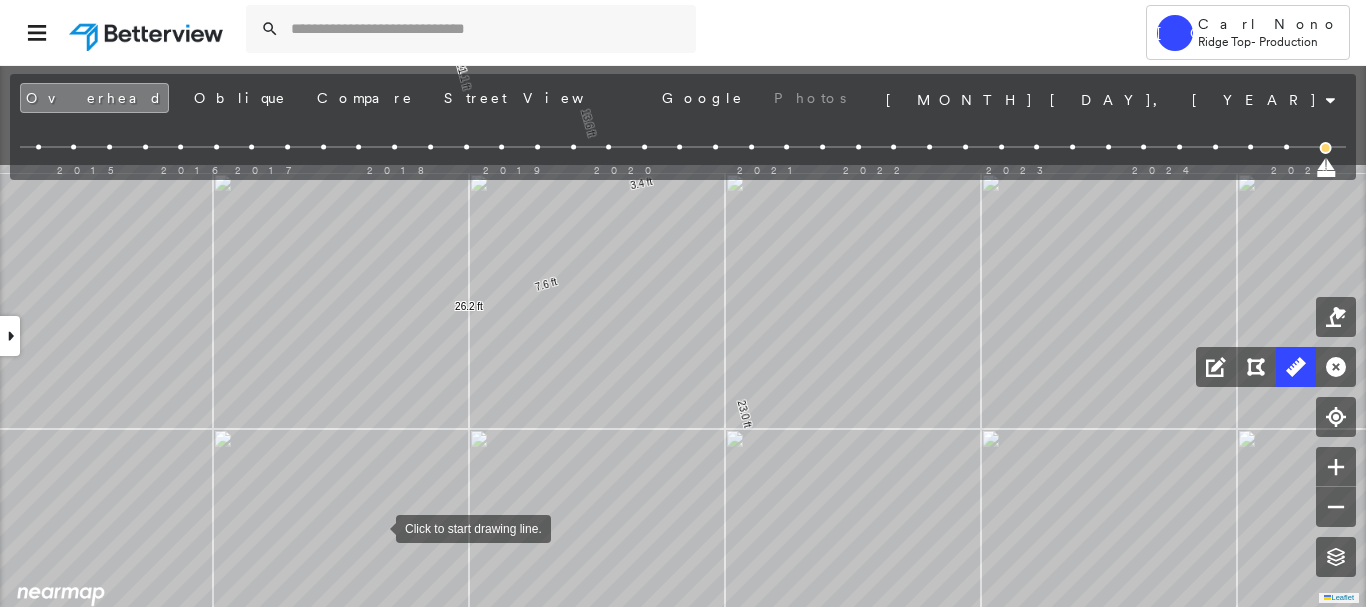 drag, startPoint x: 501, startPoint y: 358, endPoint x: 377, endPoint y: 524, distance: 207.2004 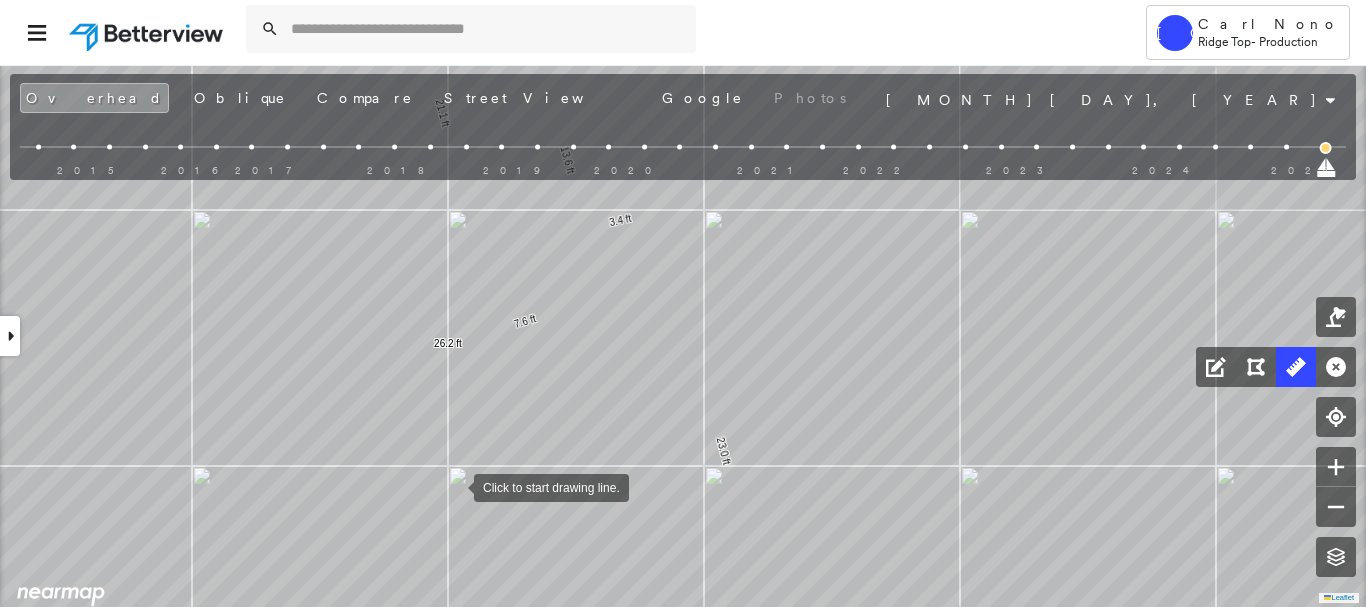 drag, startPoint x: 472, startPoint y: 461, endPoint x: 450, endPoint y: 485, distance: 32.55764 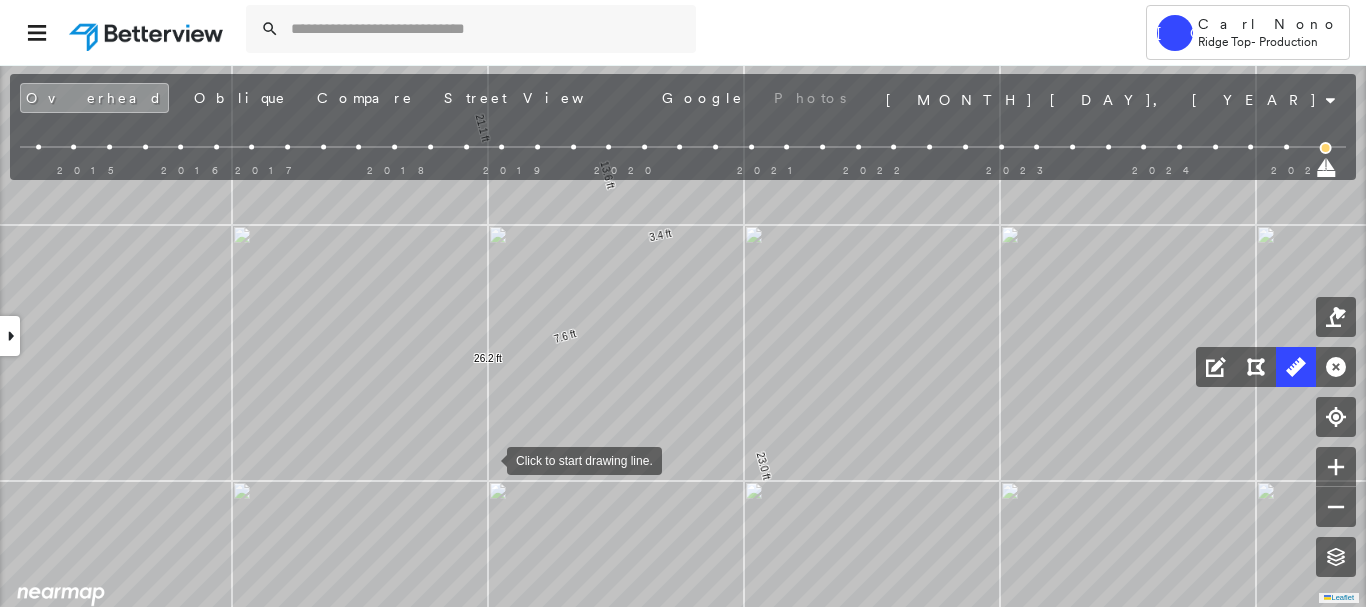 drag, startPoint x: 445, startPoint y: 445, endPoint x: 606, endPoint y: 560, distance: 197.85349 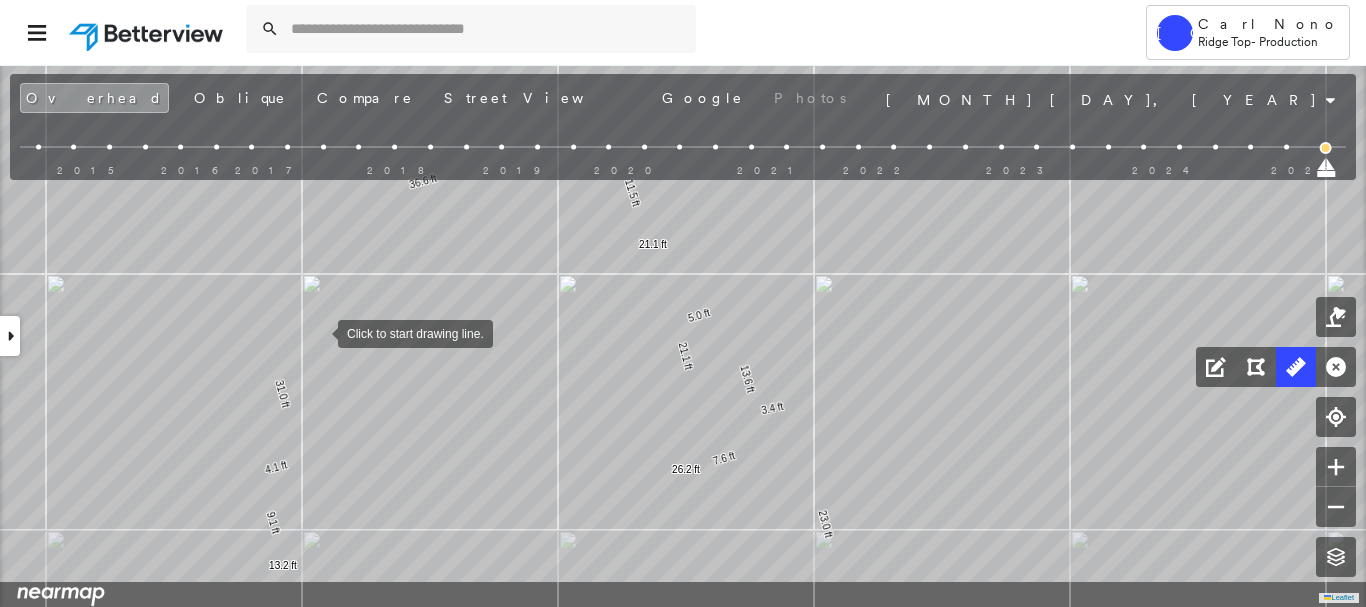 drag, startPoint x: 310, startPoint y: 414, endPoint x: 318, endPoint y: 333, distance: 81.394104 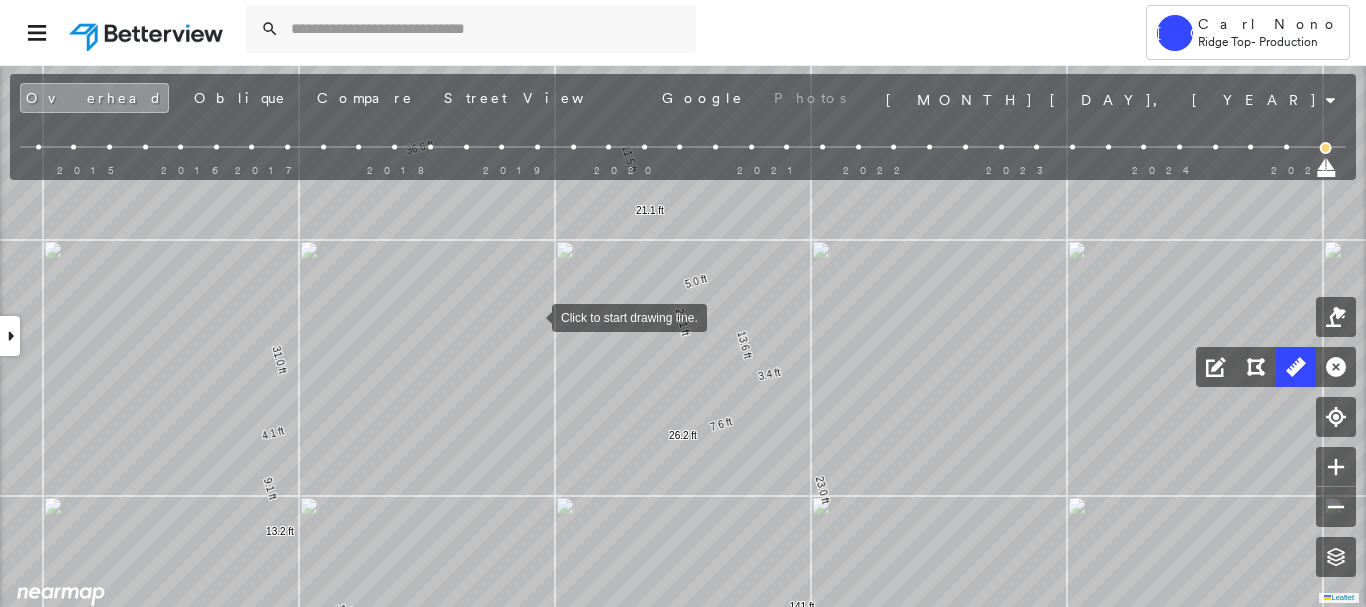 drag, startPoint x: 535, startPoint y: 349, endPoint x: 532, endPoint y: 317, distance: 32.140316 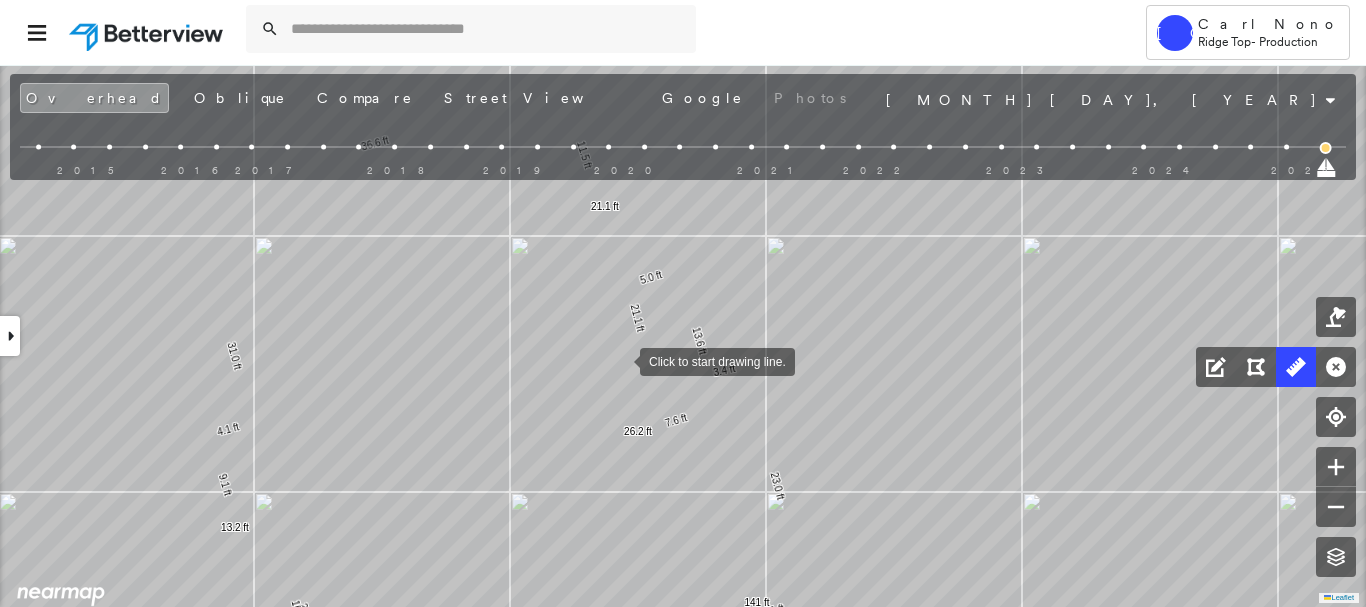 drag, startPoint x: 666, startPoint y: 365, endPoint x: 621, endPoint y: 361, distance: 45.17743 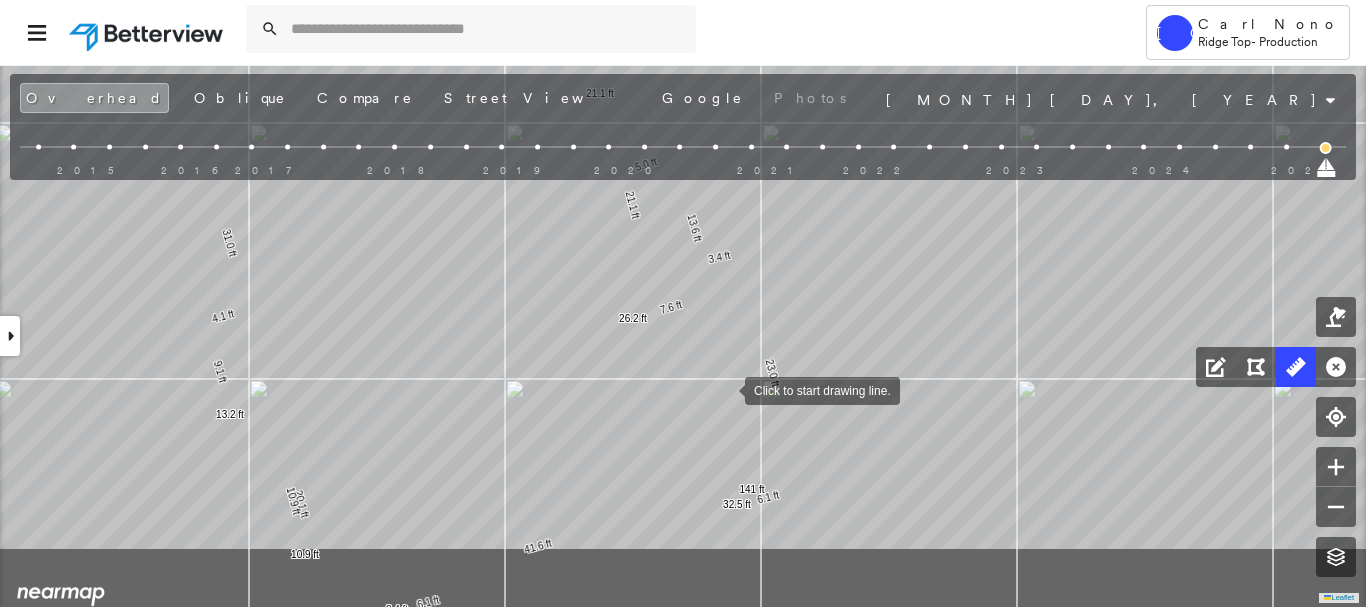drag, startPoint x: 734, startPoint y: 441, endPoint x: 726, endPoint y: 390, distance: 51.62364 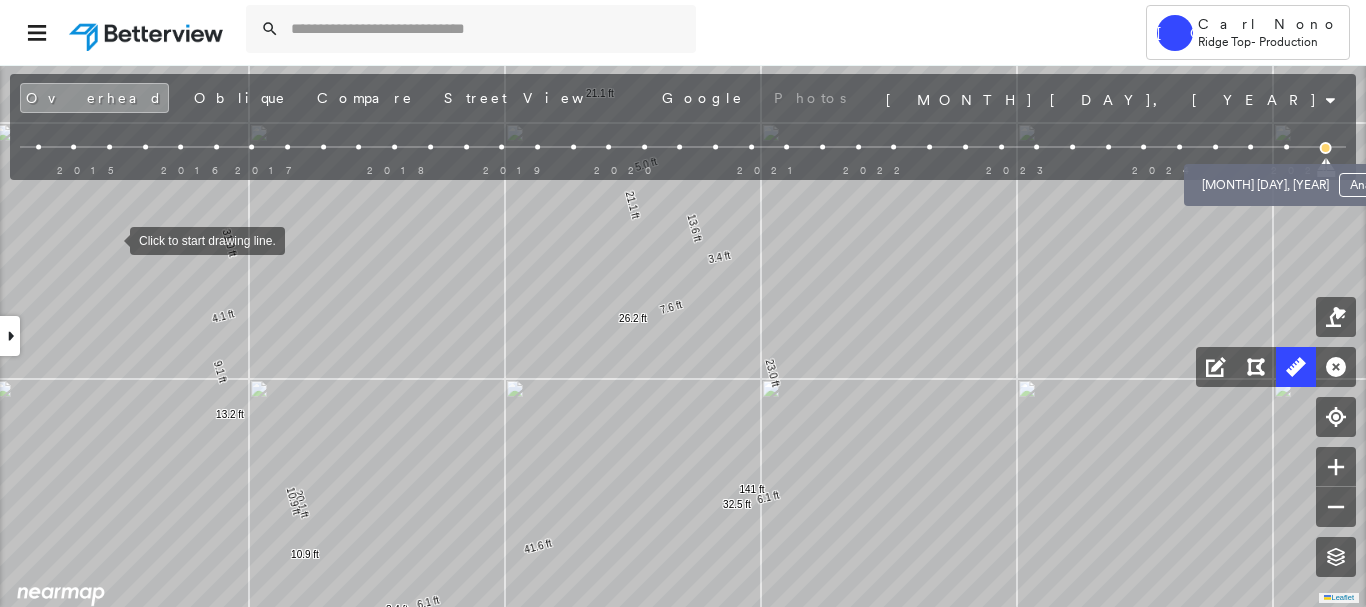 click at bounding box center [1286, 147] 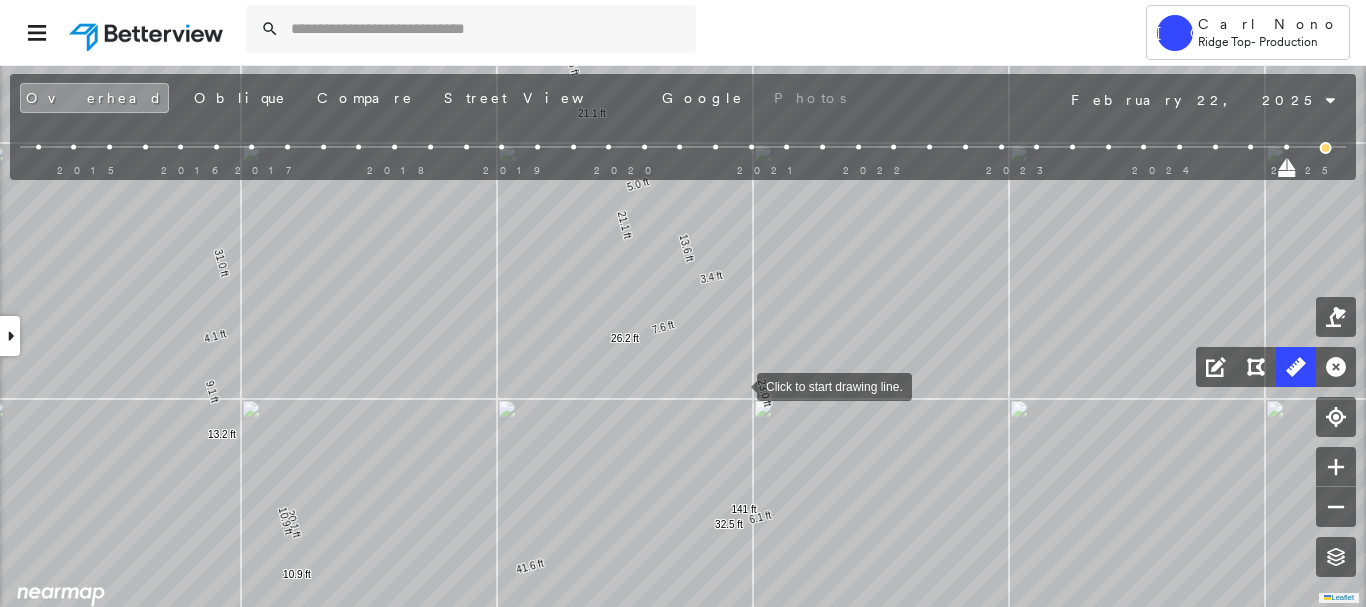 drag, startPoint x: 453, startPoint y: 157, endPoint x: 739, endPoint y: 382, distance: 363.89697 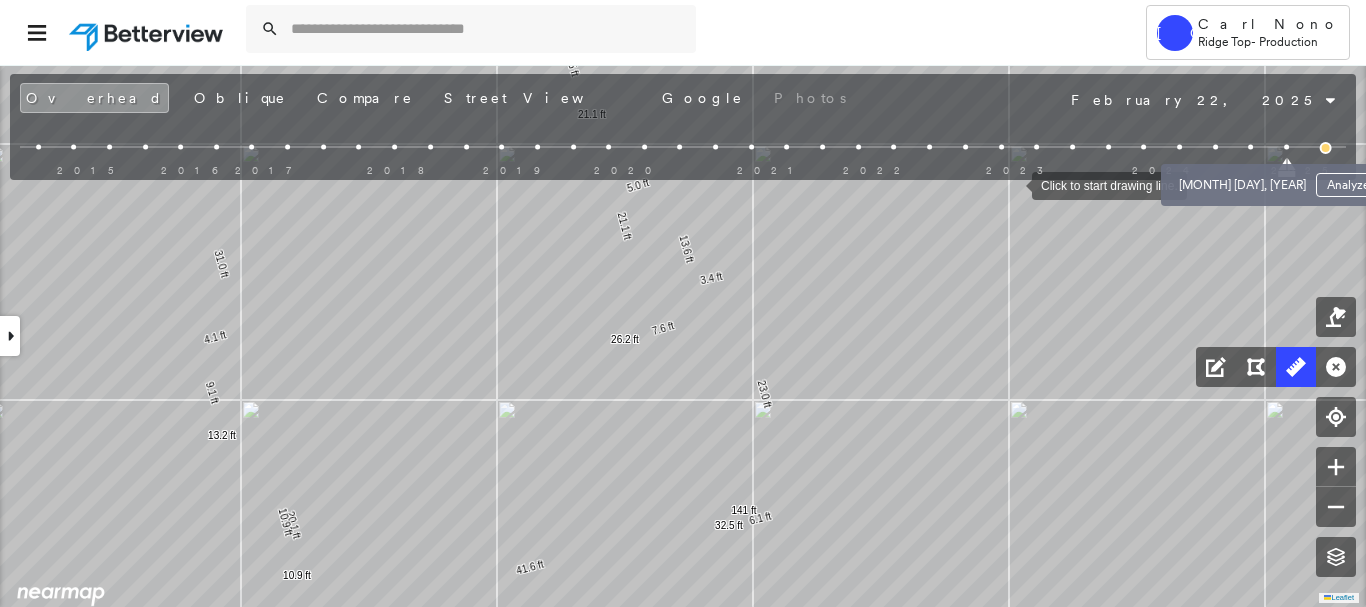 click at bounding box center (1250, 147) 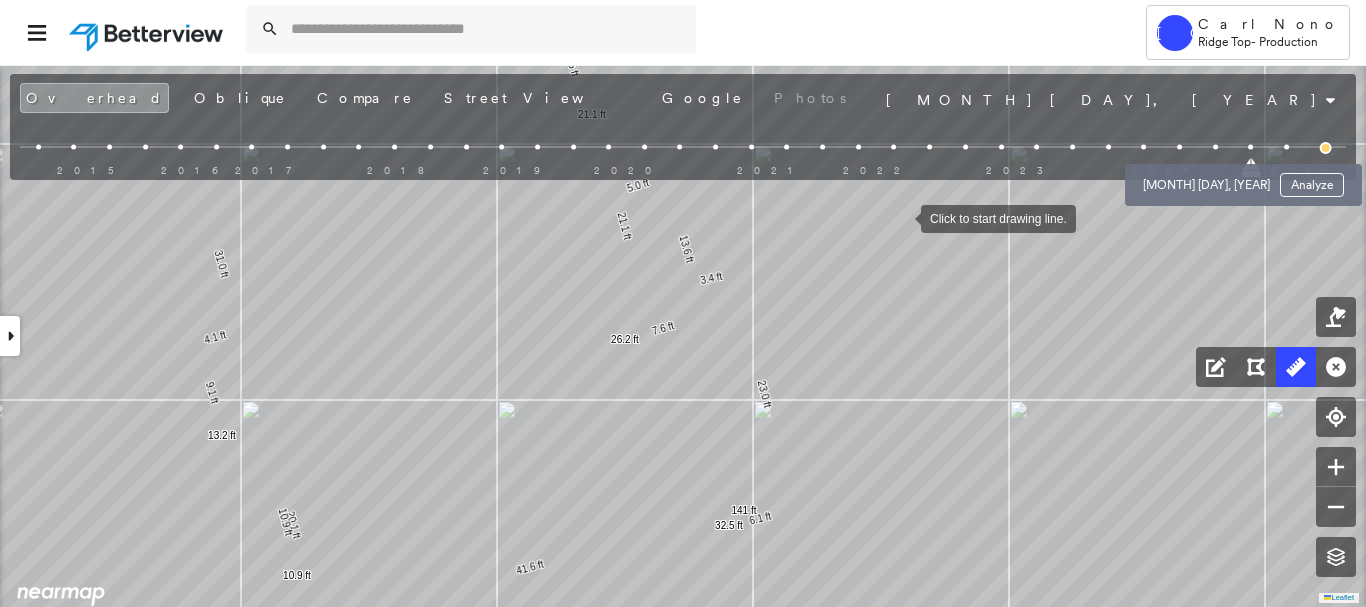 click at bounding box center [1215, 147] 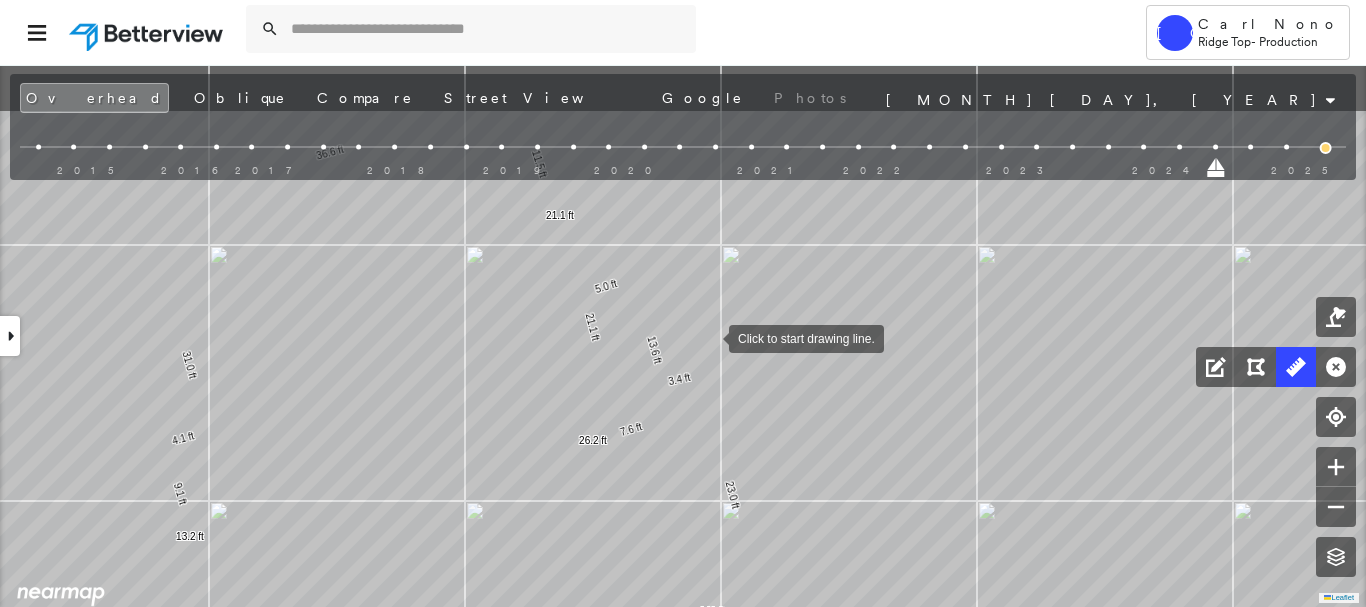 drag, startPoint x: 718, startPoint y: 314, endPoint x: 710, endPoint y: 334, distance: 21.540659 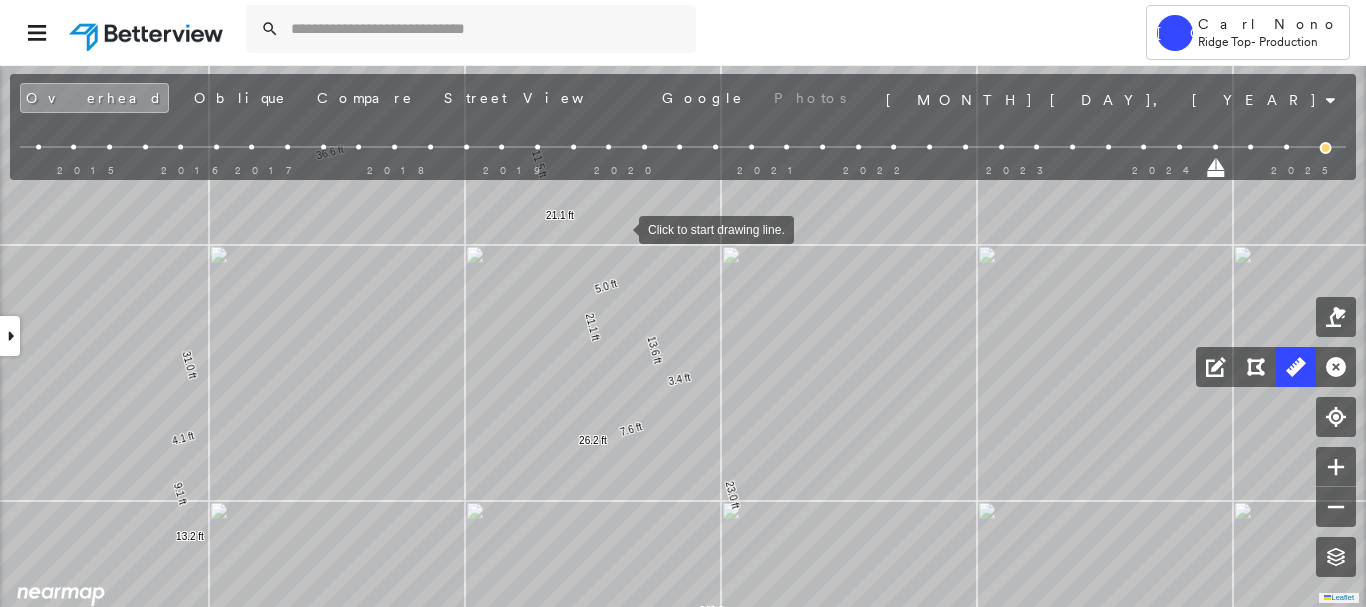 click at bounding box center [619, 228] 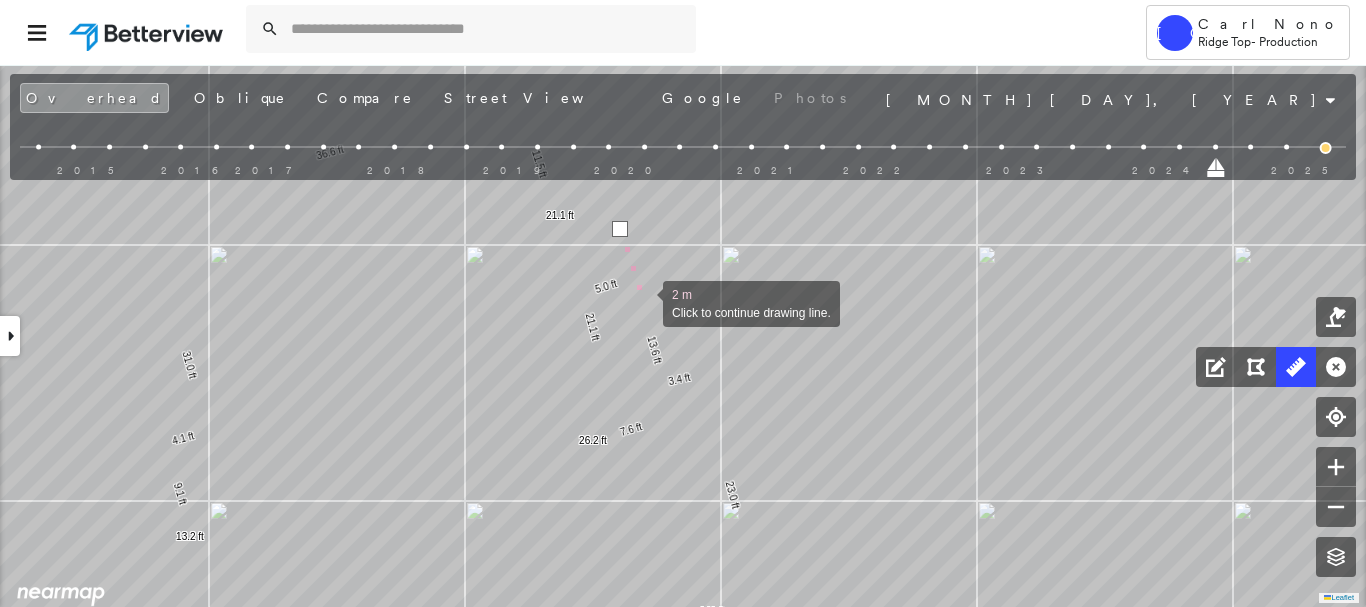 click at bounding box center [643, 302] 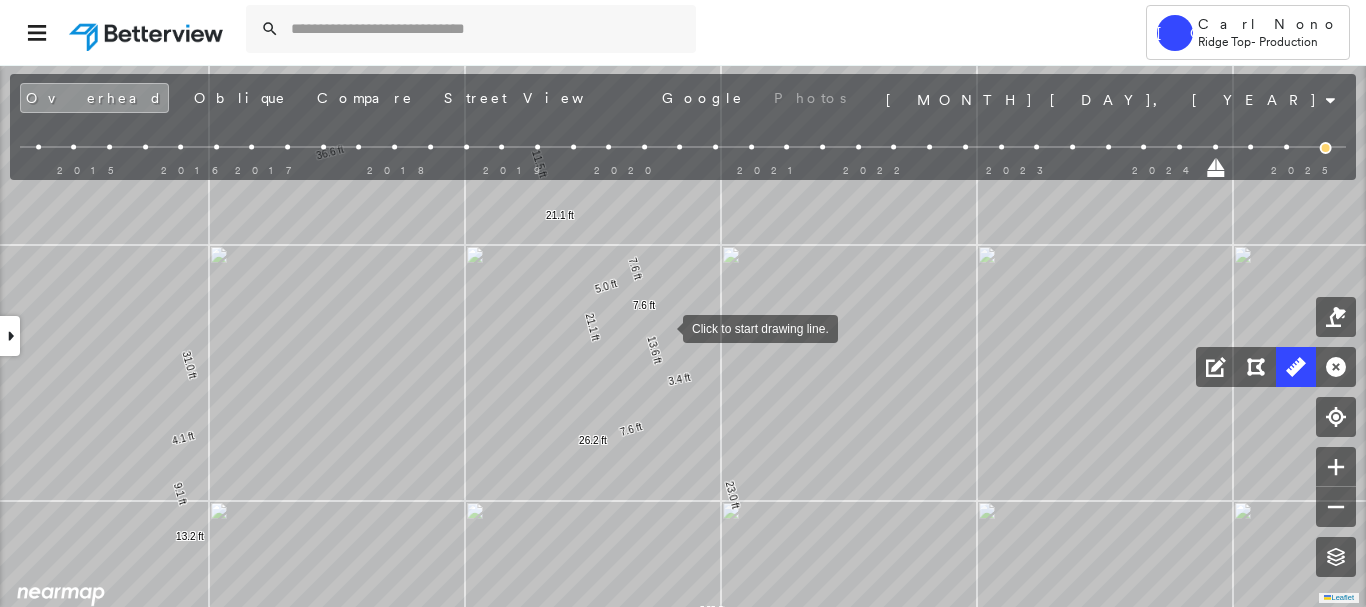 click at bounding box center [663, 327] 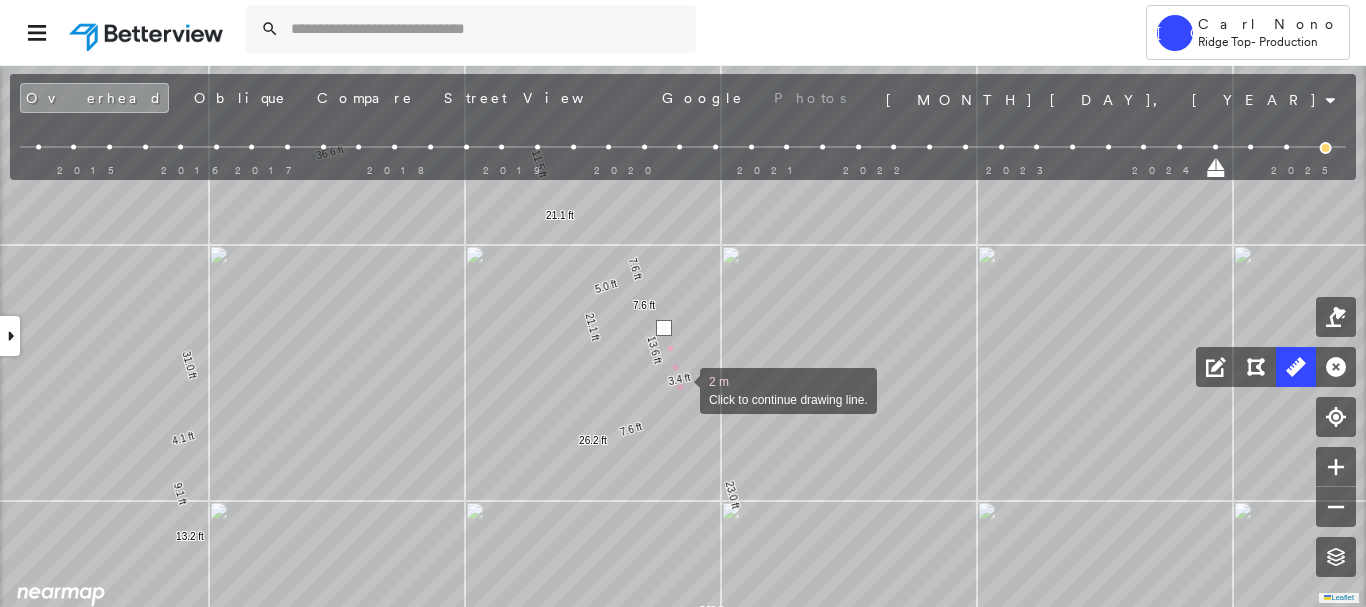 click at bounding box center [680, 389] 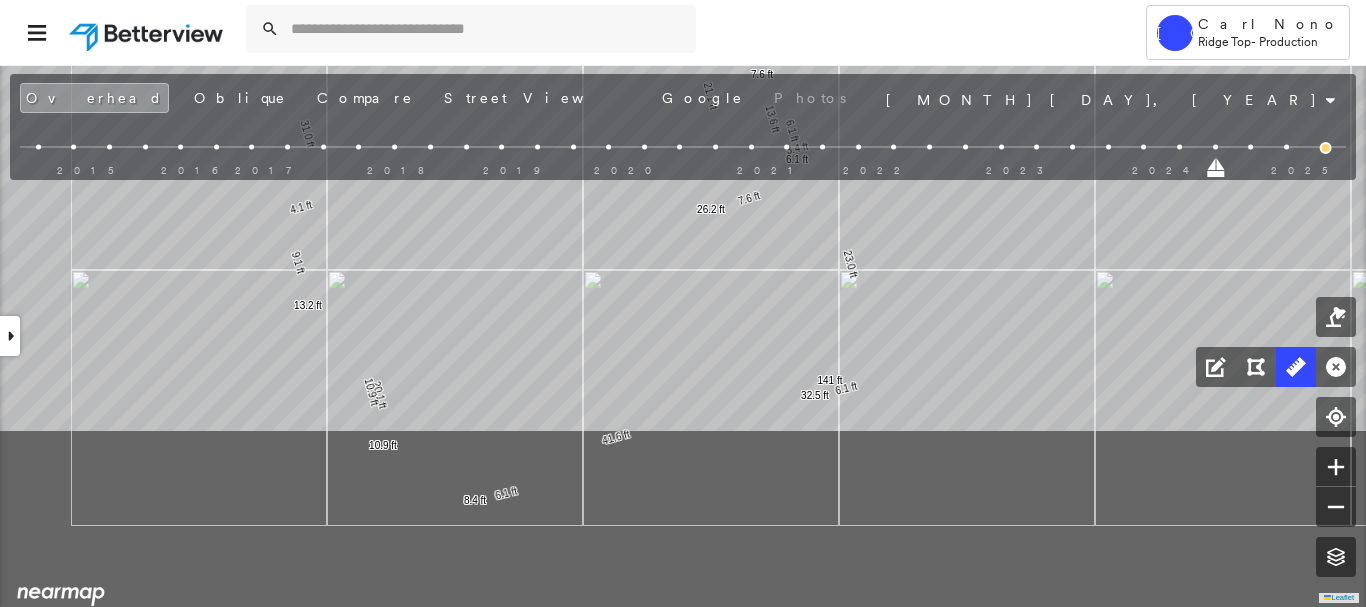 drag, startPoint x: 475, startPoint y: 226, endPoint x: 512, endPoint y: 136, distance: 97.308784 